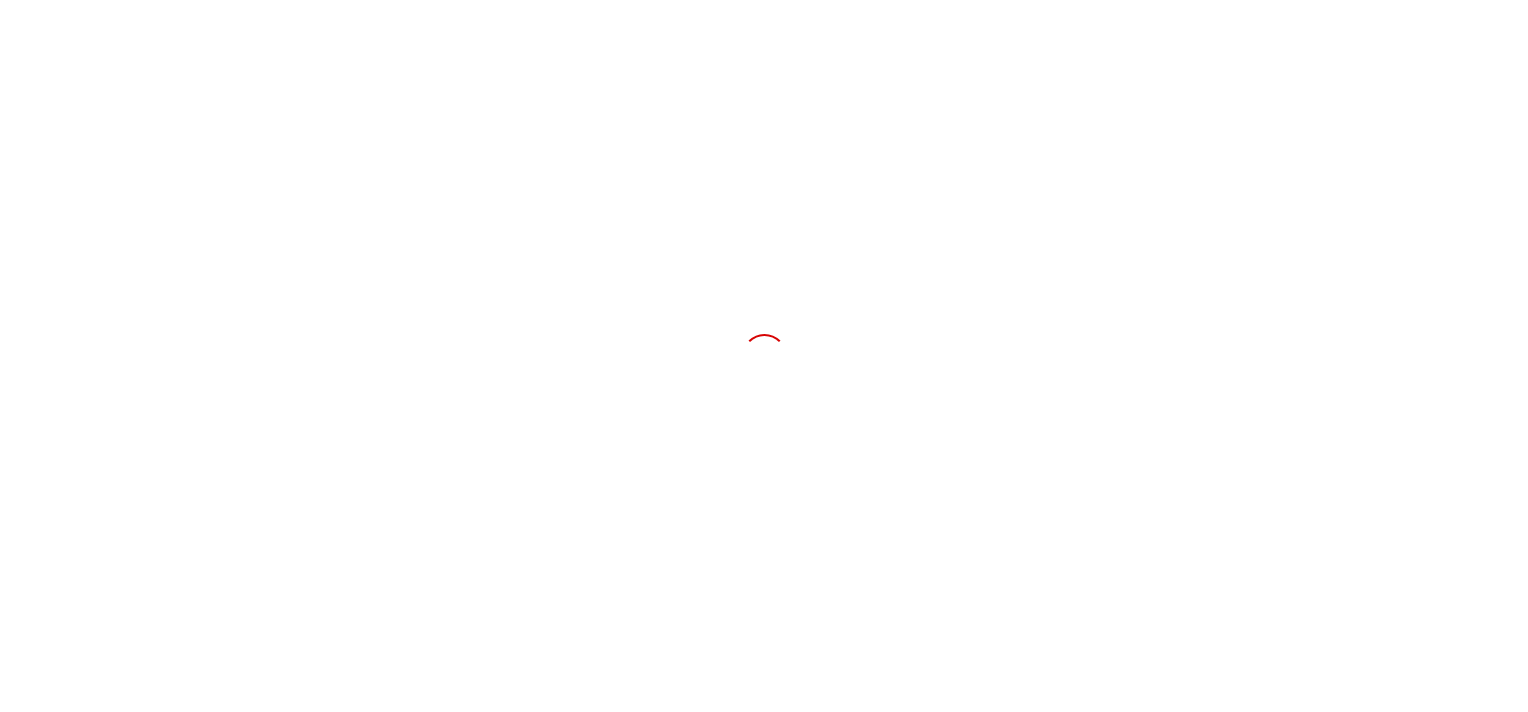 scroll, scrollTop: 0, scrollLeft: 0, axis: both 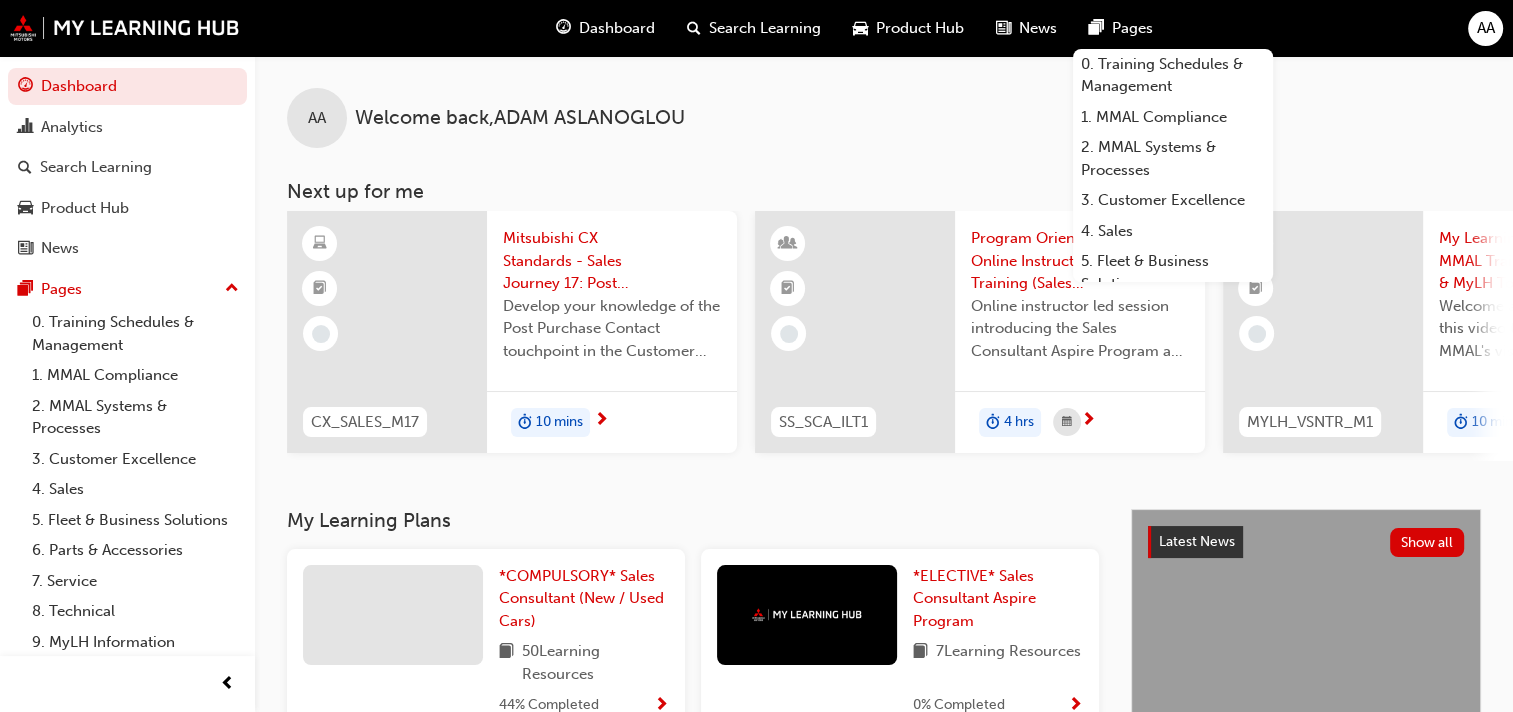 click on "10 mins" at bounding box center [550, 423] 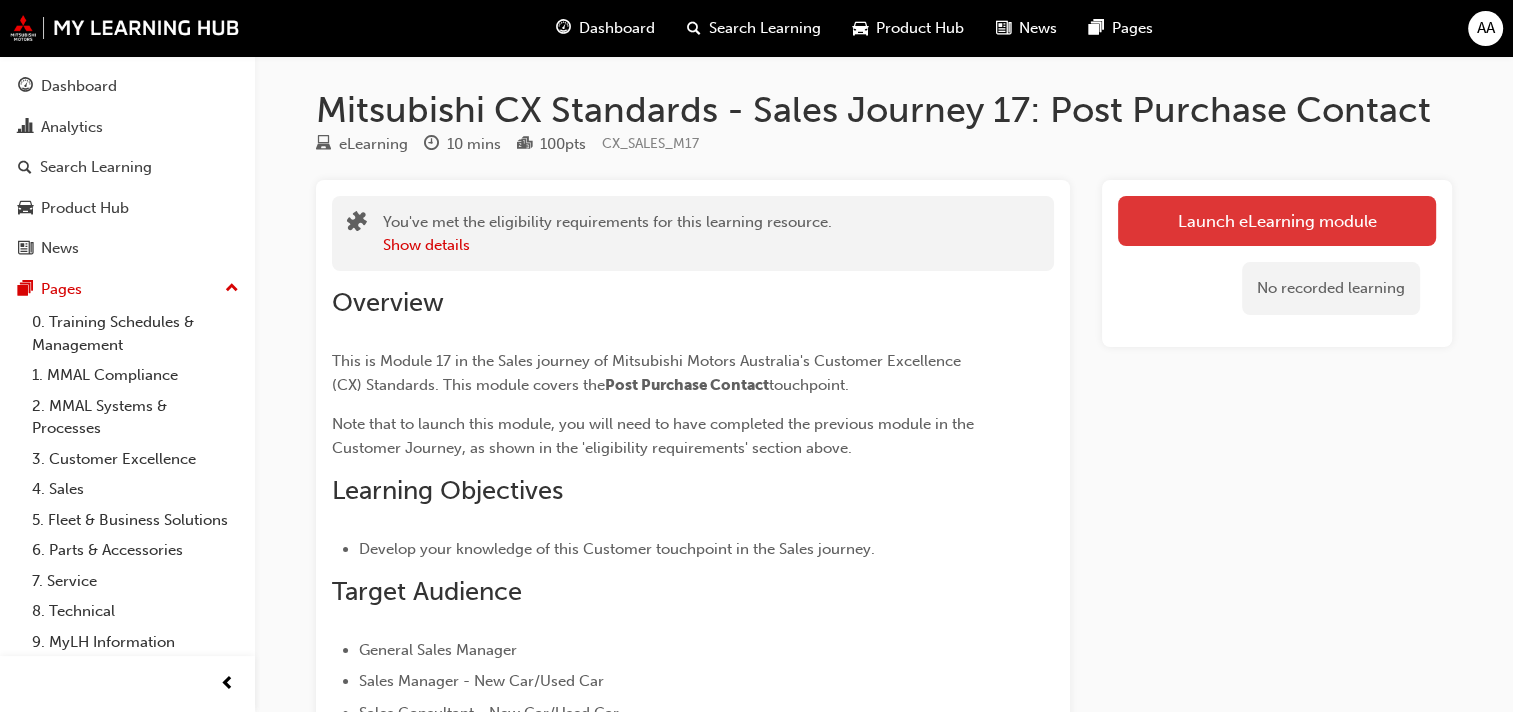 click on "Launch eLearning module" at bounding box center [1277, 221] 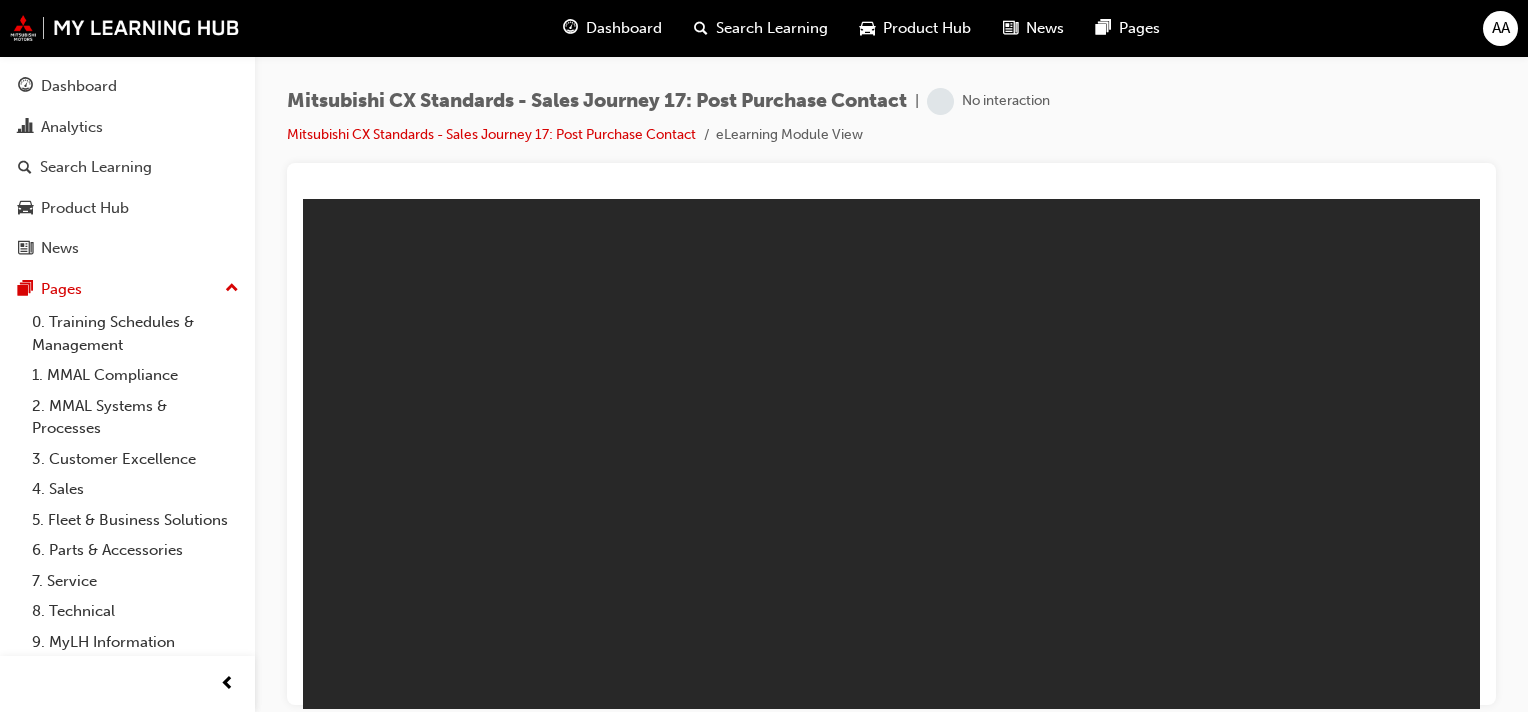 scroll, scrollTop: 0, scrollLeft: 0, axis: both 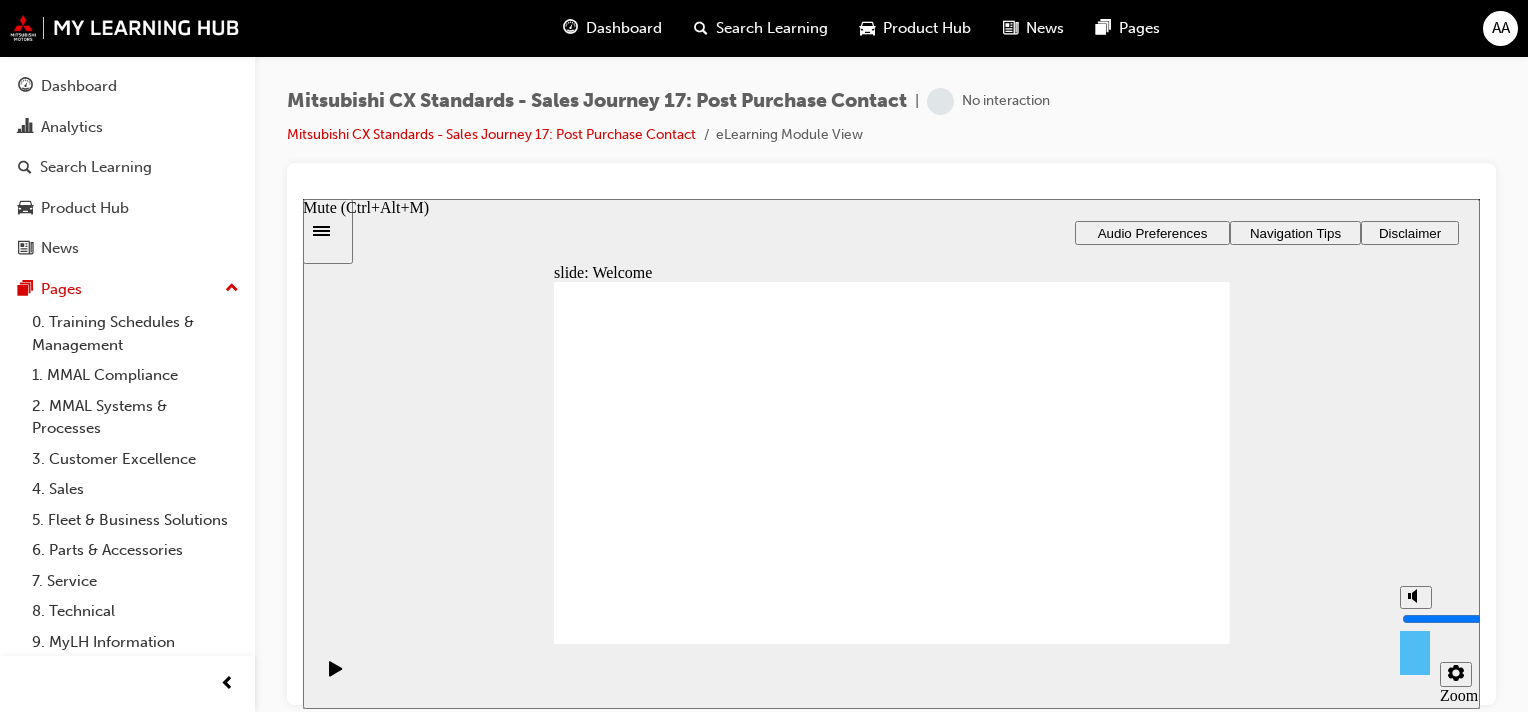 click 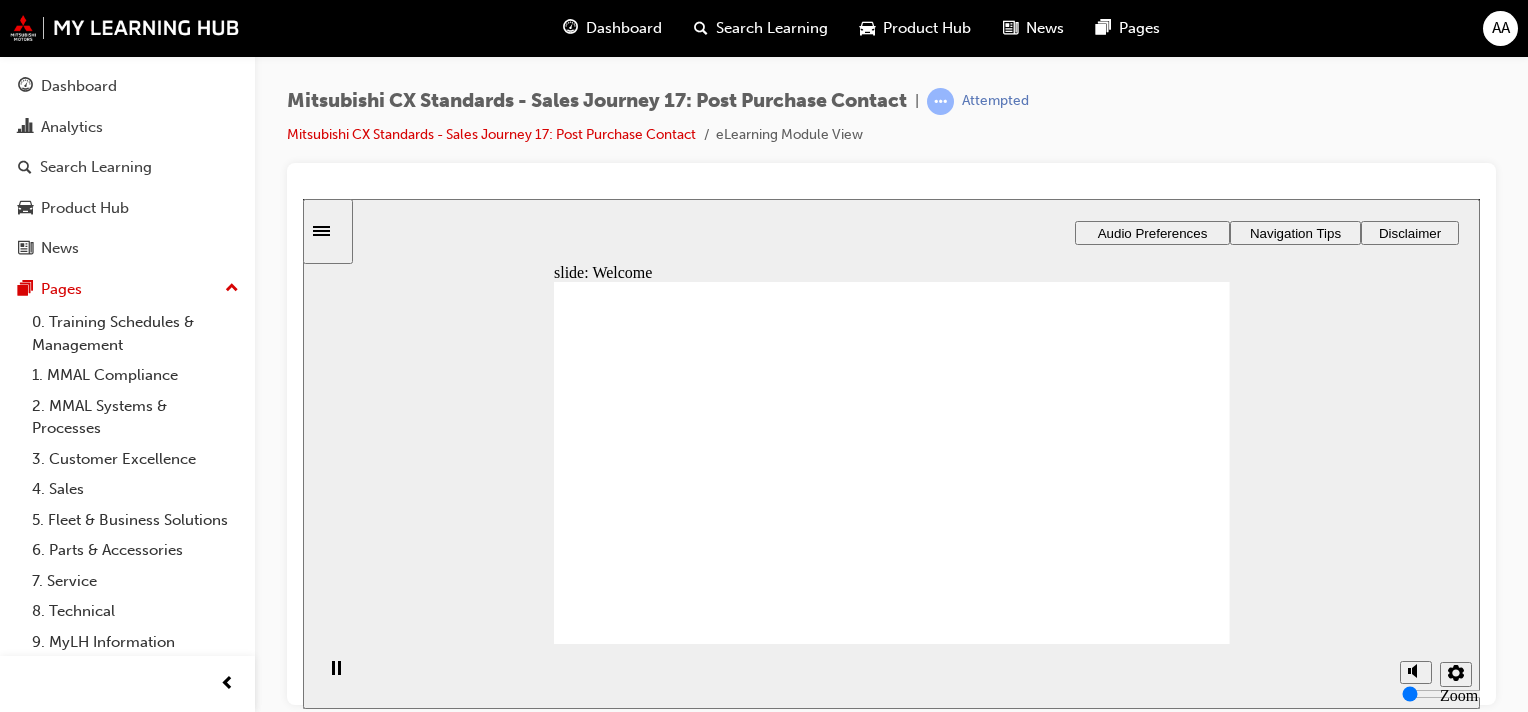 click 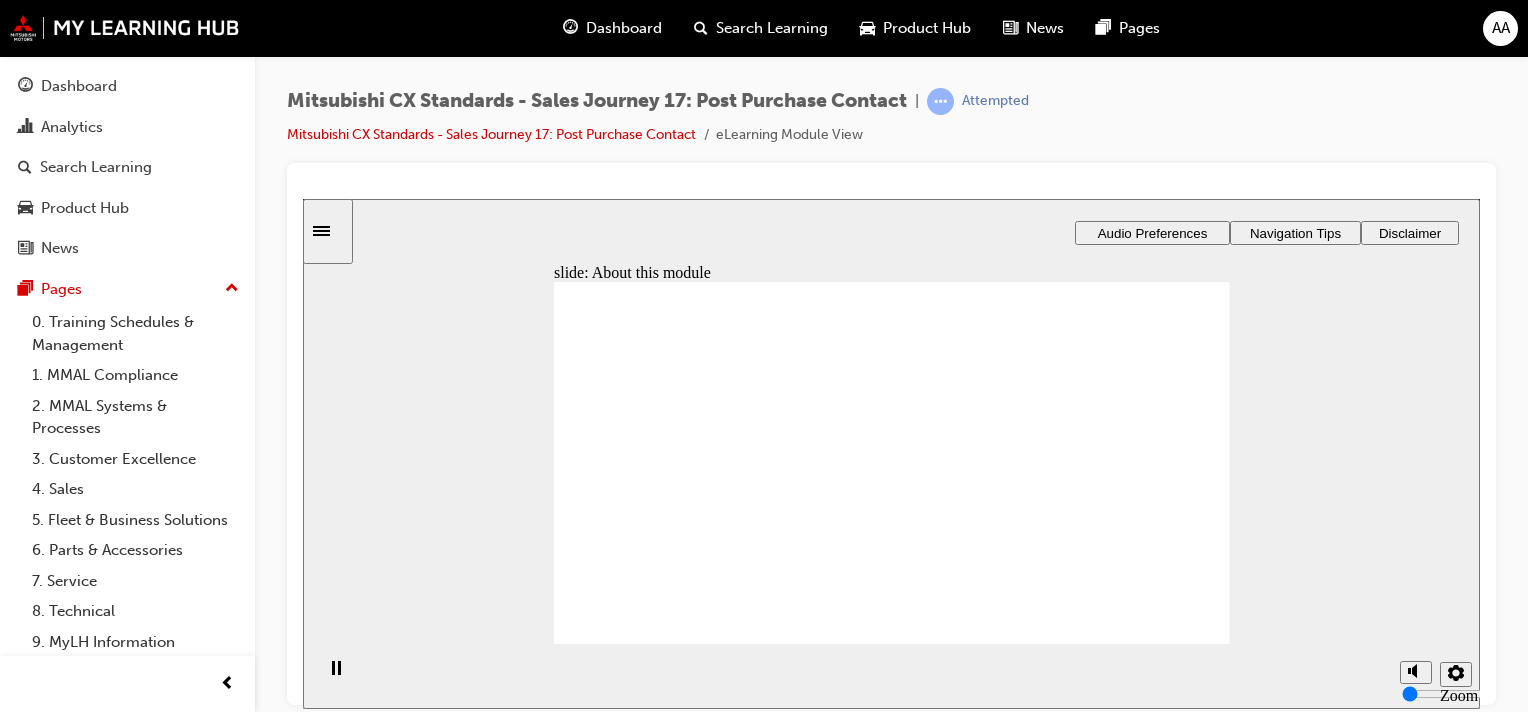 click 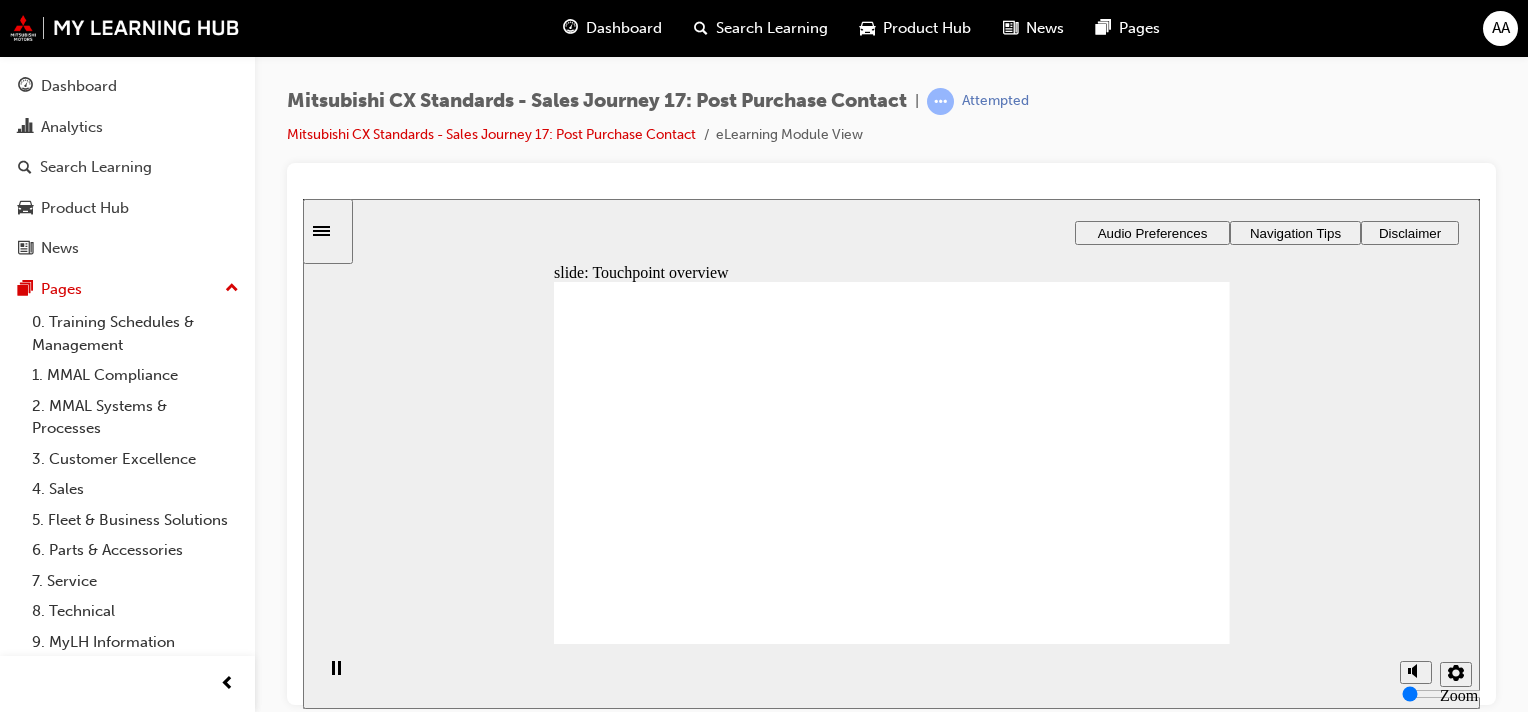 click 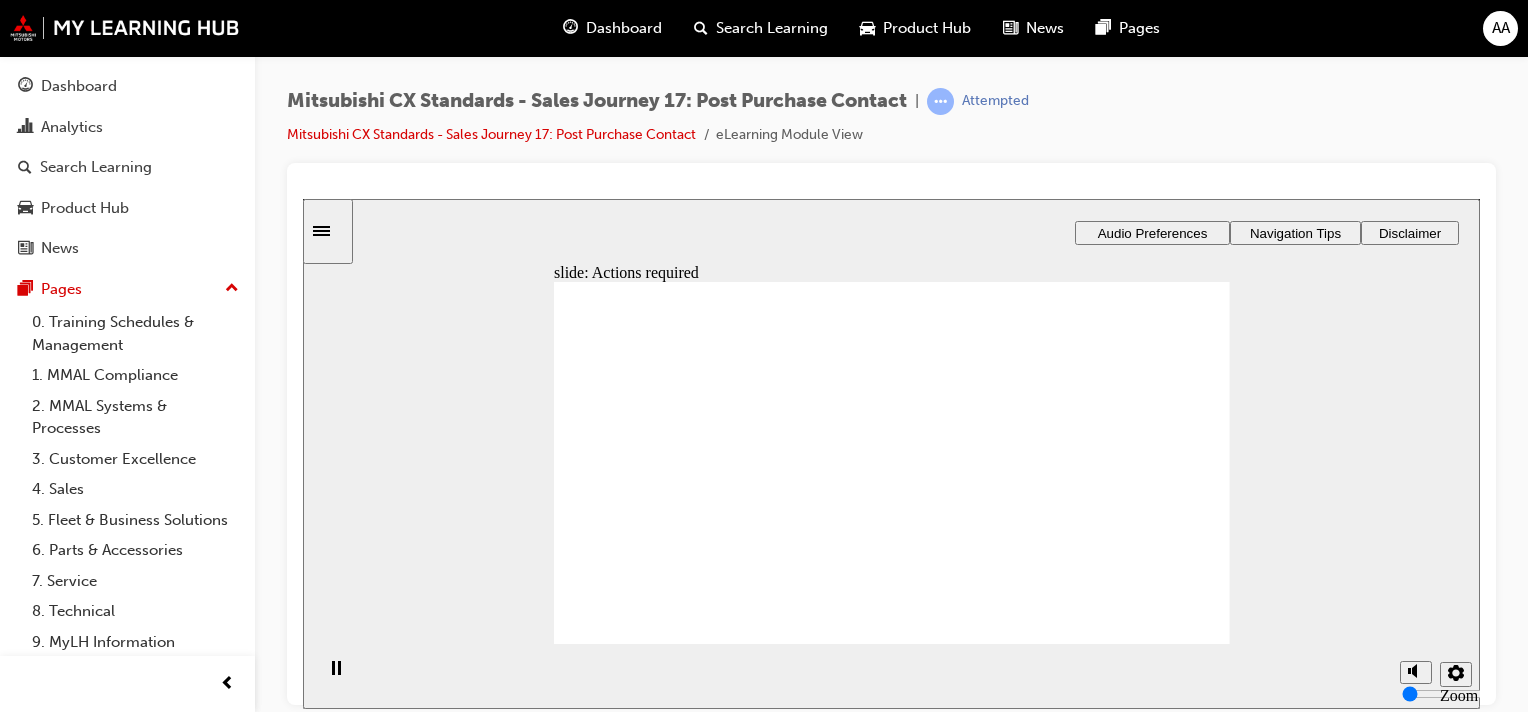 click 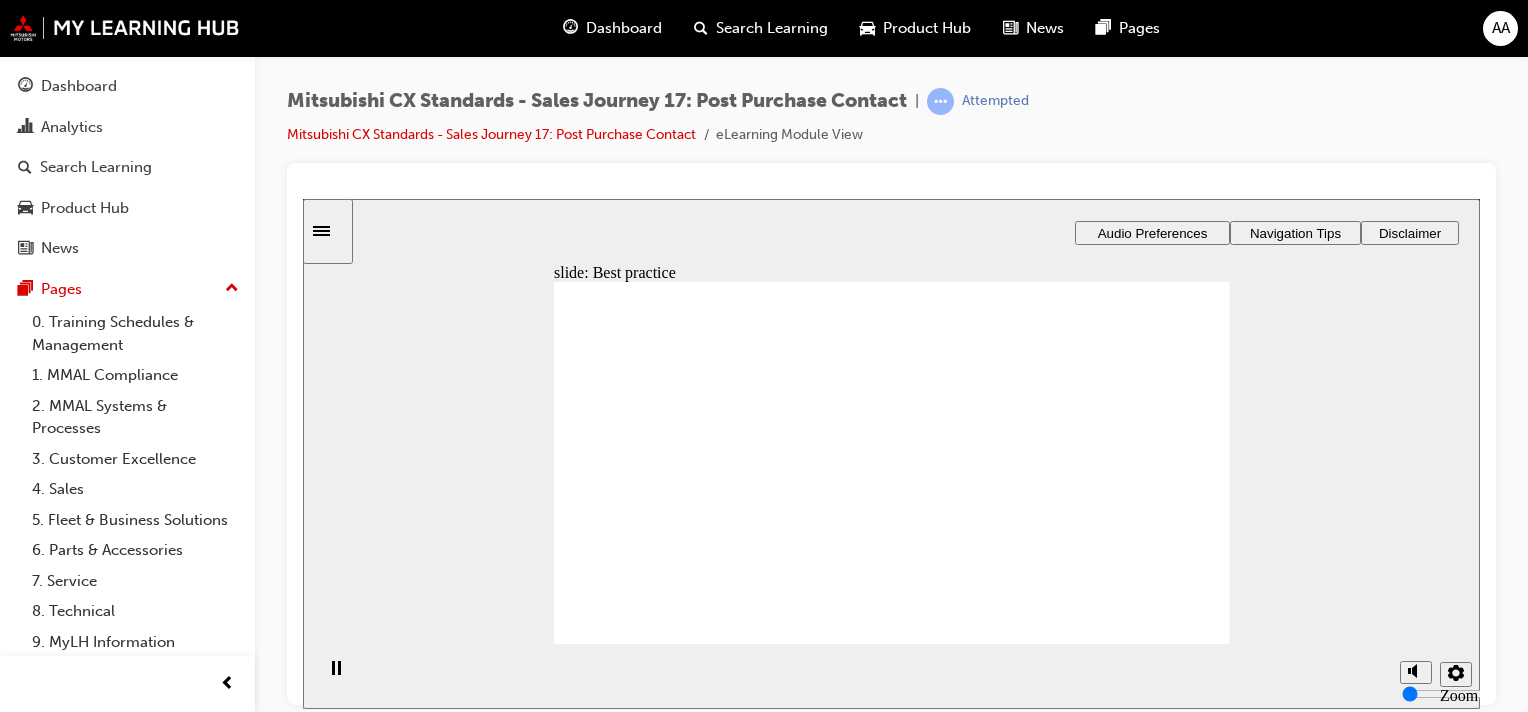 click 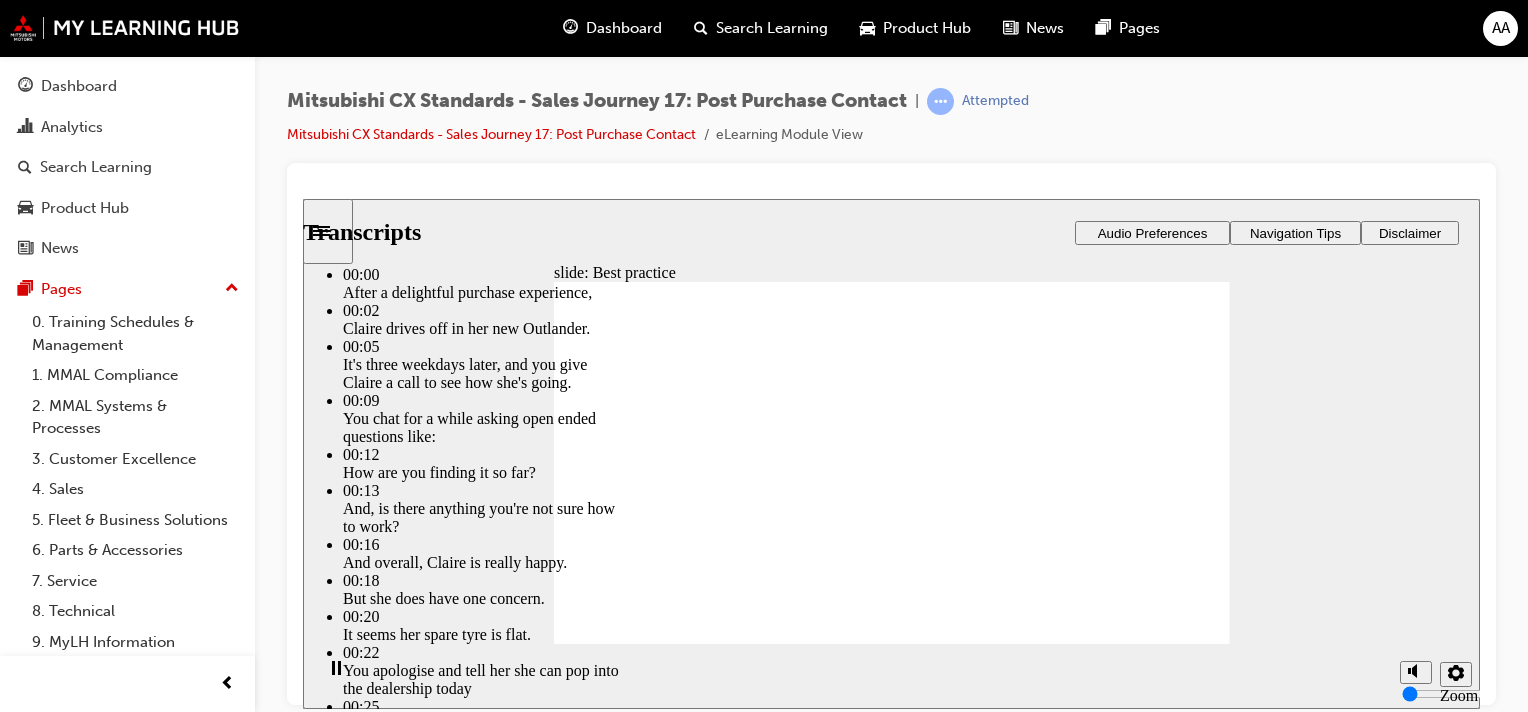 click at bounding box center [605, 5773] 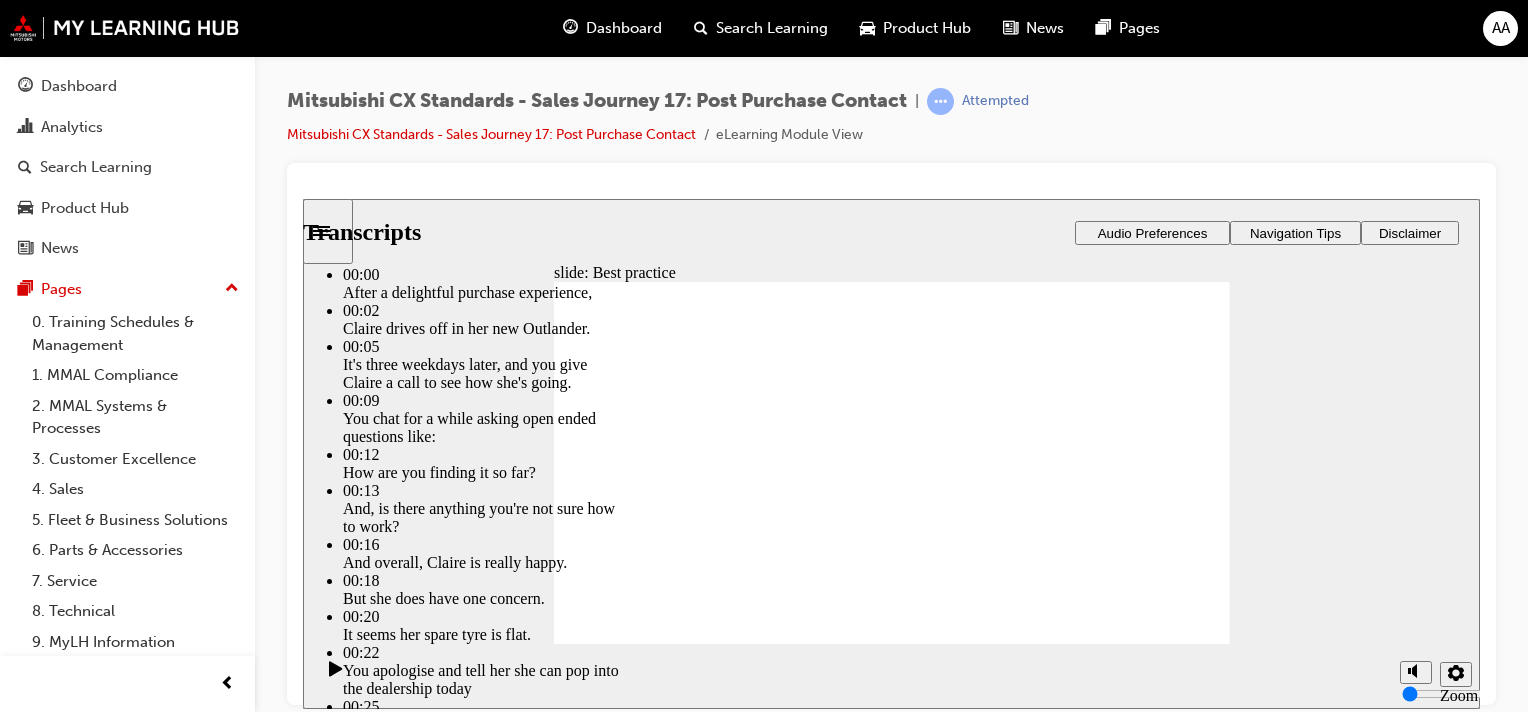 click 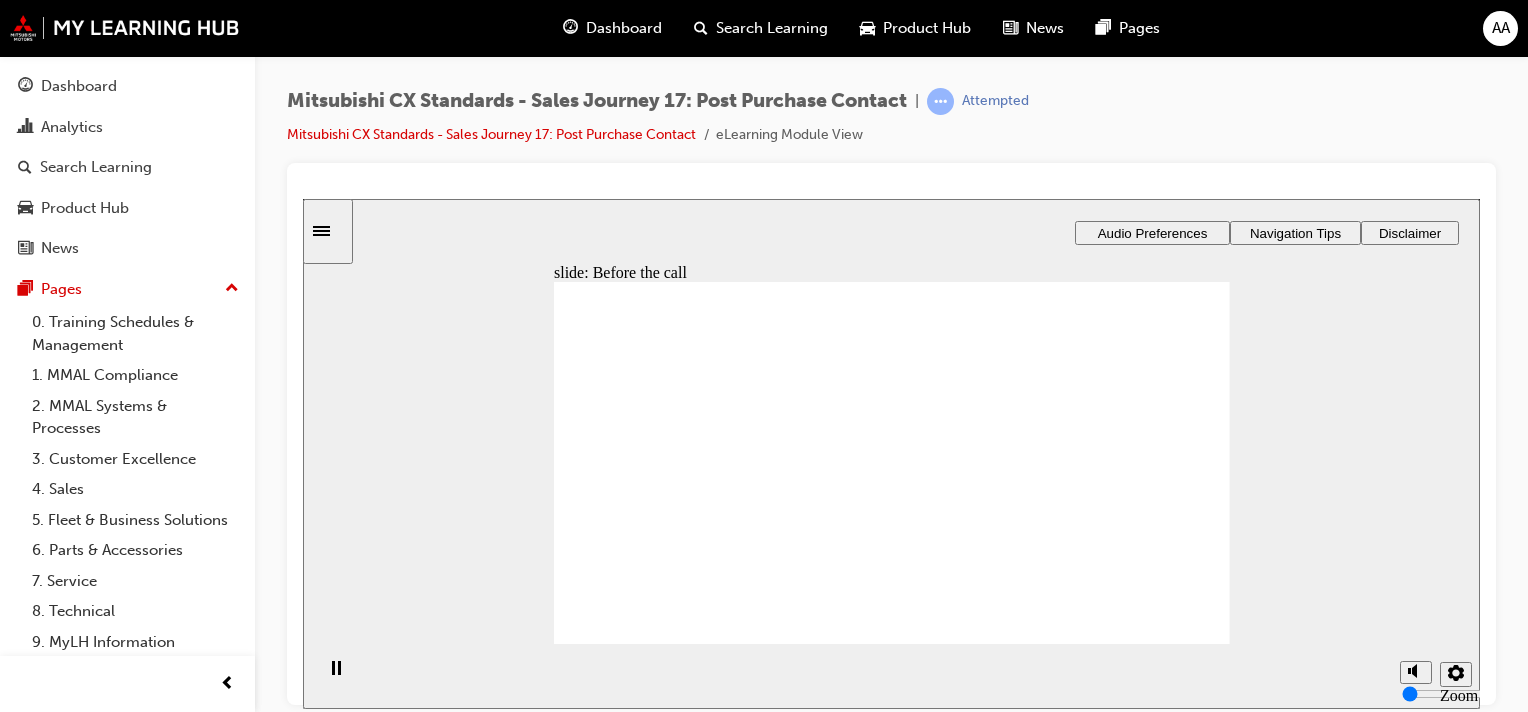checkbox on "true" 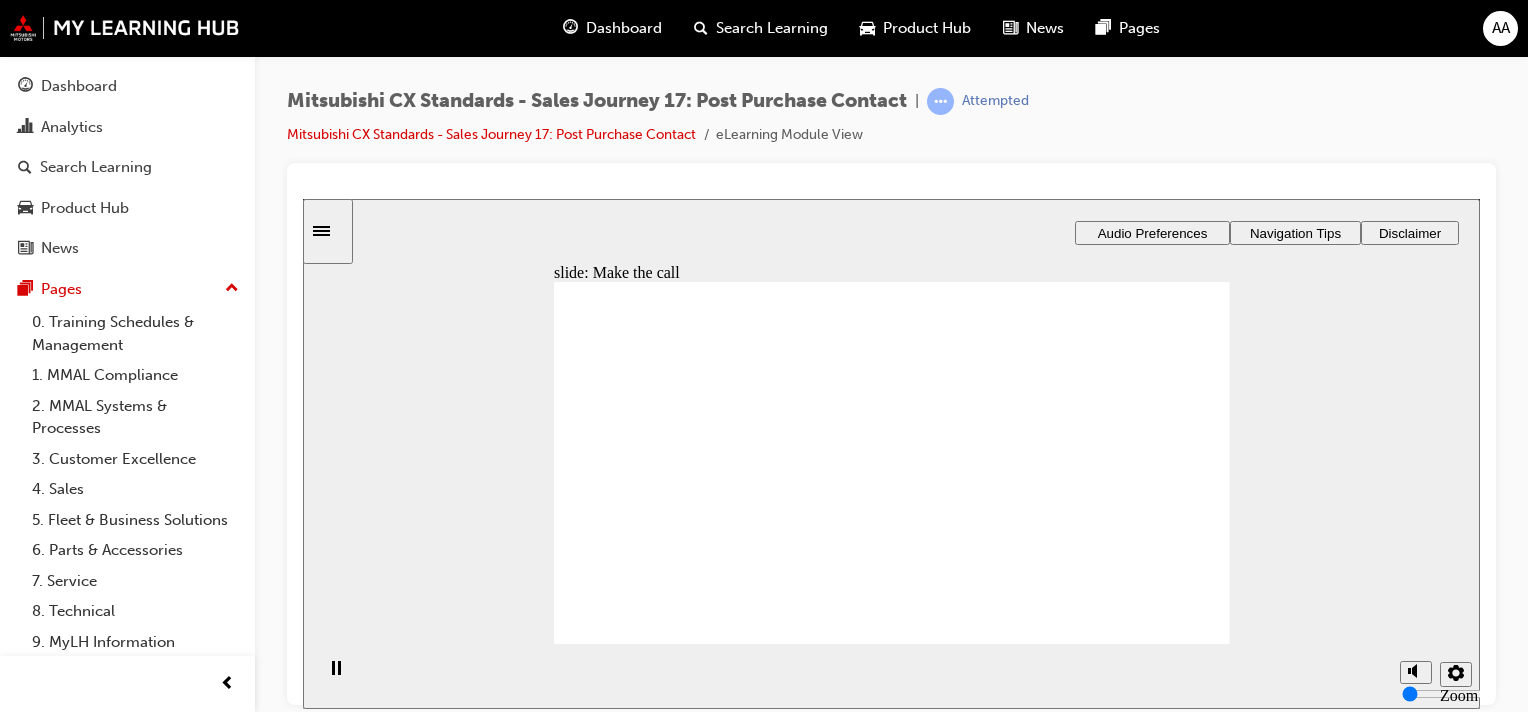 drag, startPoint x: 722, startPoint y: 509, endPoint x: 1063, endPoint y: 393, distance: 360.19022 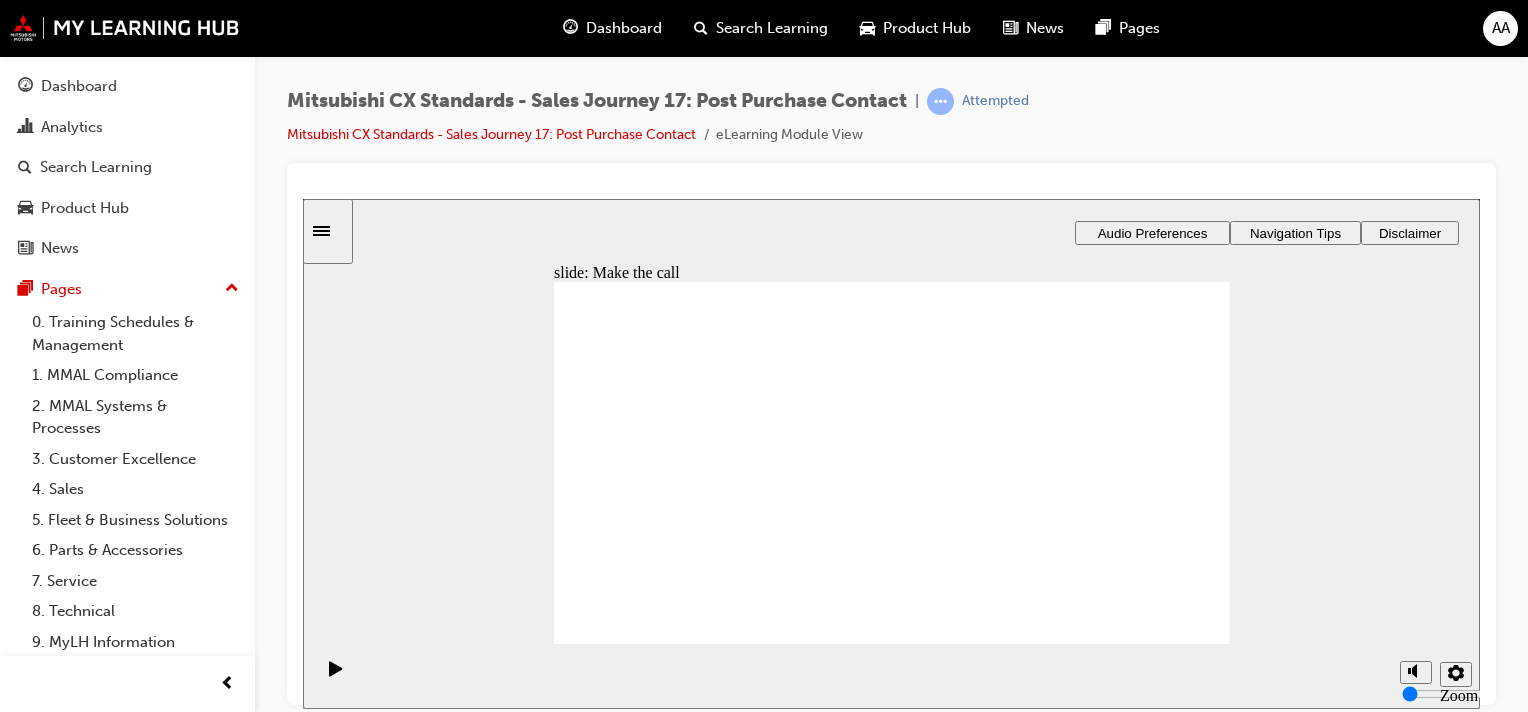 drag, startPoint x: 1105, startPoint y: 385, endPoint x: 940, endPoint y: 395, distance: 165.30275 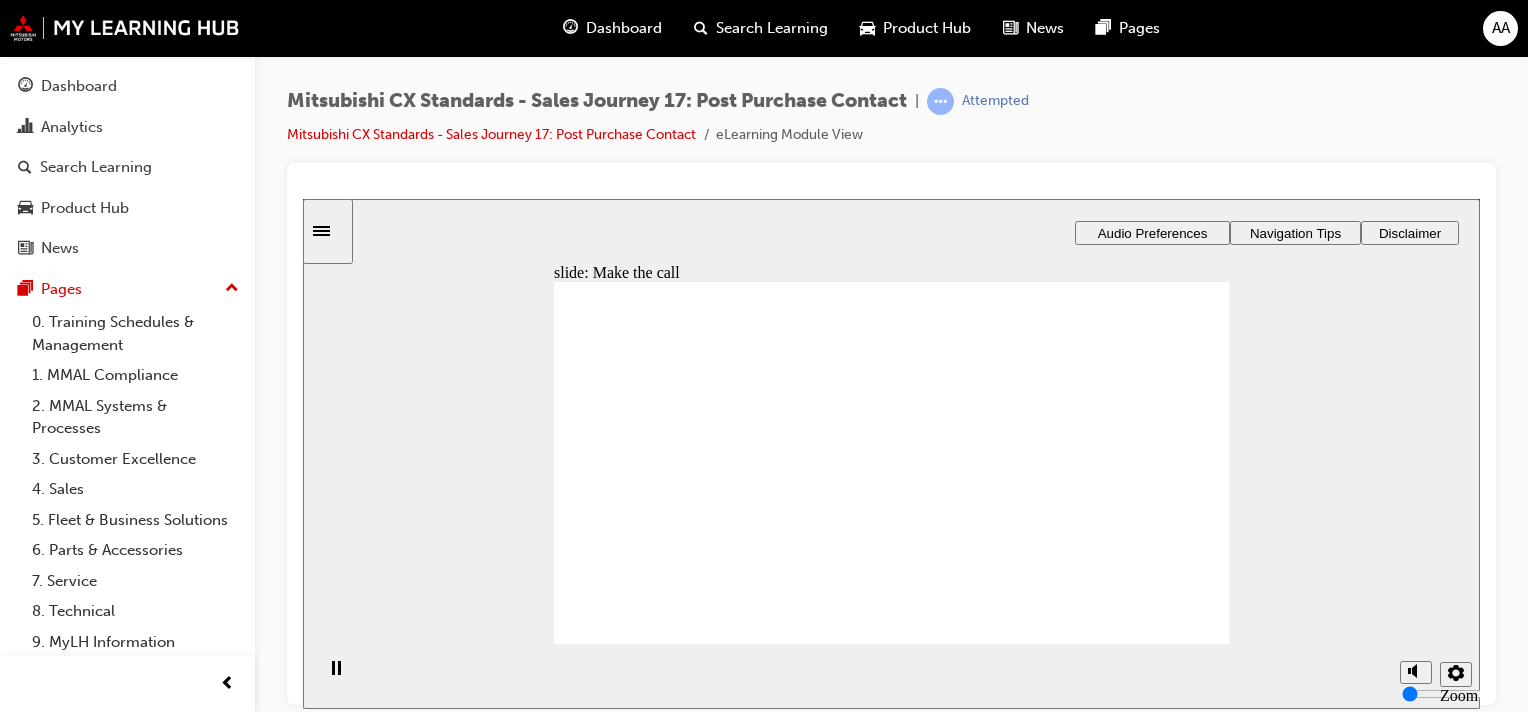 click 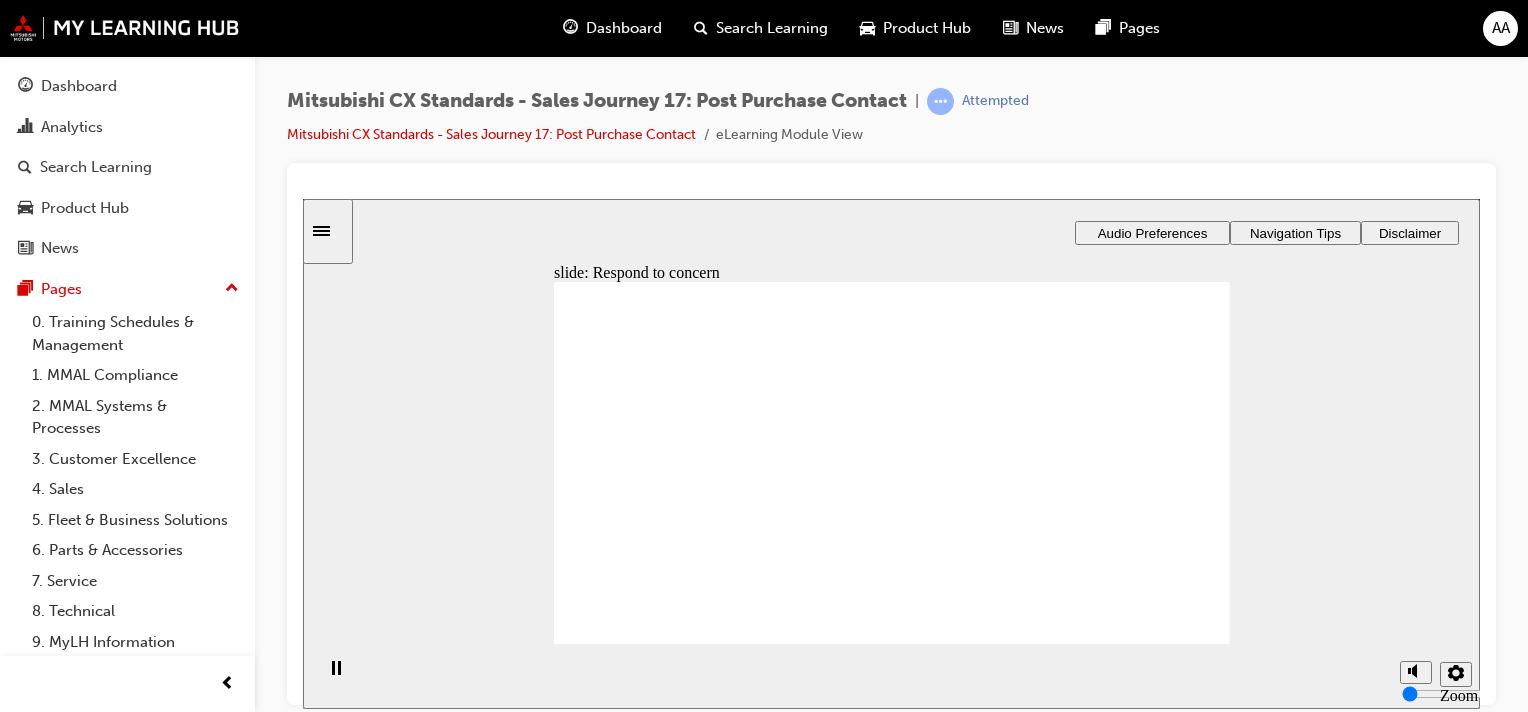 drag, startPoint x: 734, startPoint y: 491, endPoint x: 1149, endPoint y: 381, distance: 429.33087 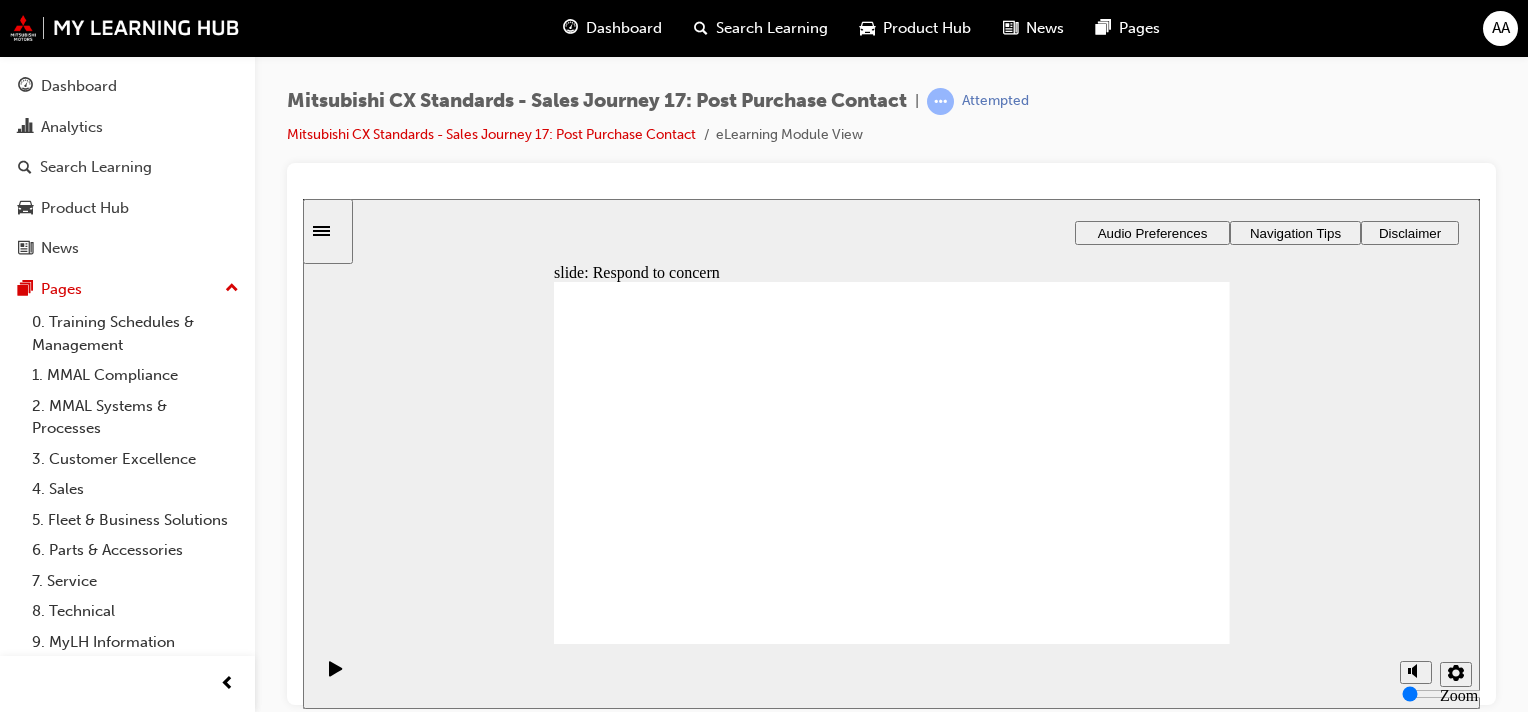 drag, startPoint x: 1189, startPoint y: 395, endPoint x: 1100, endPoint y: 418, distance: 91.92388 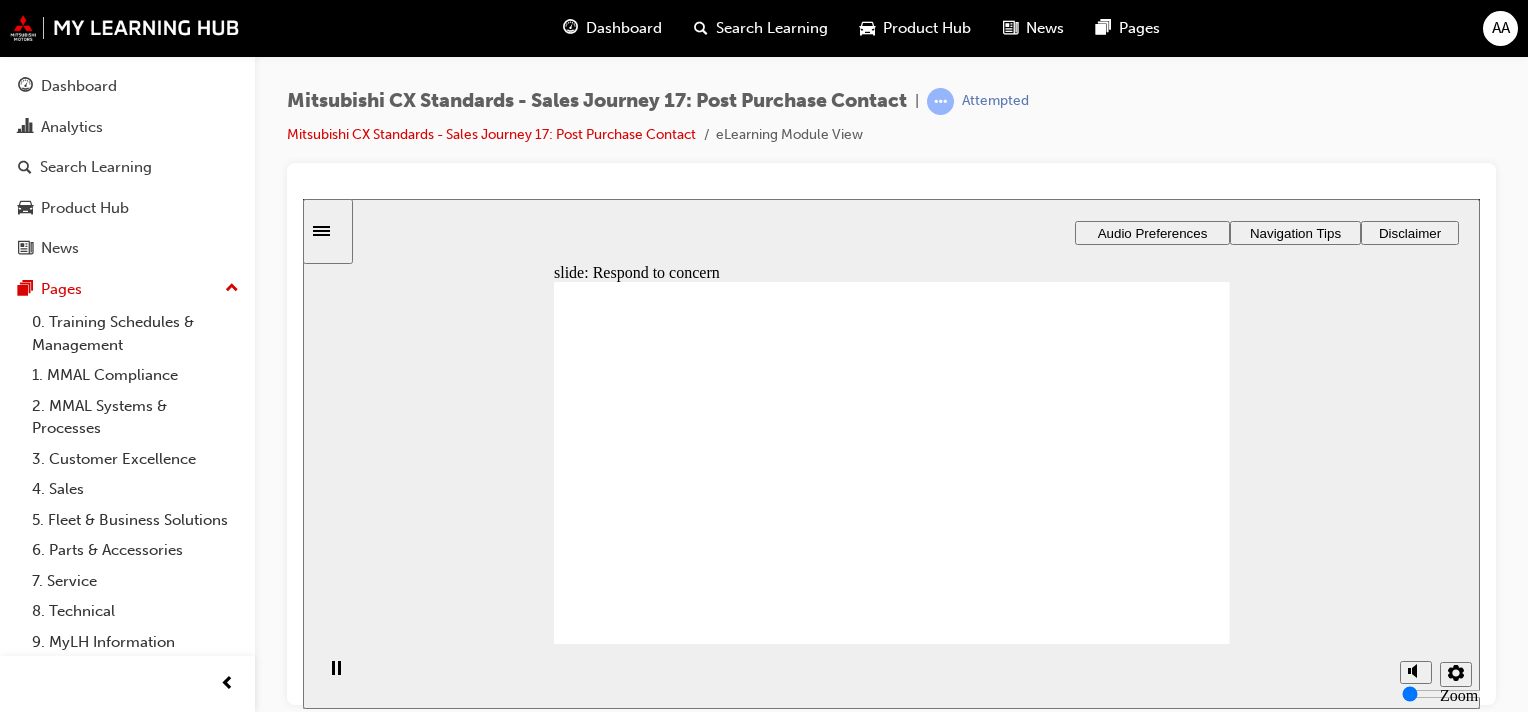 click 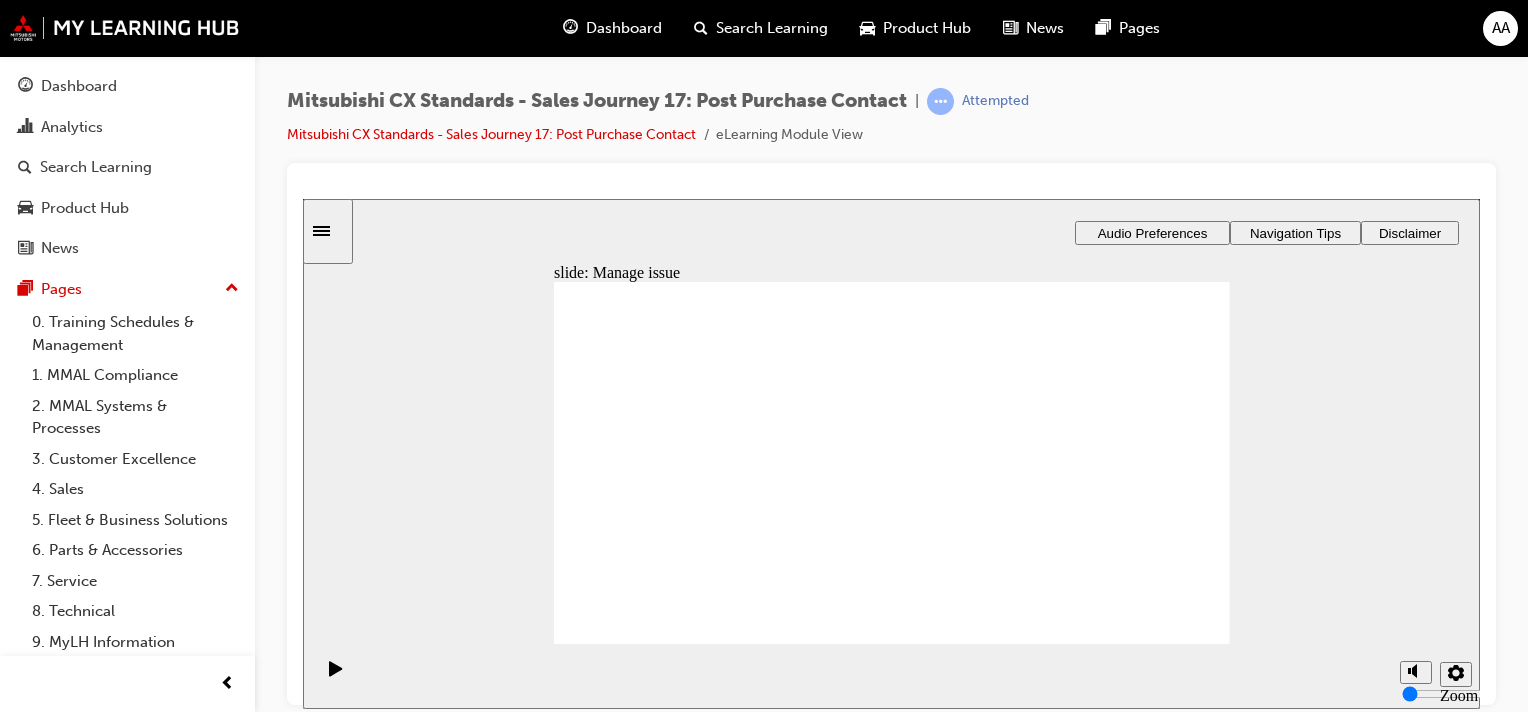 drag, startPoint x: 668, startPoint y: 494, endPoint x: 1101, endPoint y: 362, distance: 452.67316 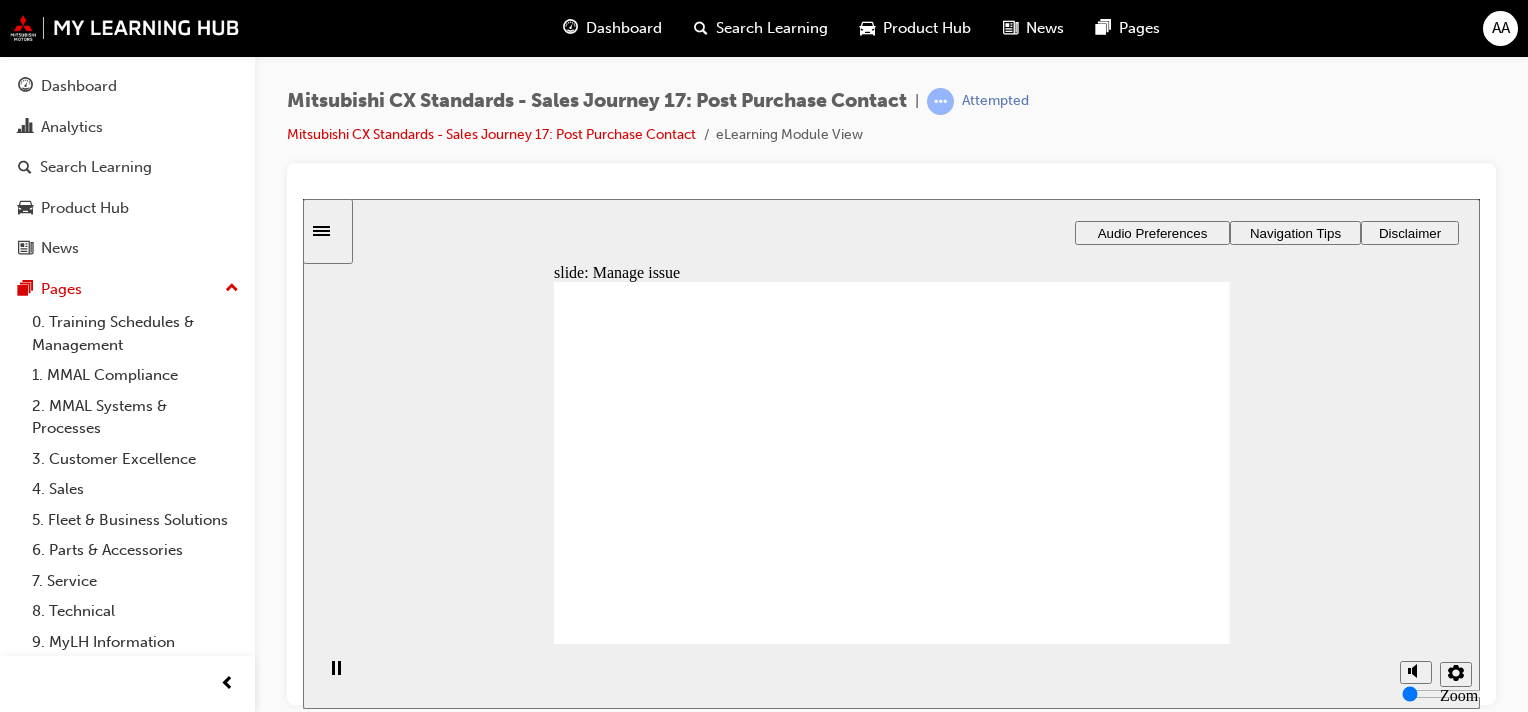 click 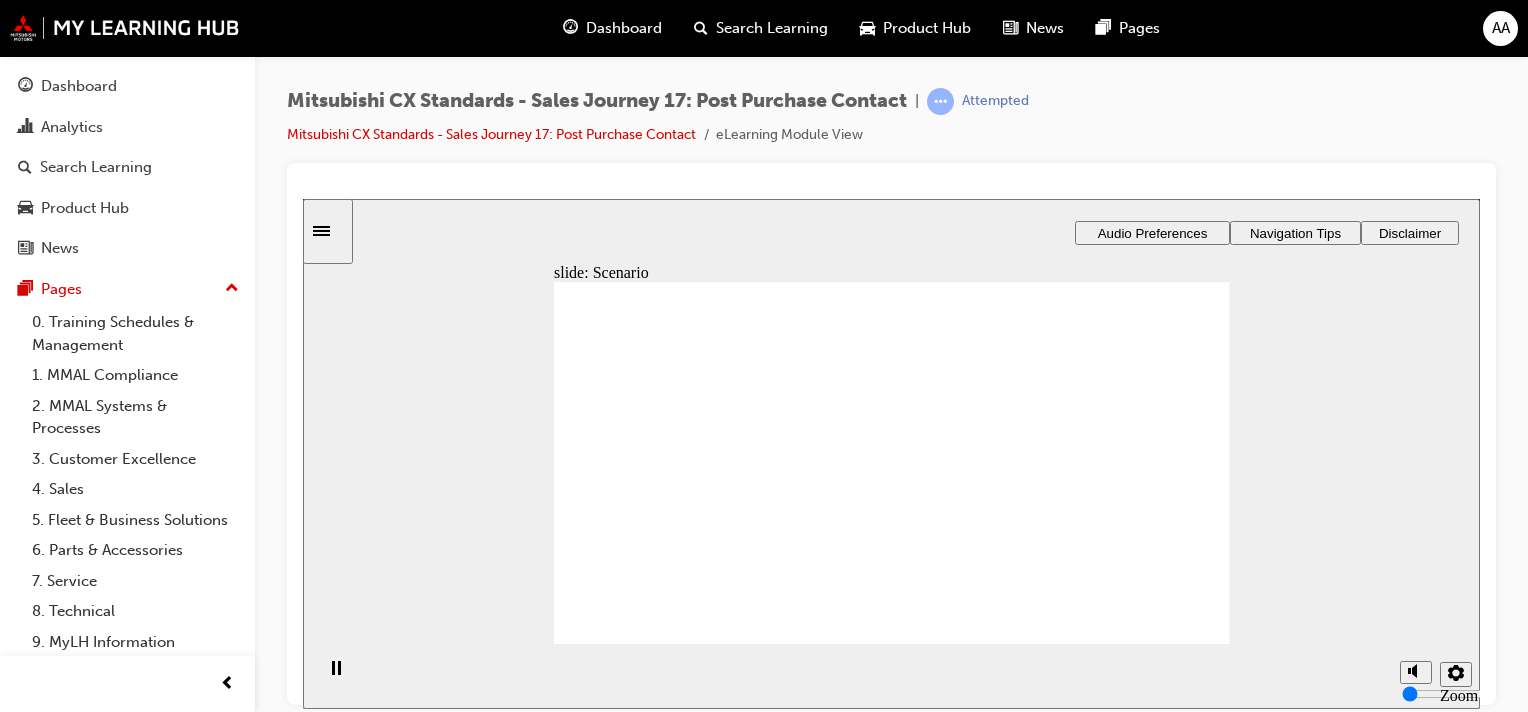 checkbox on "true" 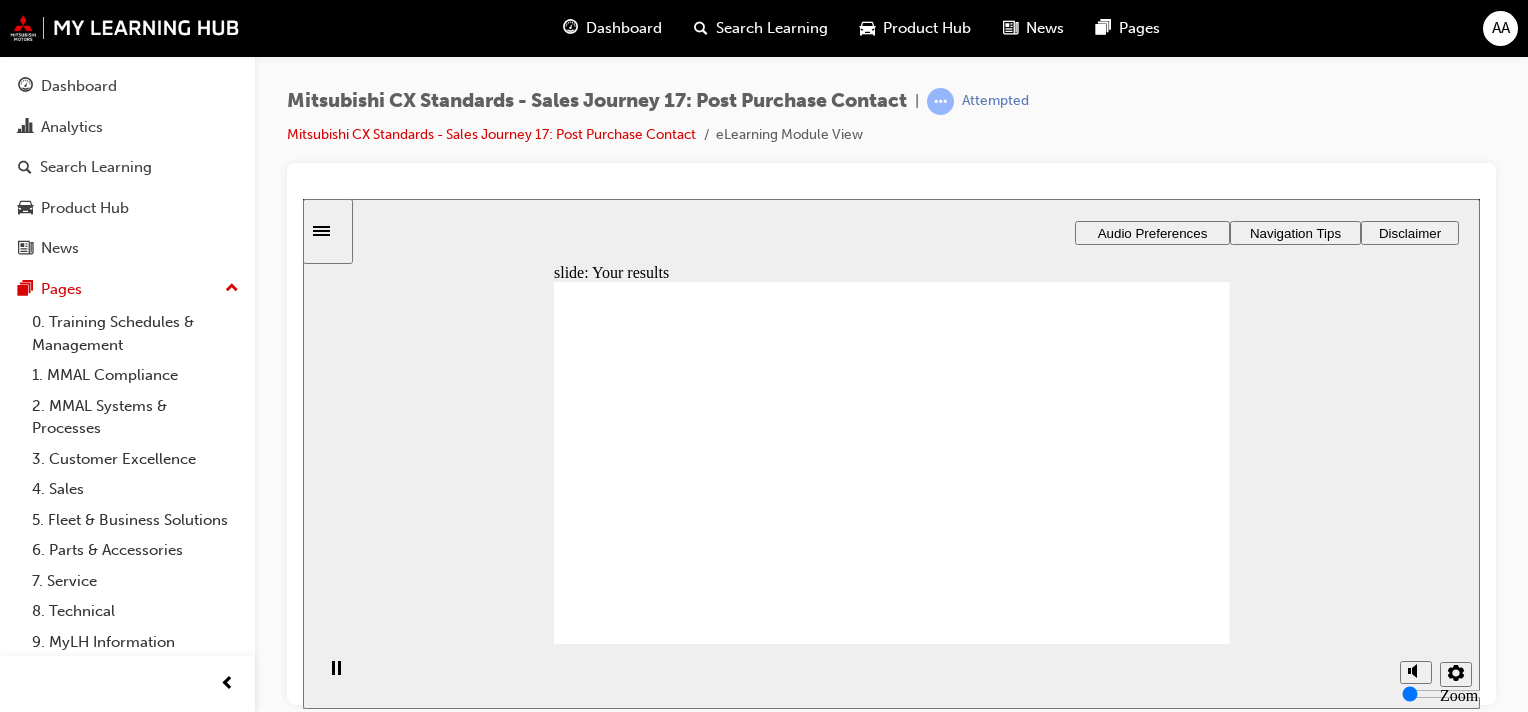 click 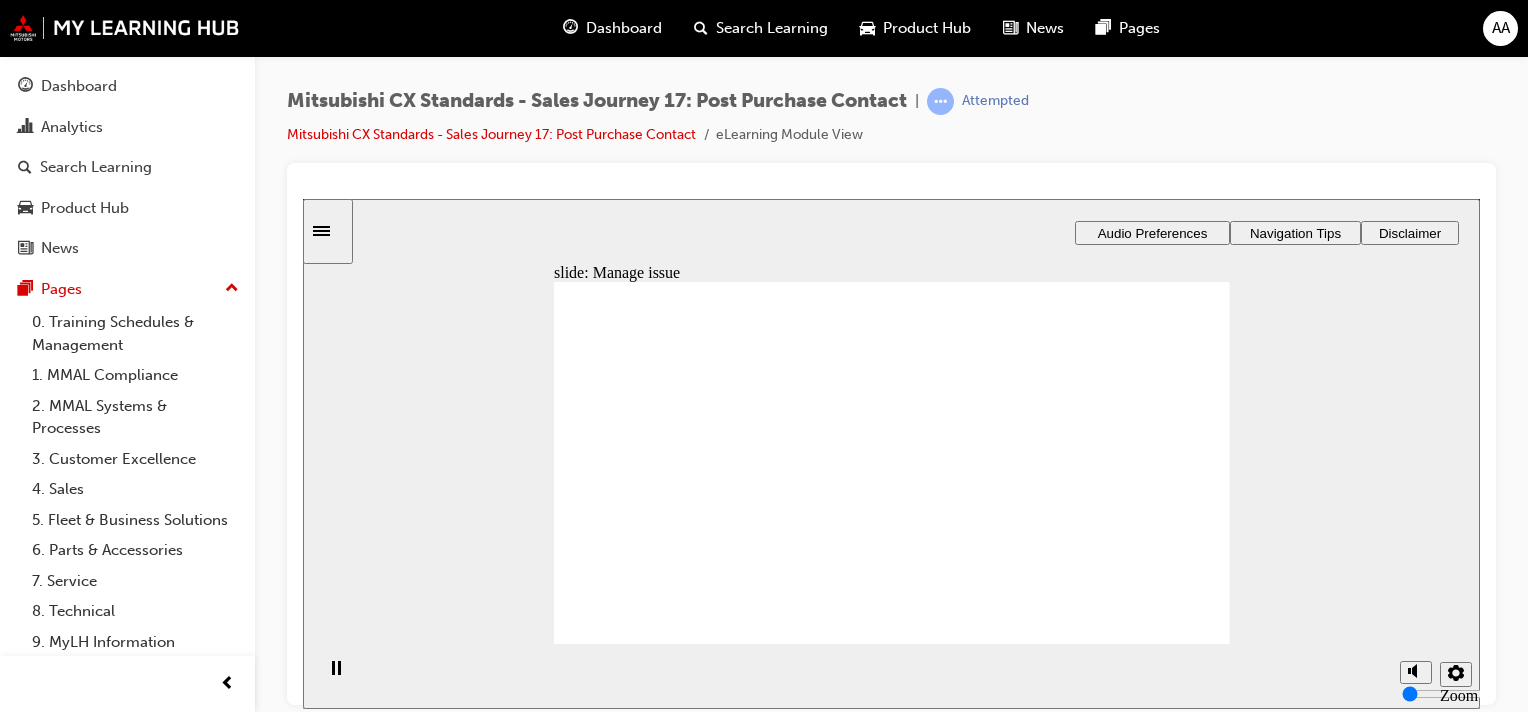 drag, startPoint x: 744, startPoint y: 484, endPoint x: 1248, endPoint y: 351, distance: 521.2533 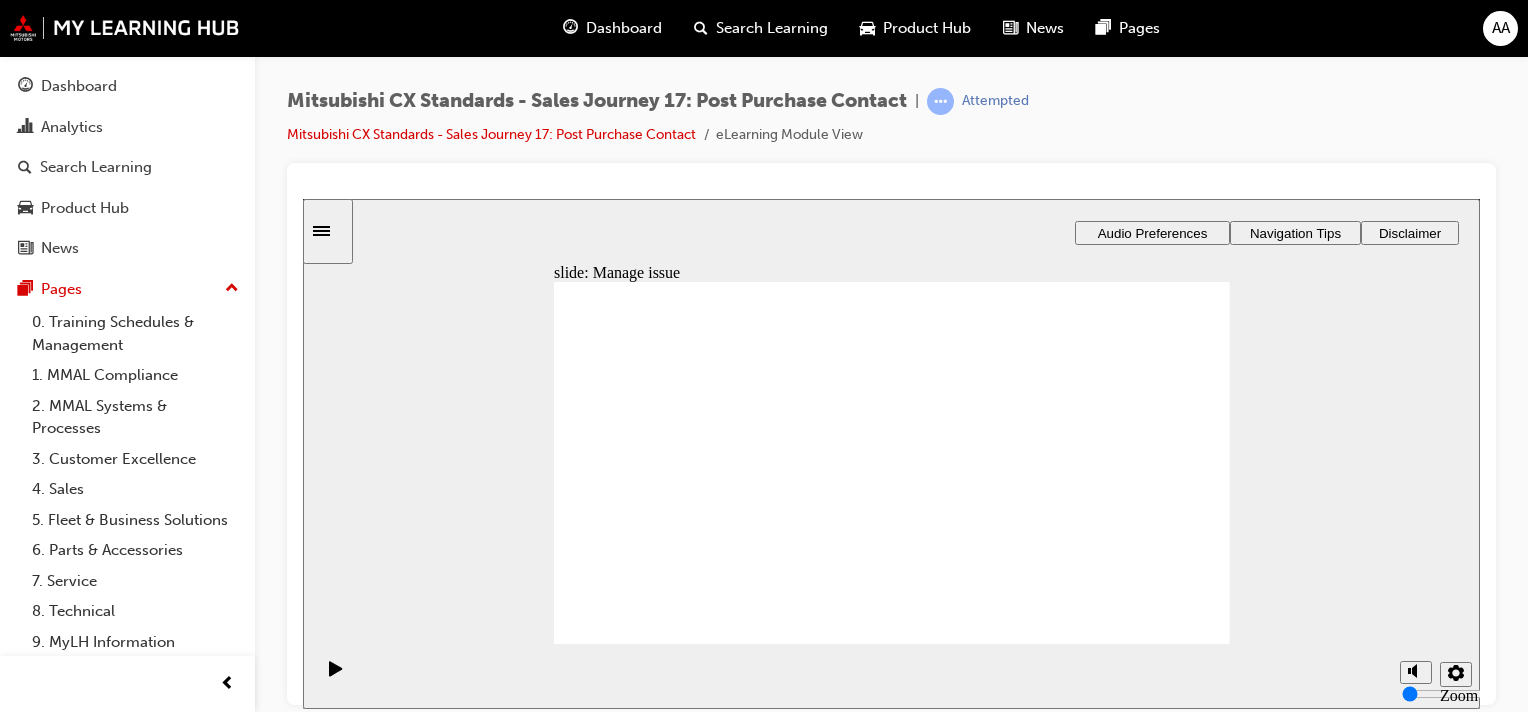 drag, startPoint x: 713, startPoint y: 490, endPoint x: 1110, endPoint y: 447, distance: 399.32193 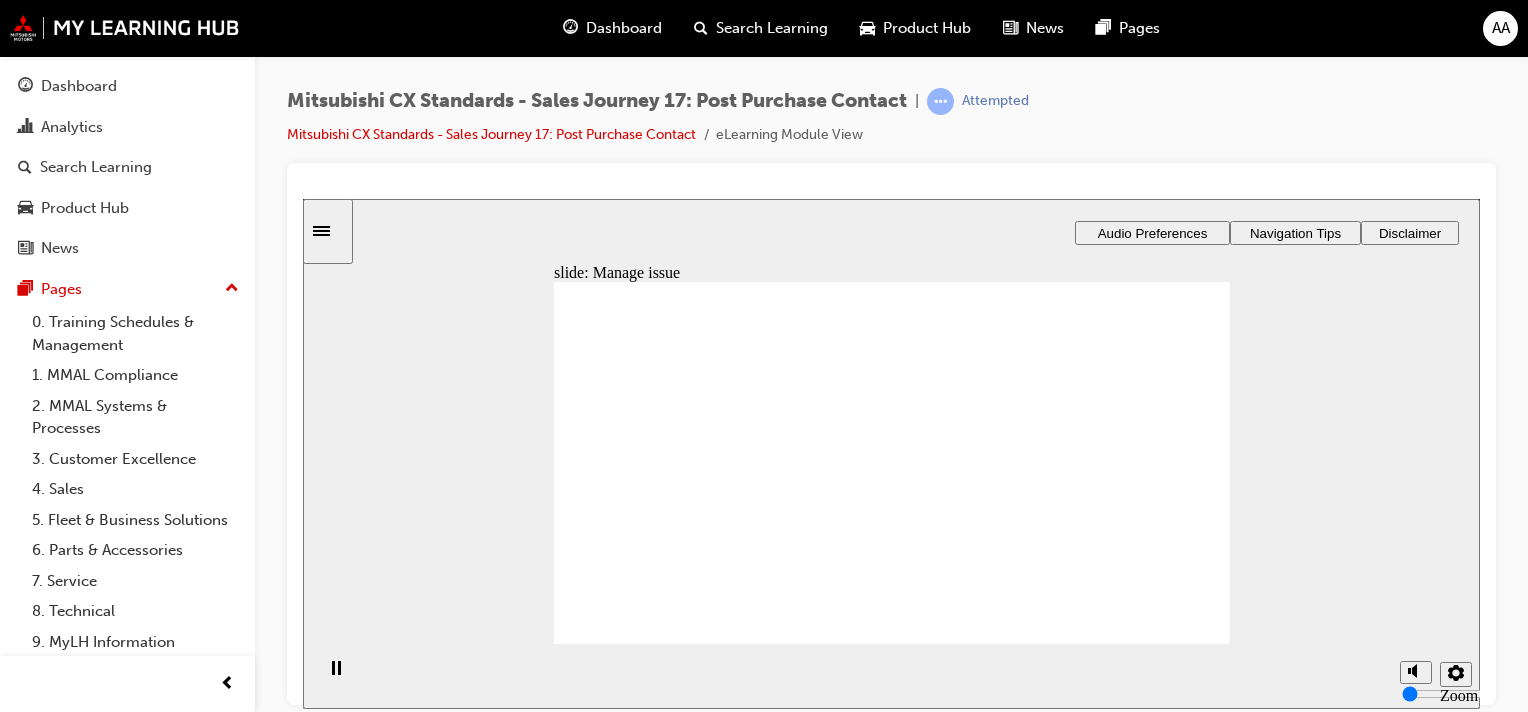 click 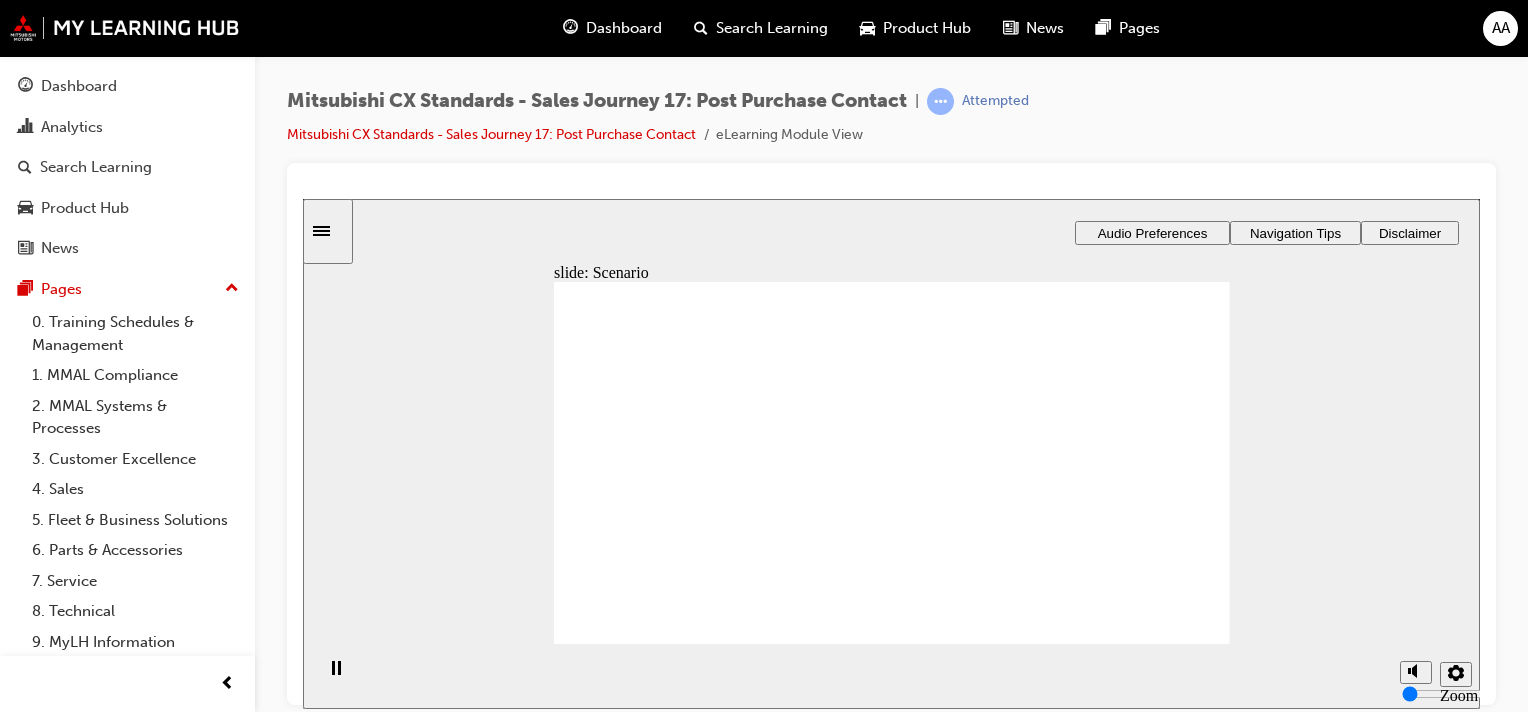 checkbox on "true" 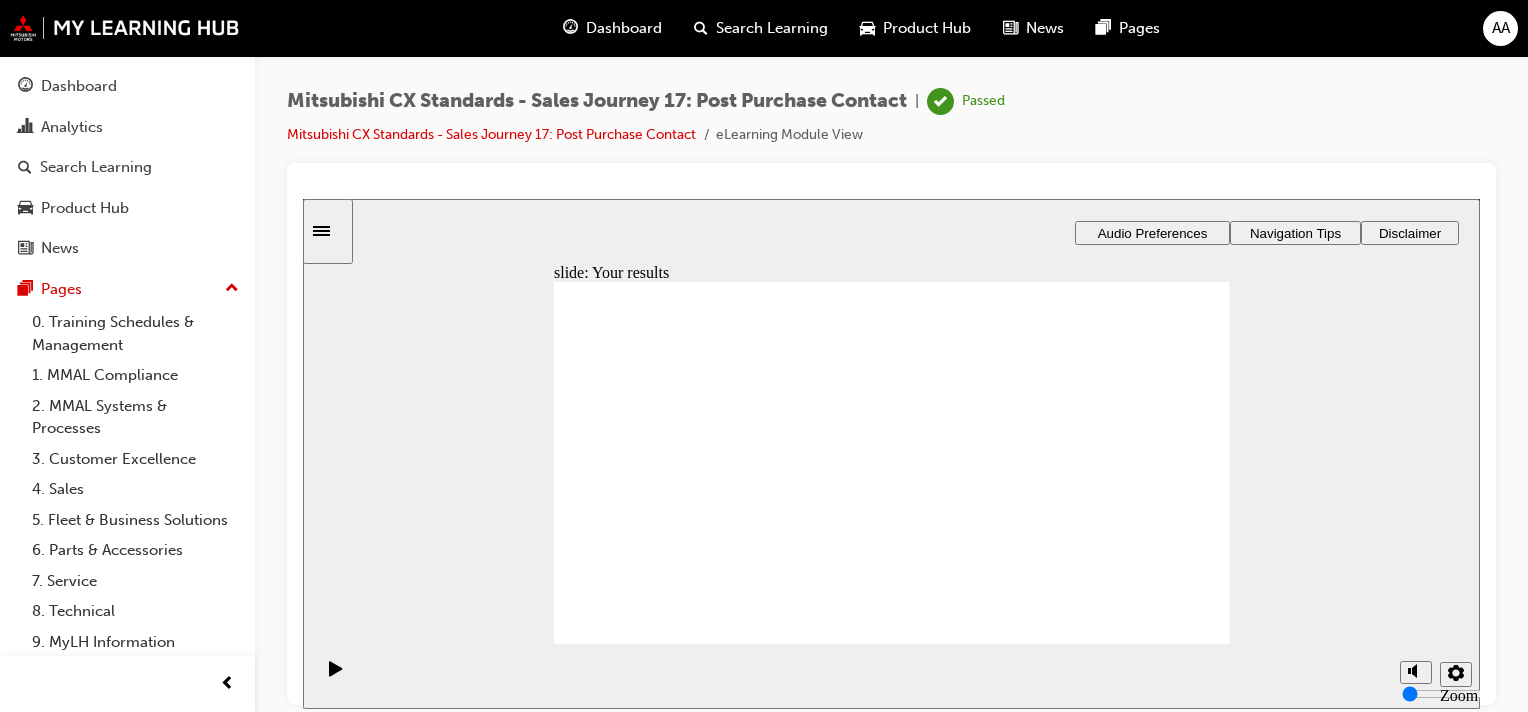 click 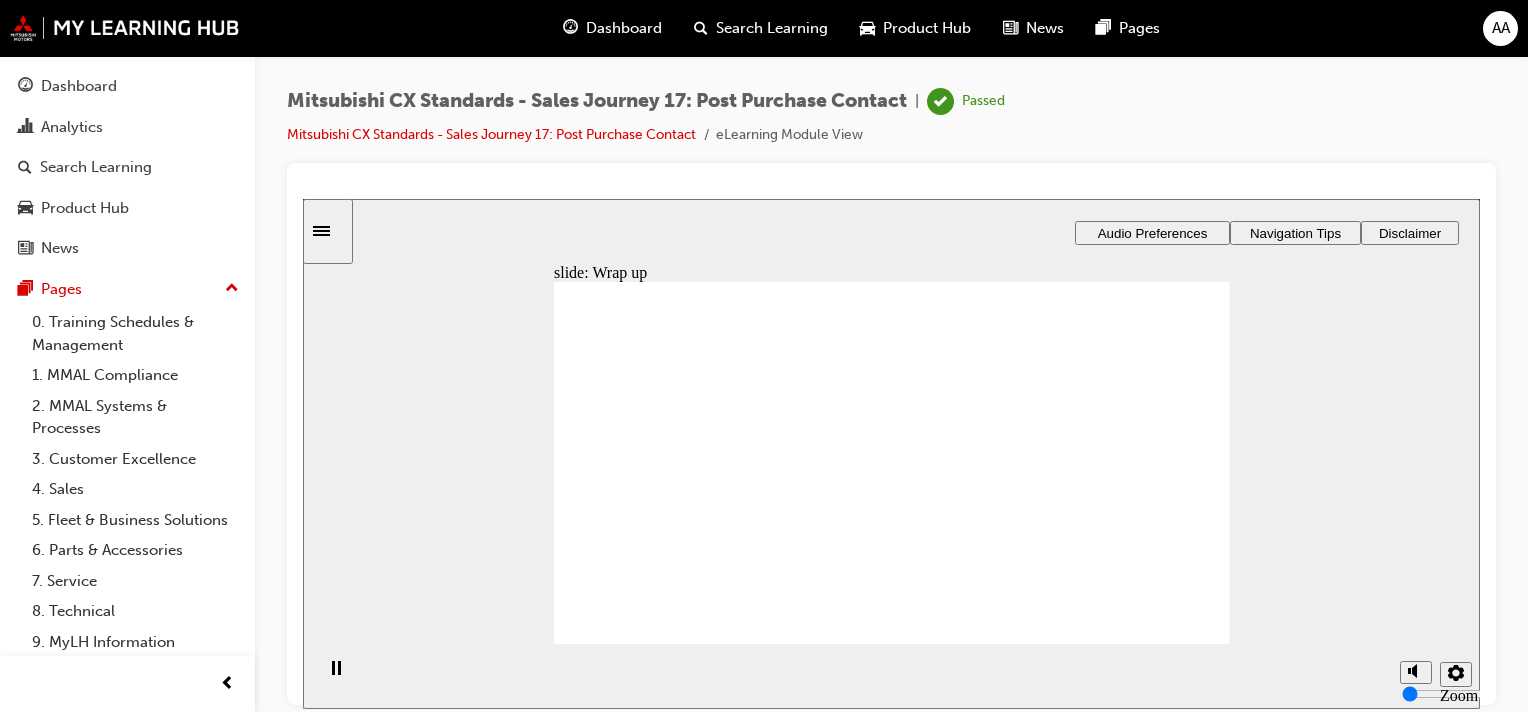 click 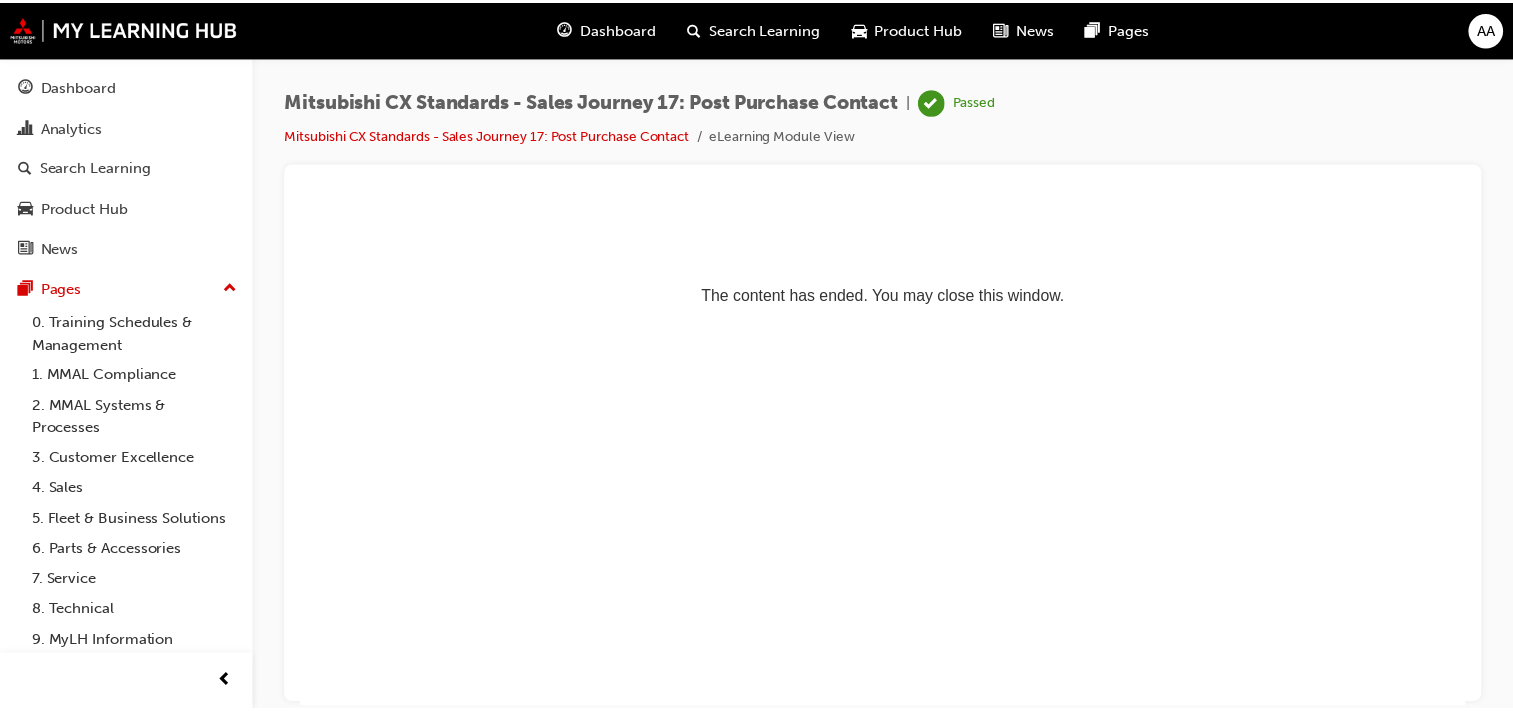 scroll, scrollTop: 0, scrollLeft: 0, axis: both 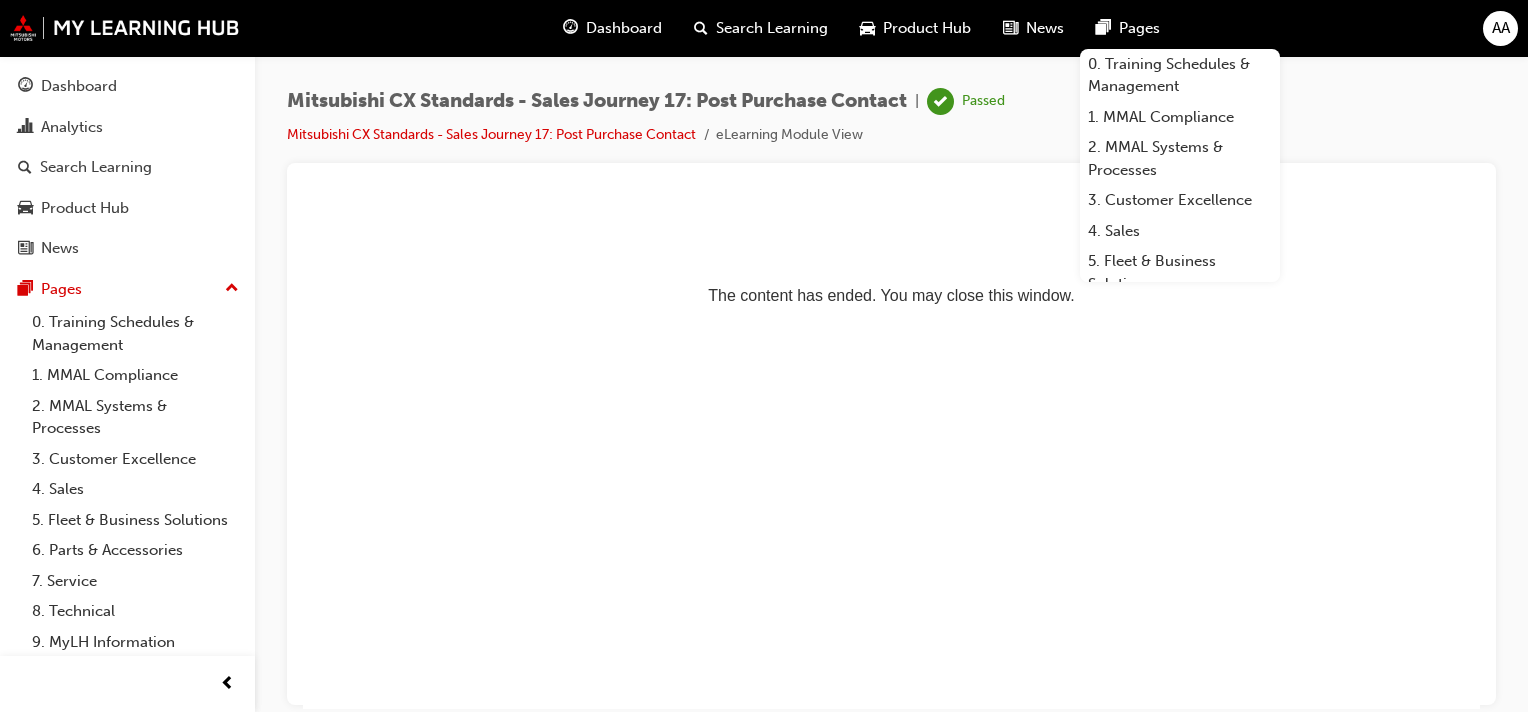 click at bounding box center (570, 28) 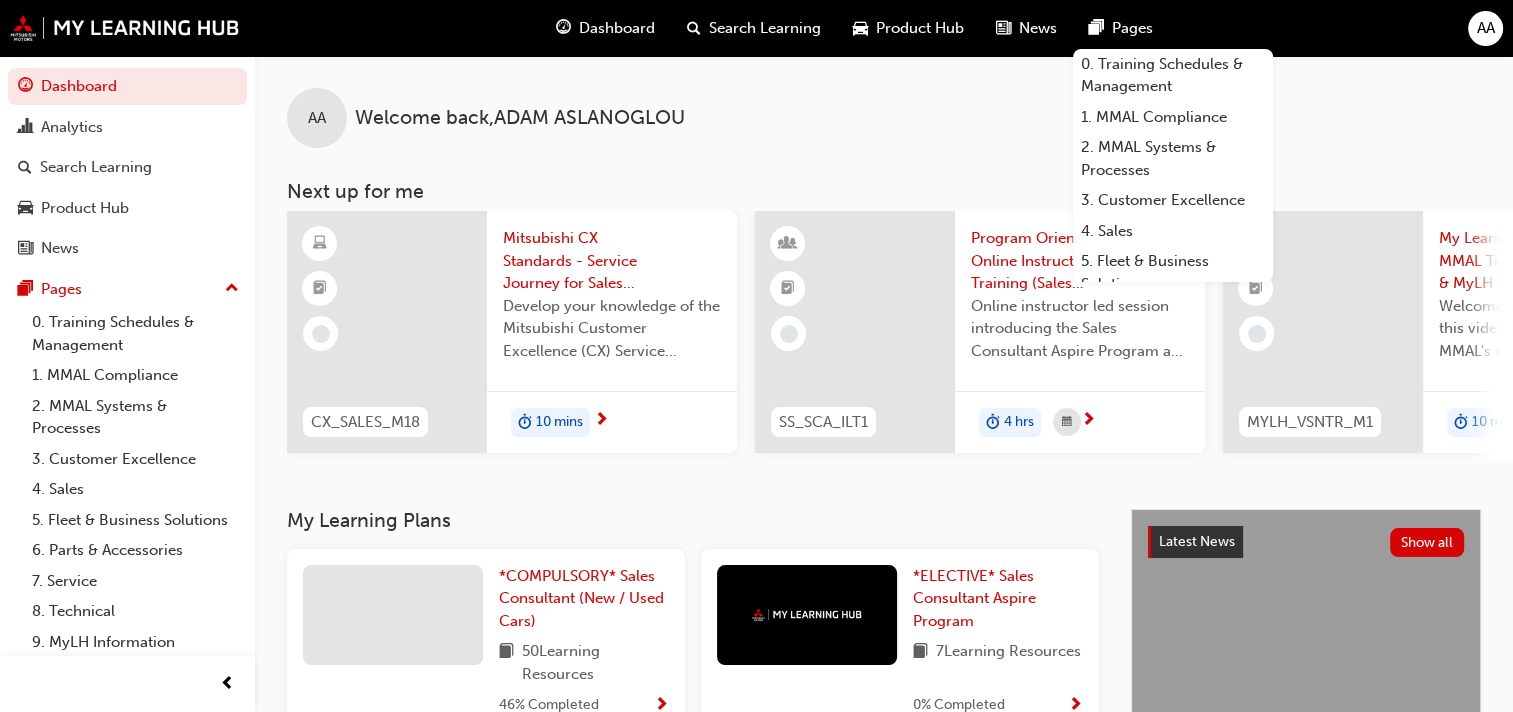 click on "Dashboard" at bounding box center [617, 28] 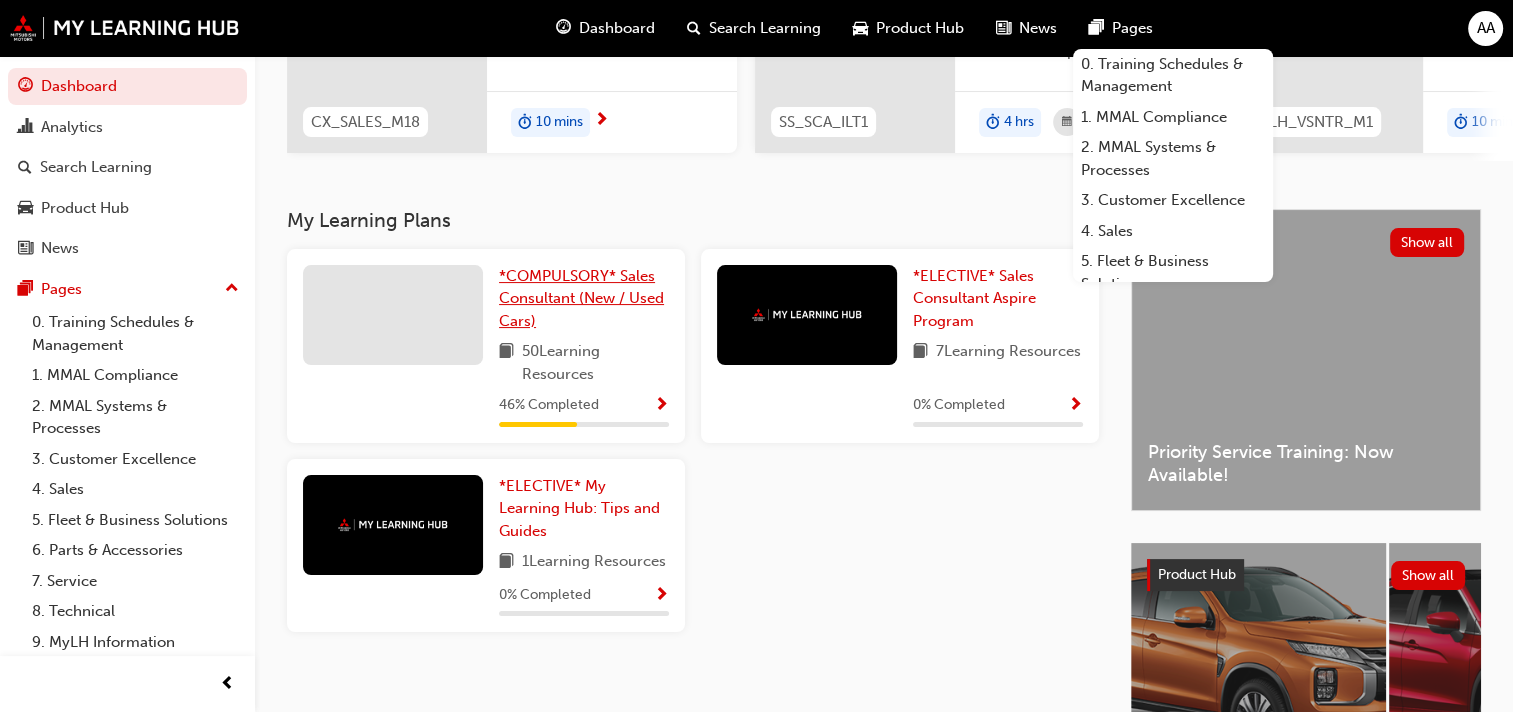 scroll, scrollTop: 0, scrollLeft: 0, axis: both 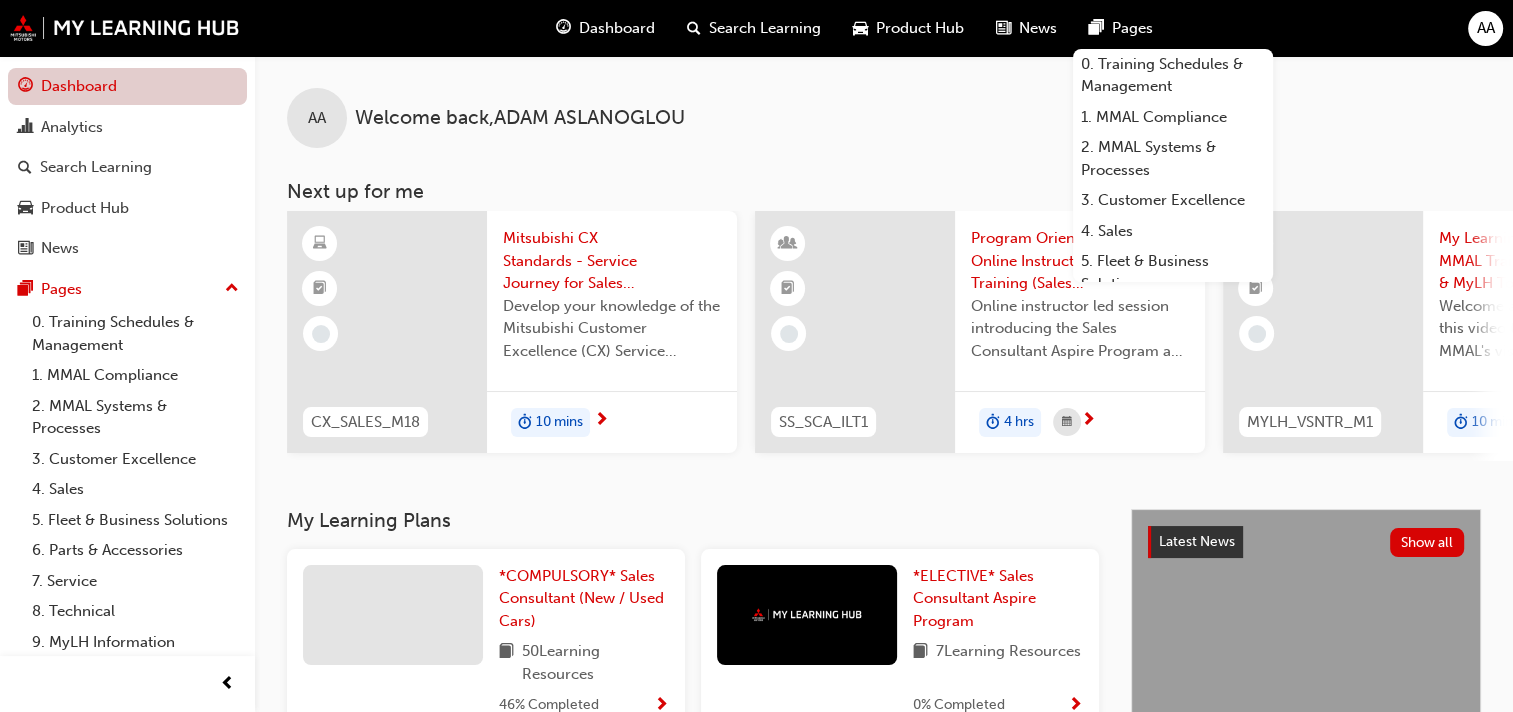 click on "Dashboard" at bounding box center [127, 86] 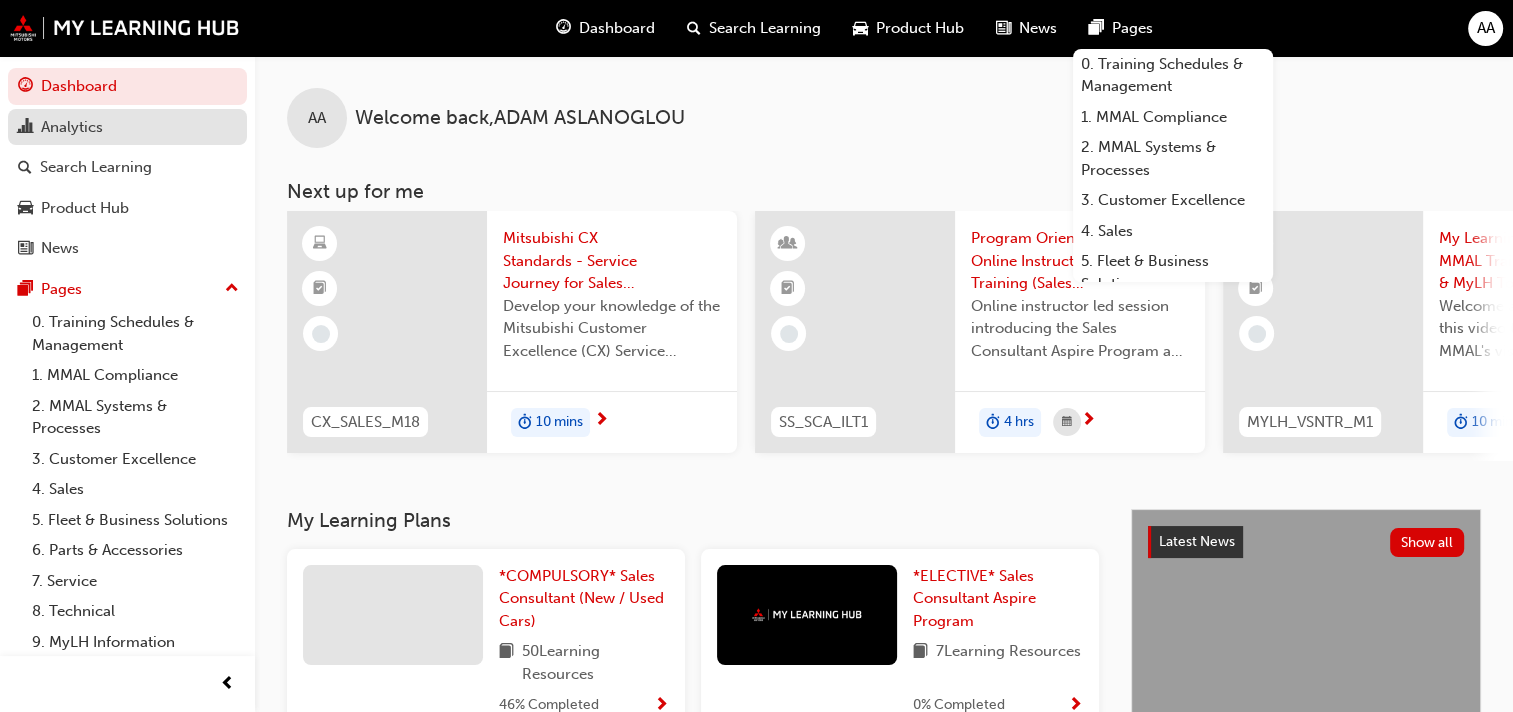 click on "Analytics" at bounding box center (72, 127) 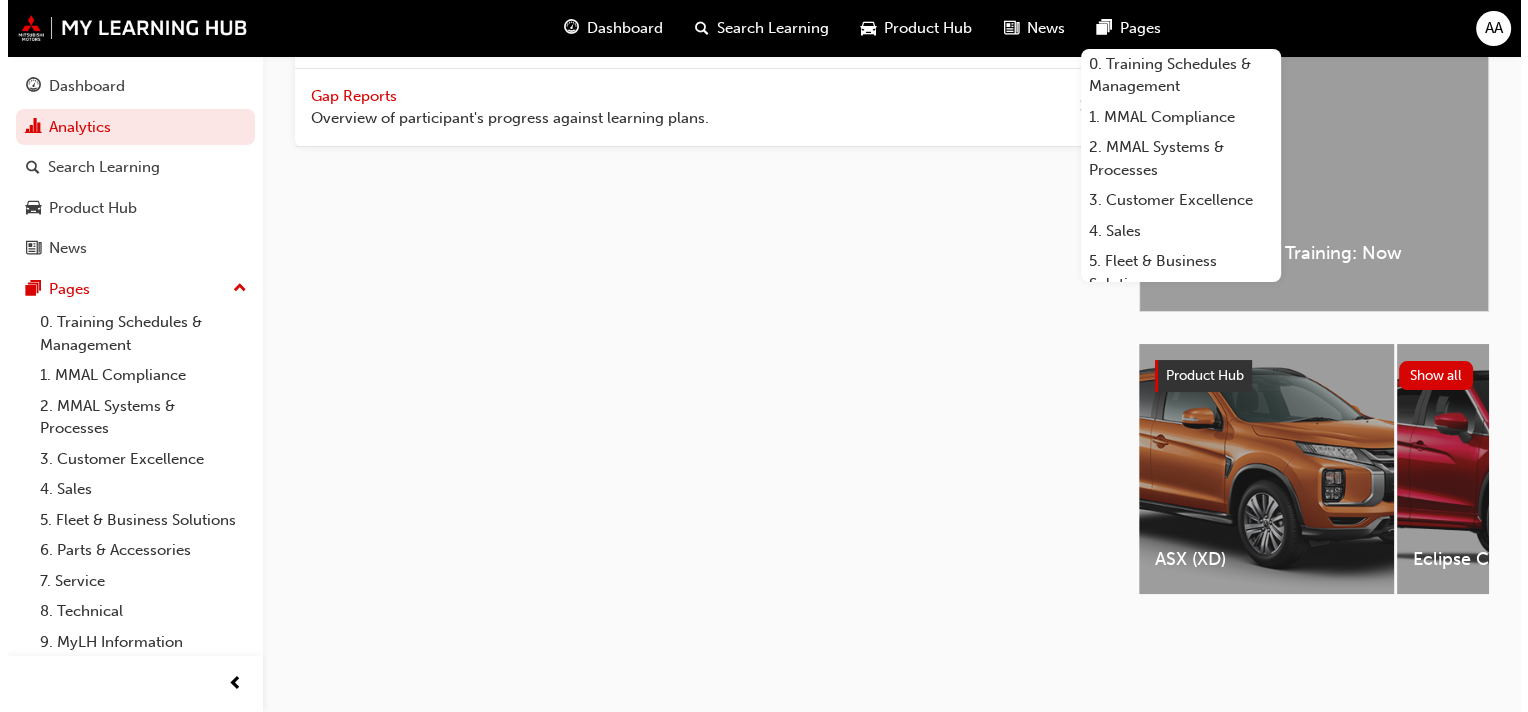 scroll, scrollTop: 0, scrollLeft: 0, axis: both 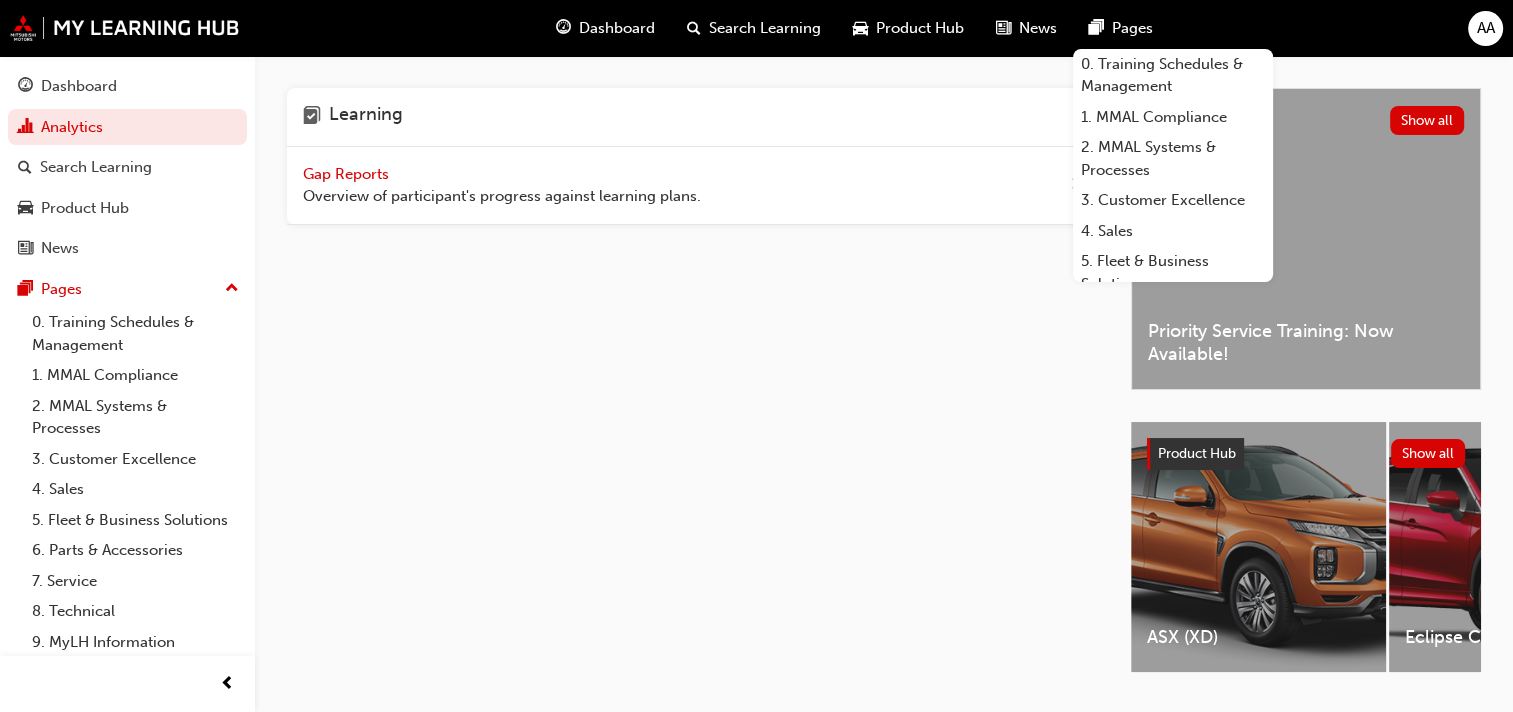 click on "Gap Reports" at bounding box center (348, 174) 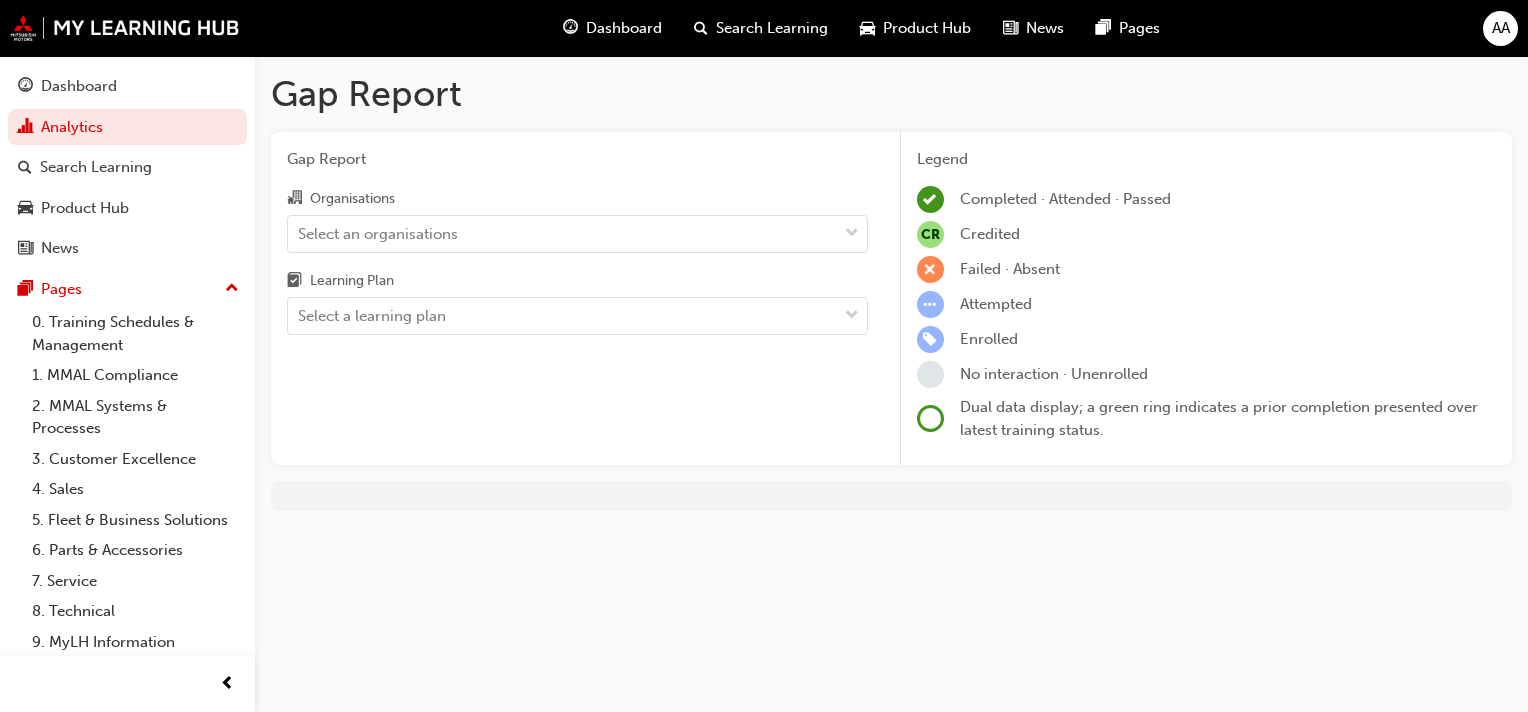 click on "Gap Report" at bounding box center (891, 94) 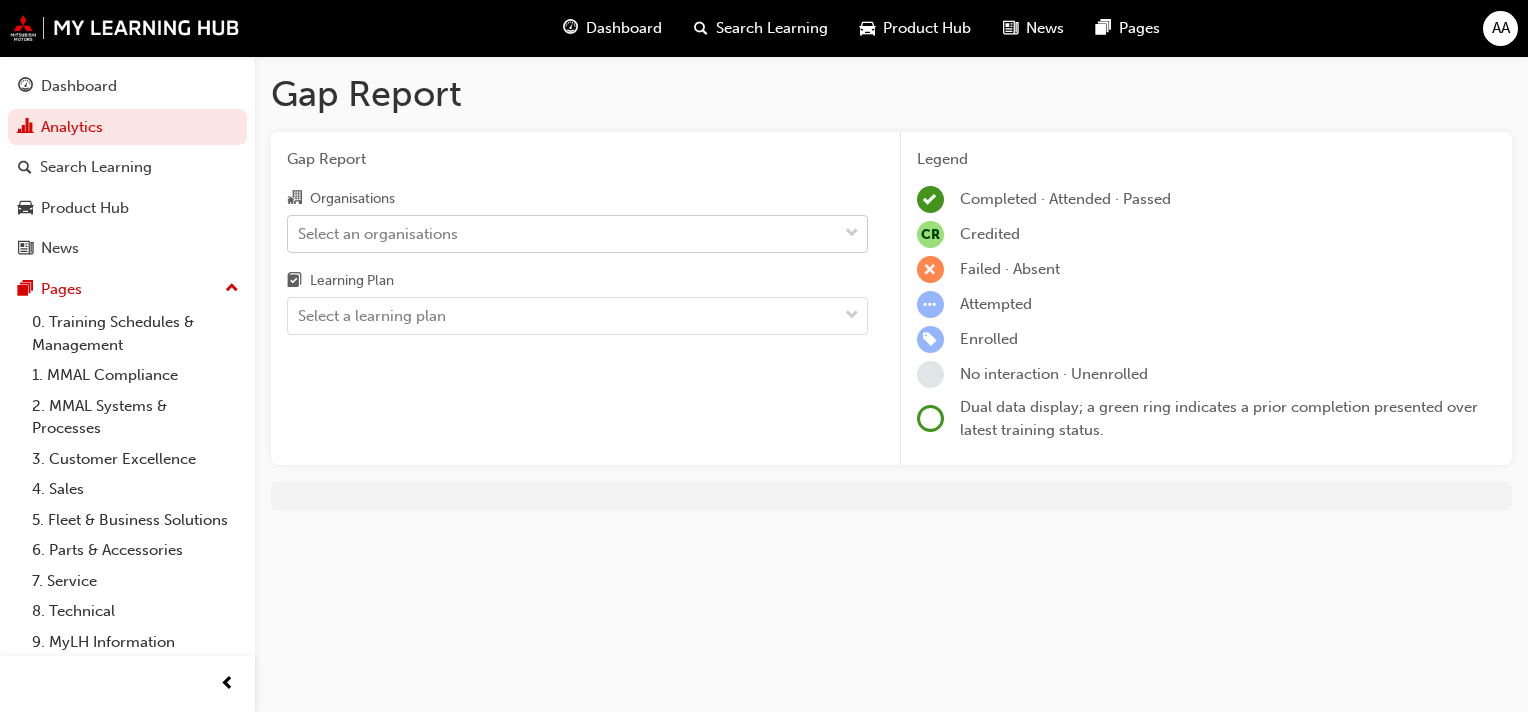 click on "Select an organisations" at bounding box center (378, 233) 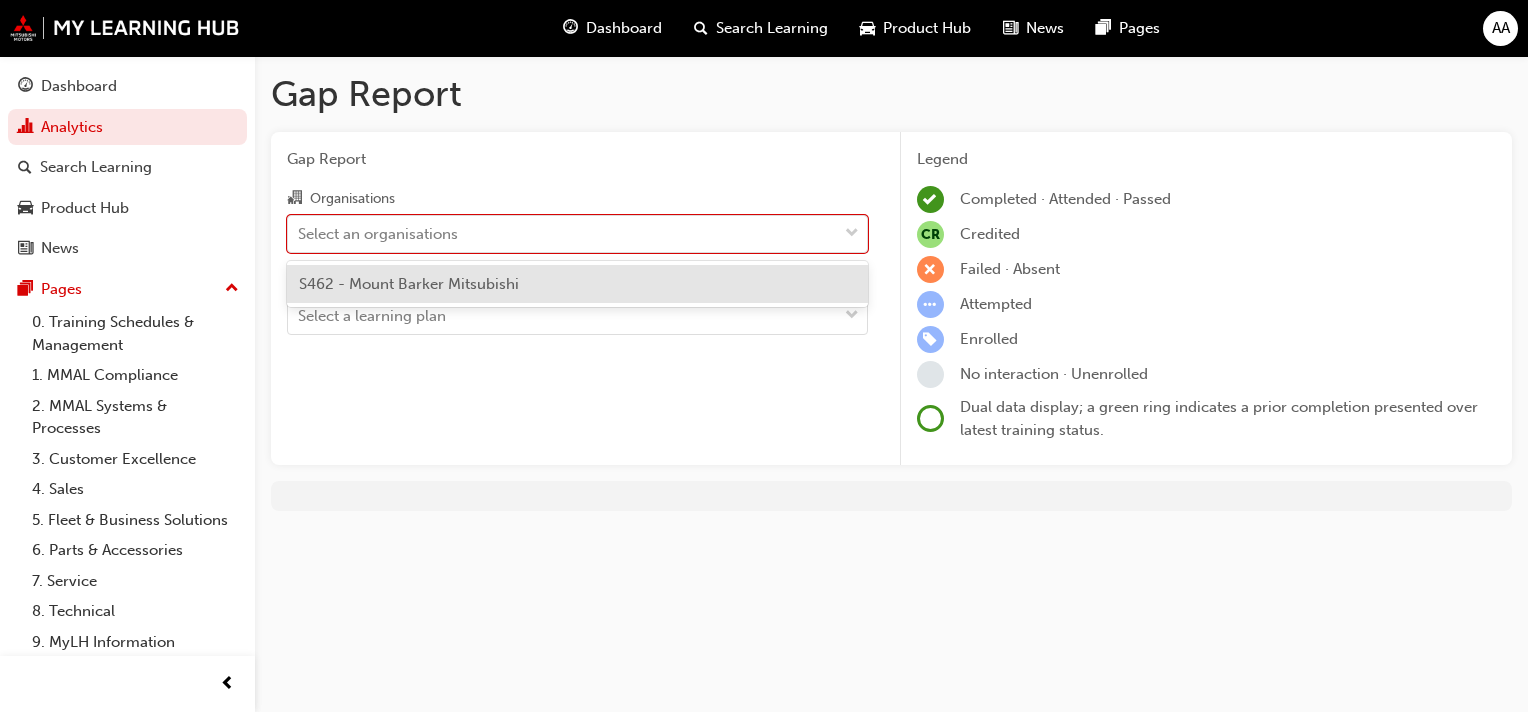 click on "S462 - Mount Barker Mitsubishi" at bounding box center [409, 284] 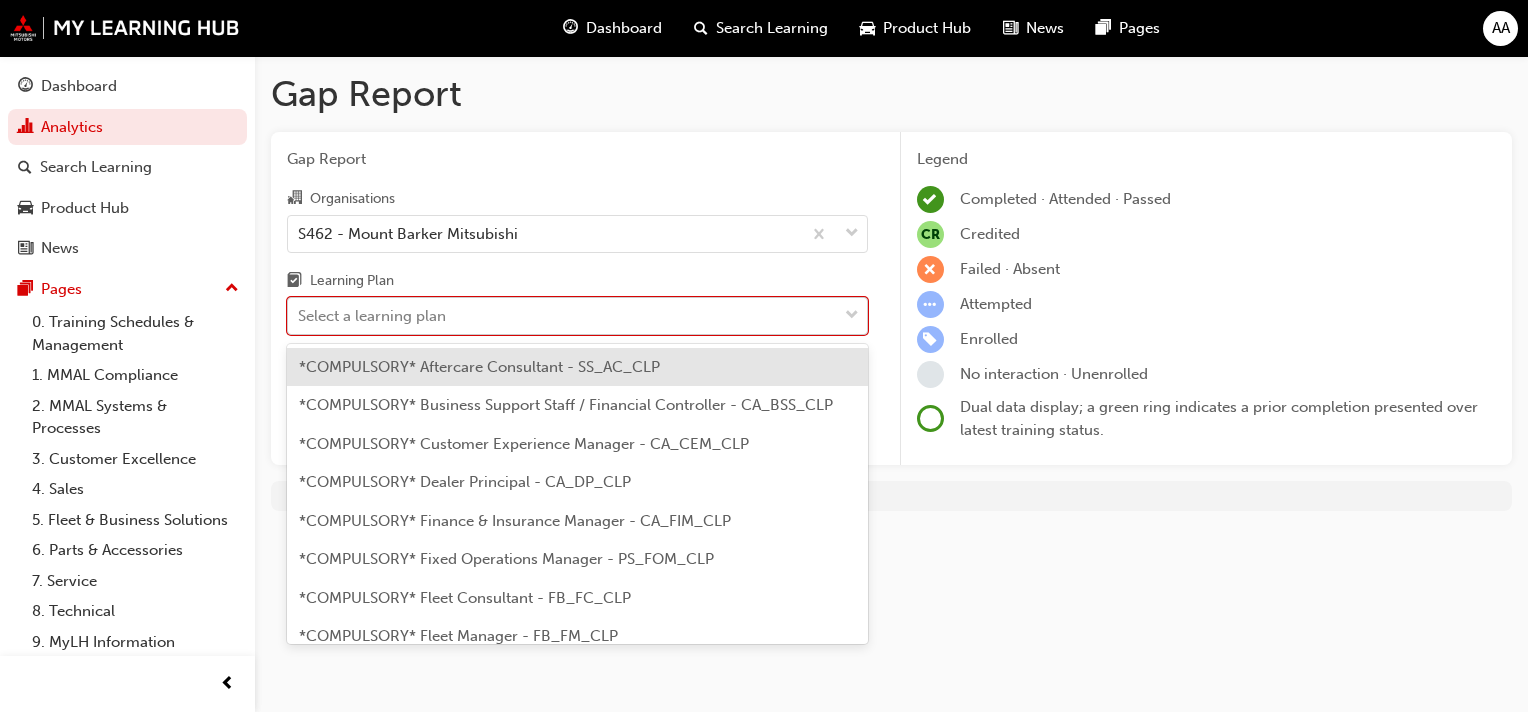 click on "Select a learning plan" at bounding box center (372, 316) 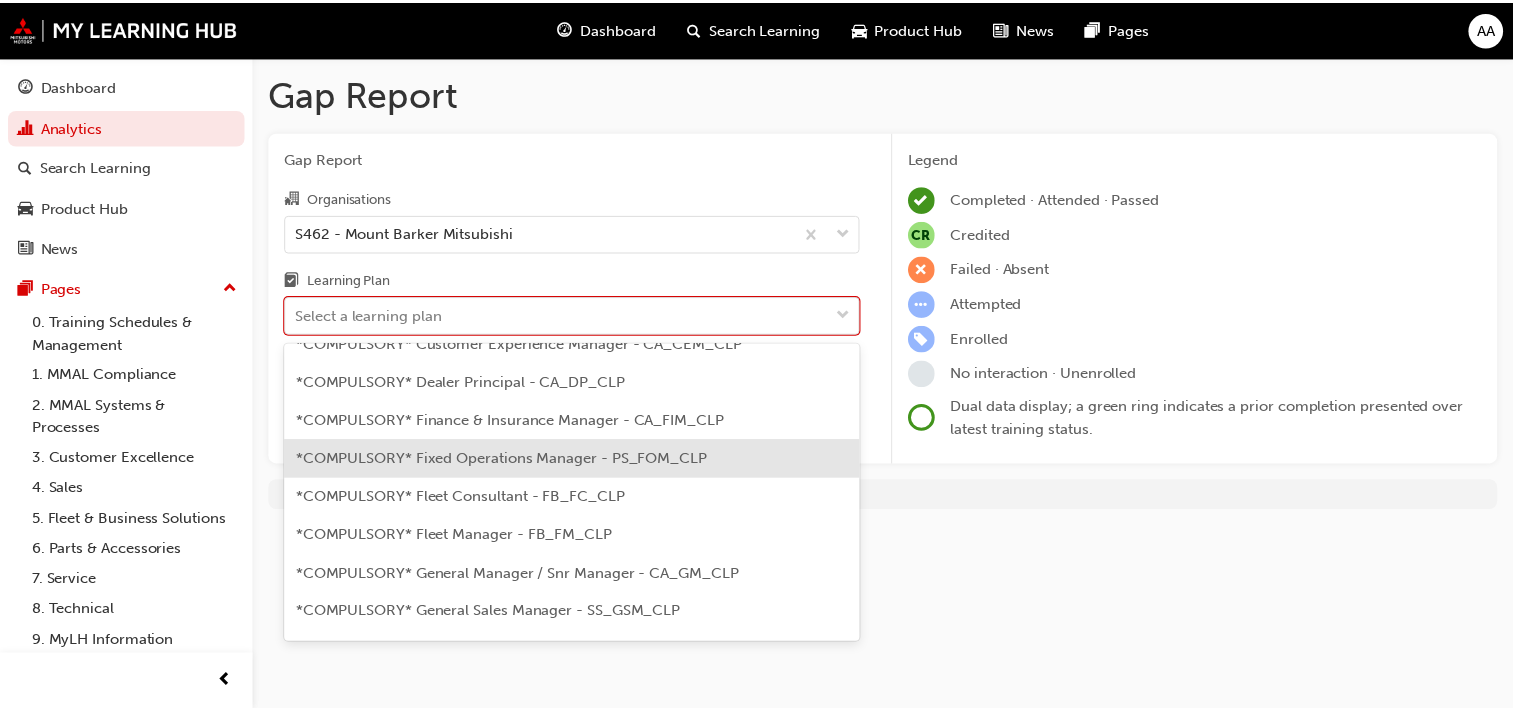 scroll, scrollTop: 0, scrollLeft: 0, axis: both 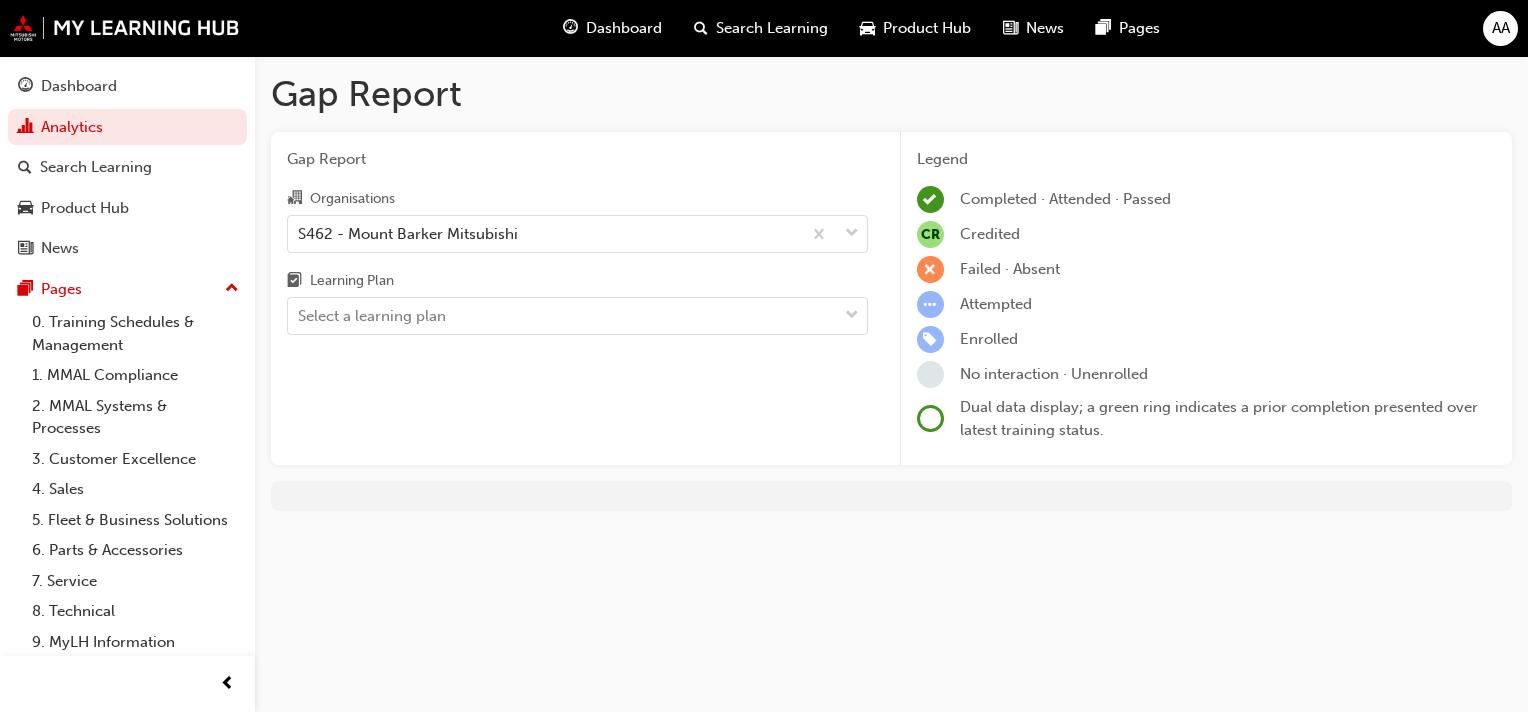 click on "Learning Plan" at bounding box center (577, 283) 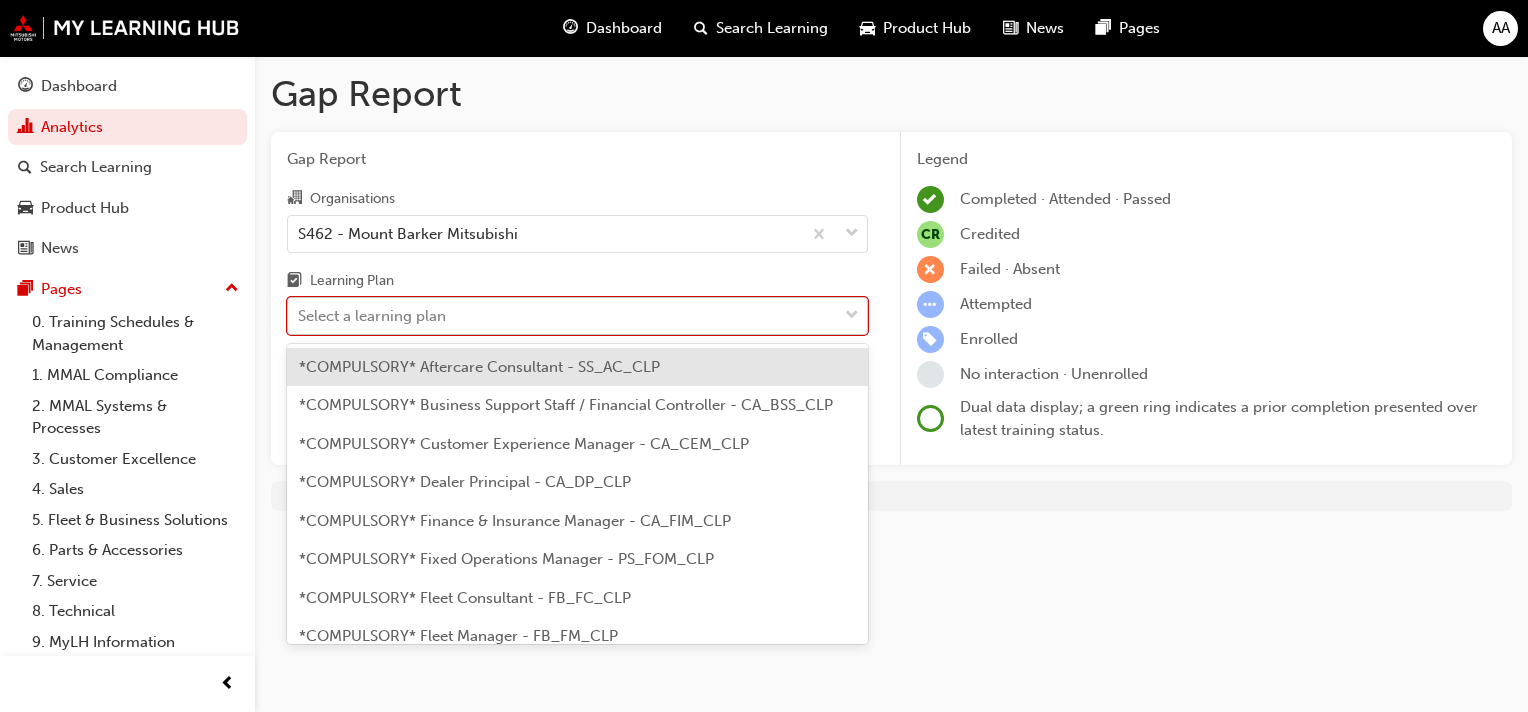 click on "Select a learning plan" at bounding box center (562, 316) 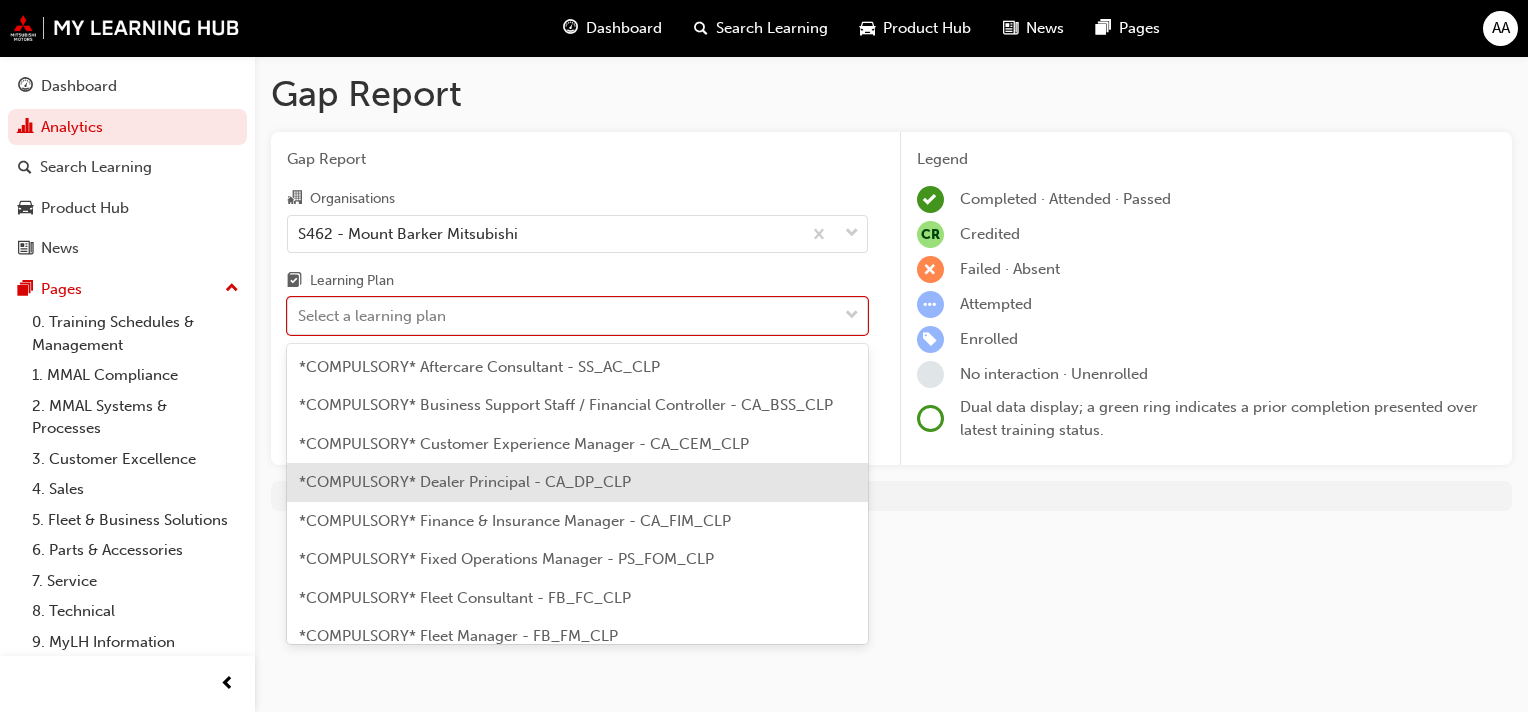 click on "*COMPULSORY* Dealer Principal - CA_DP_CLP" at bounding box center (465, 482) 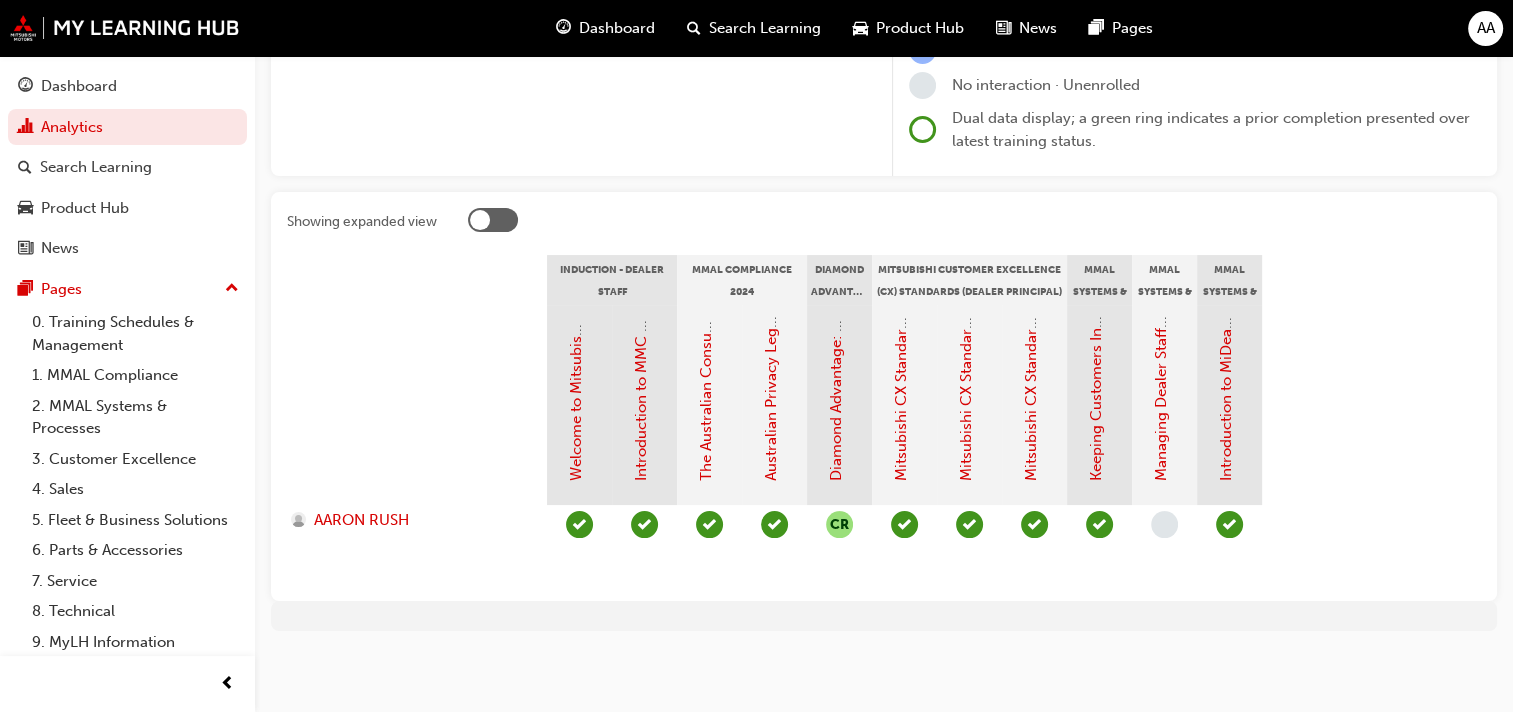 scroll, scrollTop: 0, scrollLeft: 0, axis: both 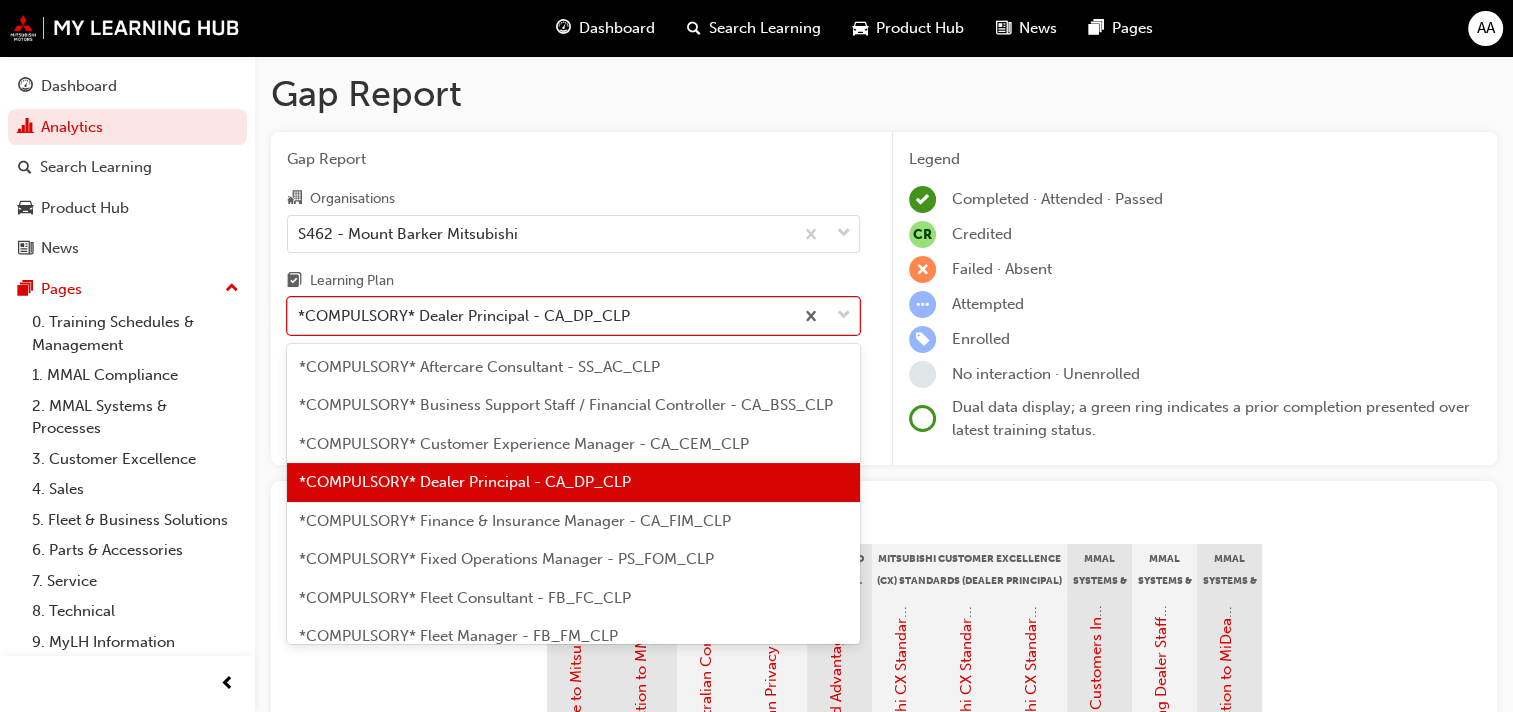 click on "*COMPULSORY* Dealer Principal - CA_DP_CLP" at bounding box center (464, 316) 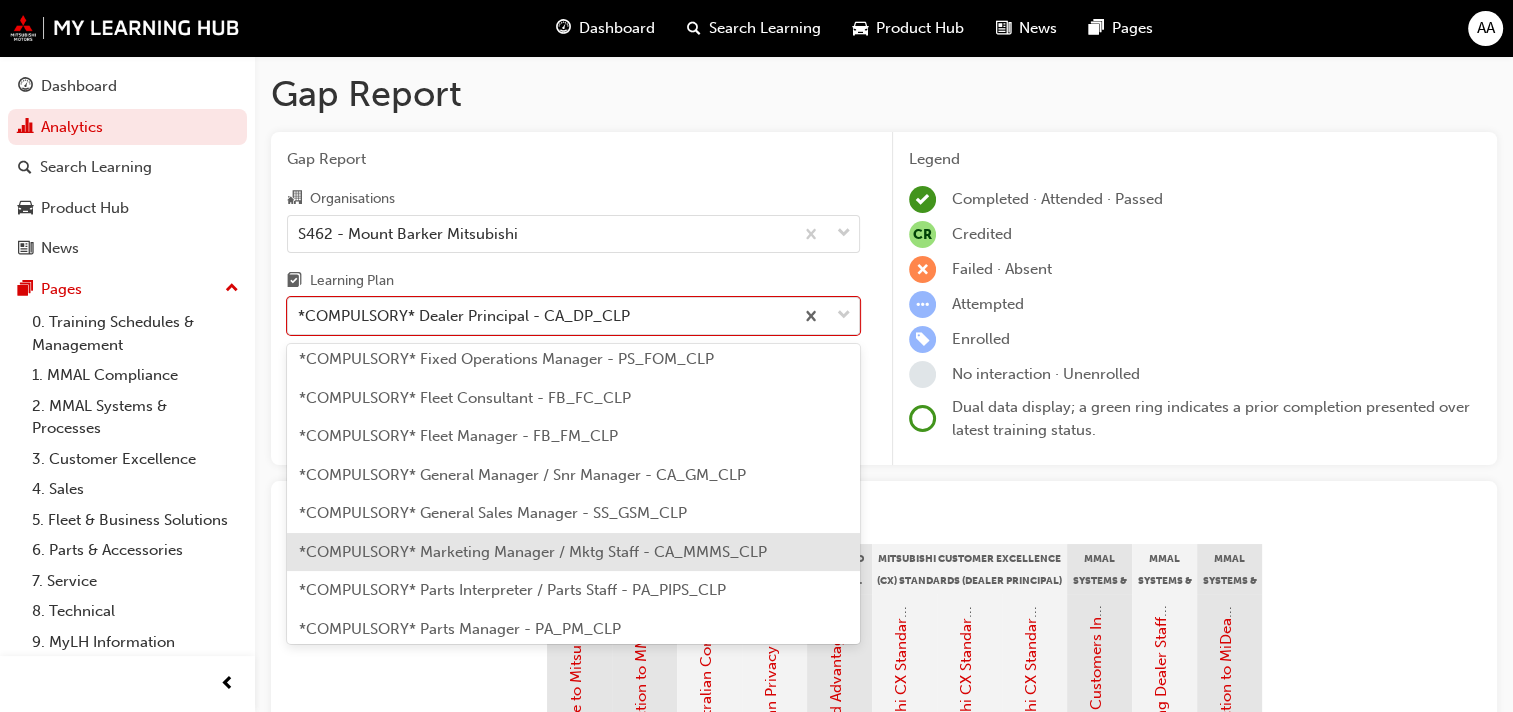 scroll, scrollTop: 400, scrollLeft: 0, axis: vertical 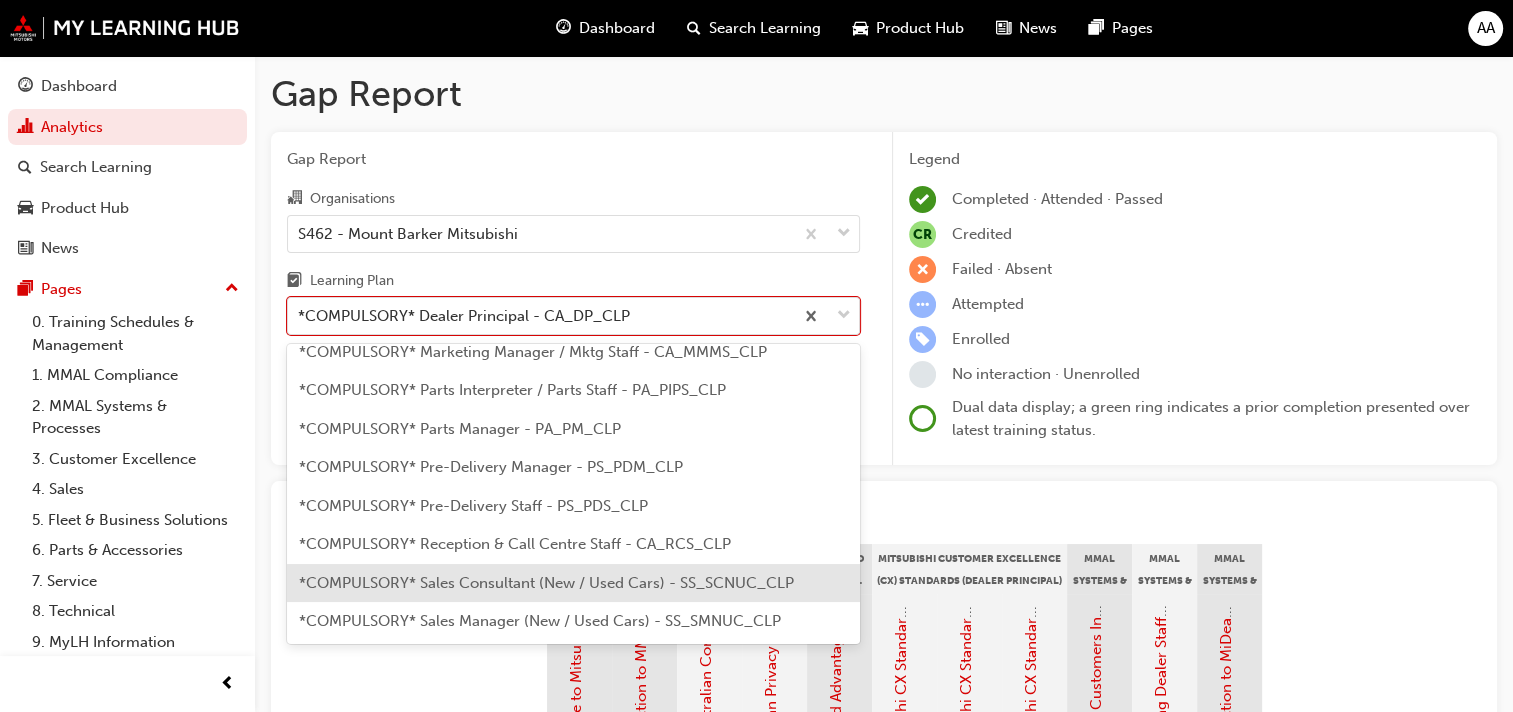 click on "*COMPULSORY* Sales Consultant (New / Used Cars) - SS_SCNUC_CLP" at bounding box center (573, 583) 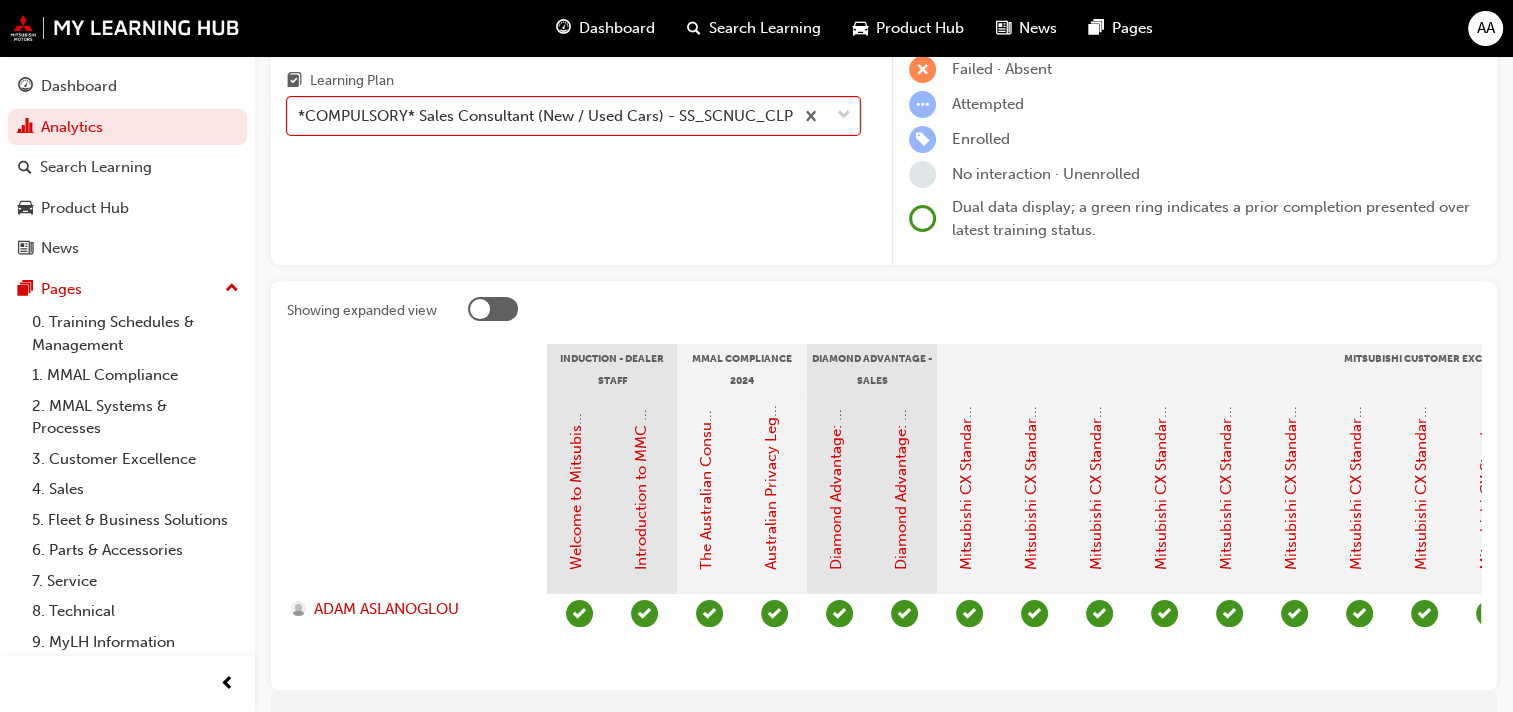scroll, scrollTop: 300, scrollLeft: 0, axis: vertical 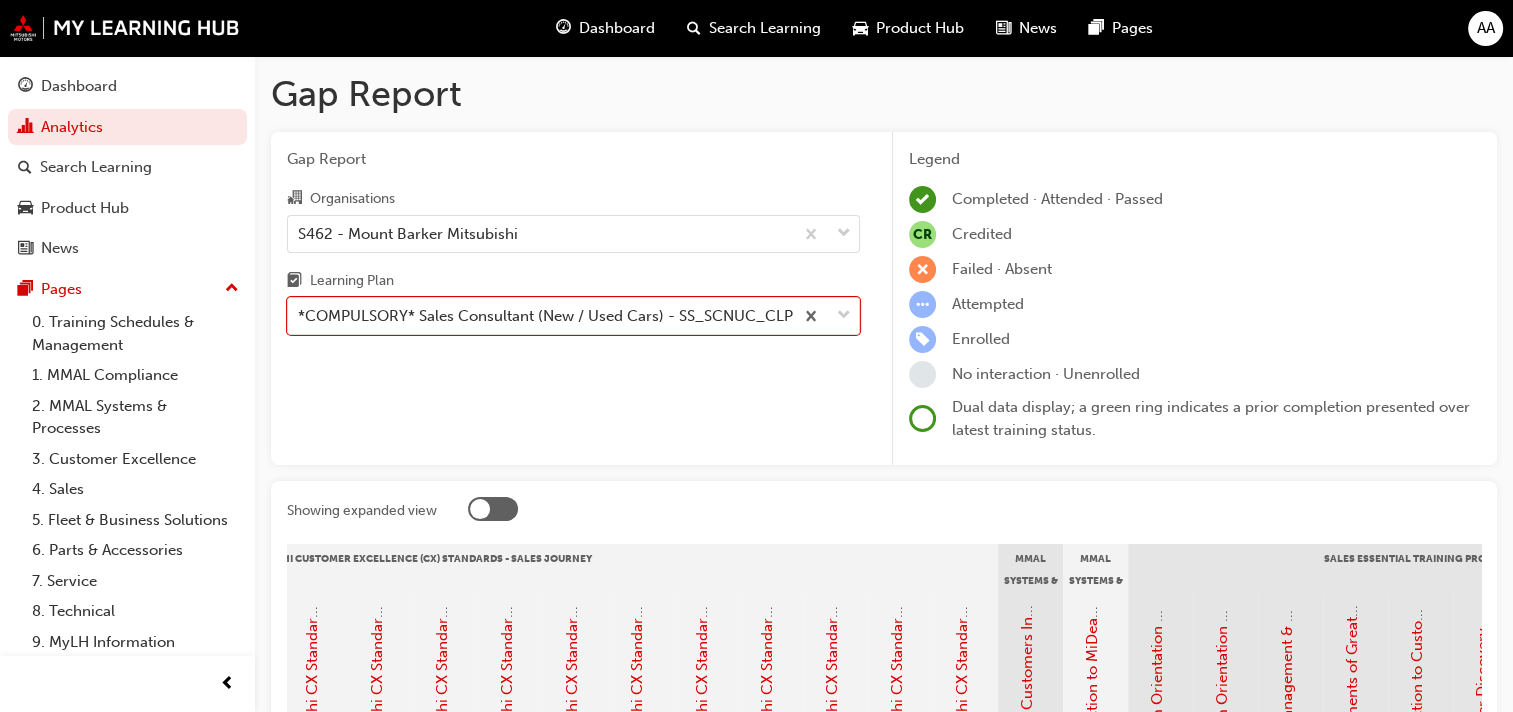 click at bounding box center (480, 509) 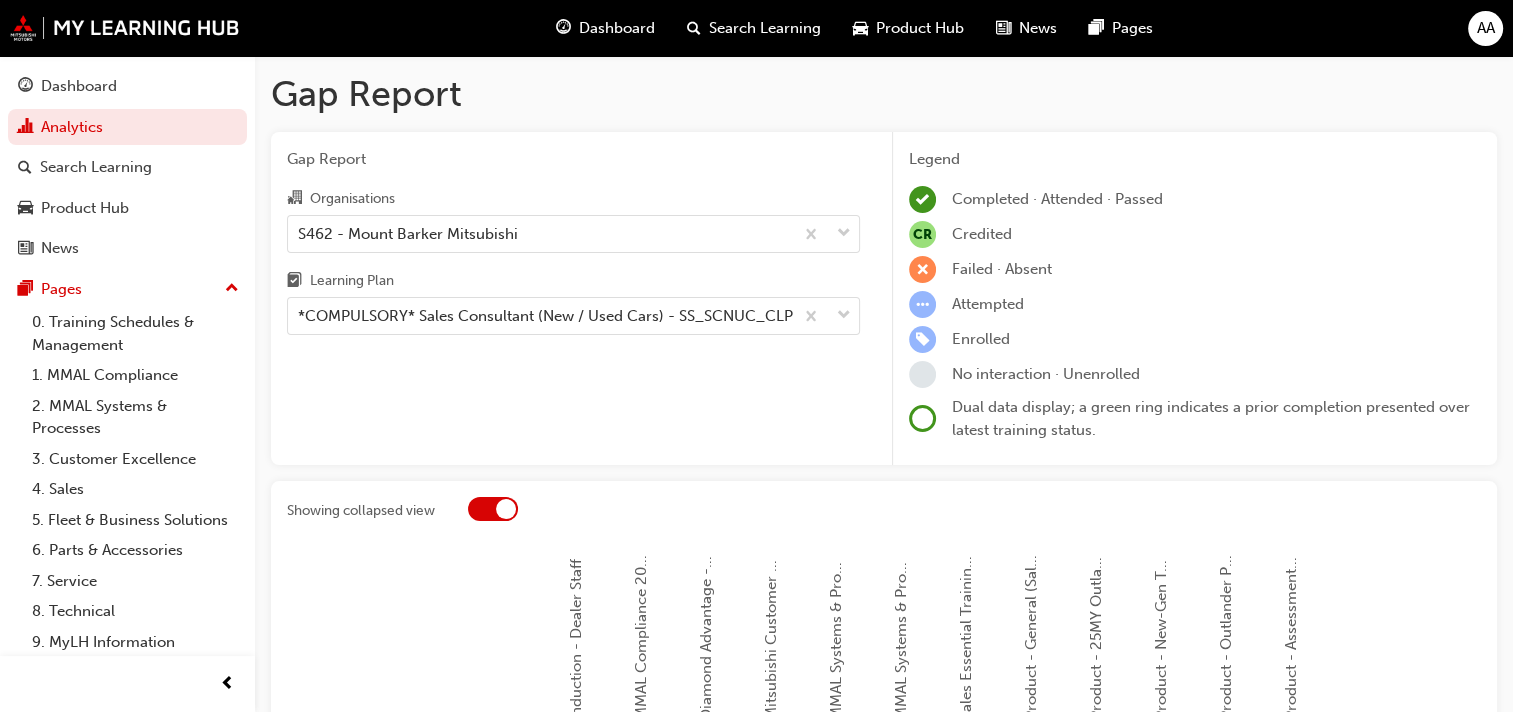 scroll, scrollTop: 0, scrollLeft: 0, axis: both 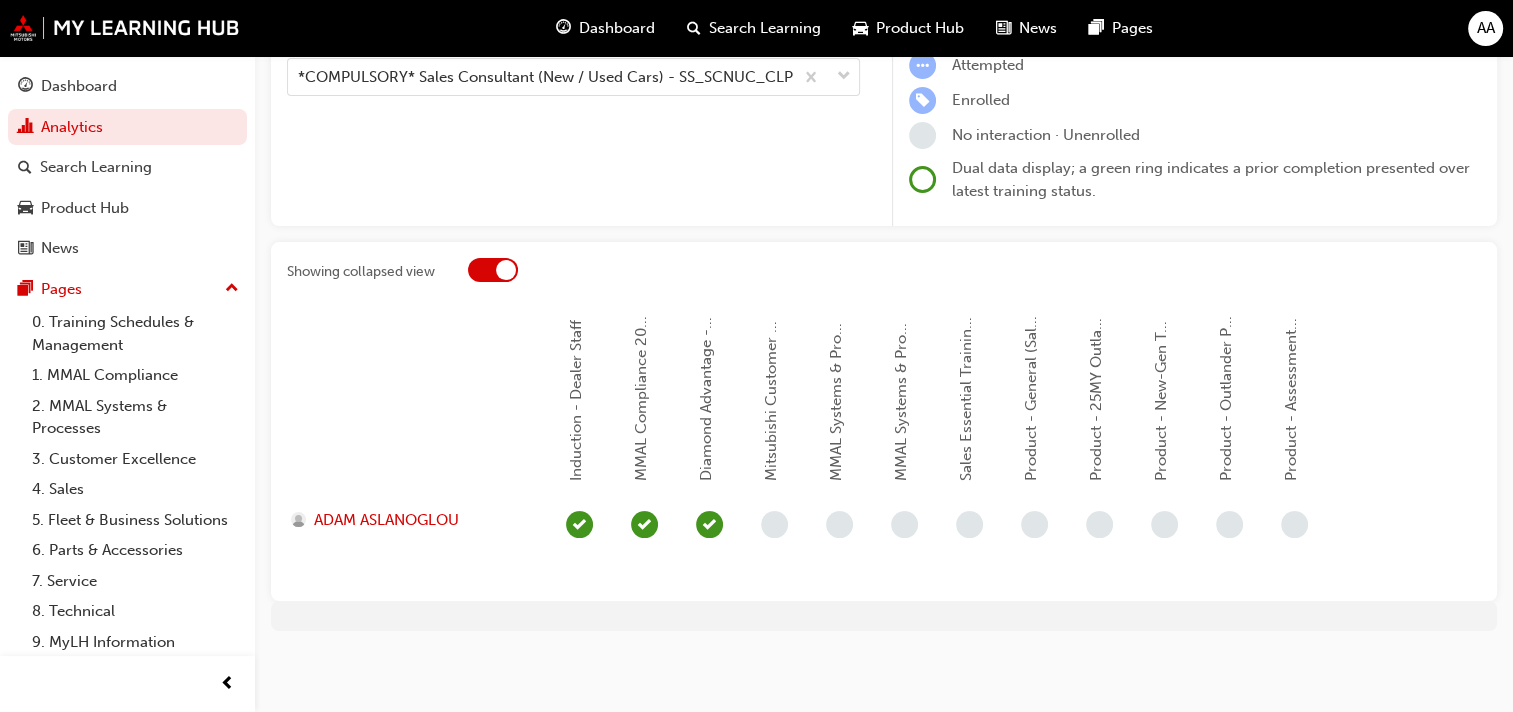 click on "Showing collapsed view Induction - Dealer Staff MMAL Compliance 2024 Diamond Advantage - Sales Mitsubishi Customer Excellence (CX) Standards - Sales Journey MMAL Systems & Processes - Customer MMAL Systems & Processes - General Sales Essential Training Program Product - General (Sales) Product - 25MY Outlander Product - New-Gen Triton (Sales) Product - Outlander Plug-in Hybrid EV (Sales) Product - Assessment Quizzes (Sales) NEW ADAM ASLANOGLOU" at bounding box center (884, 421) 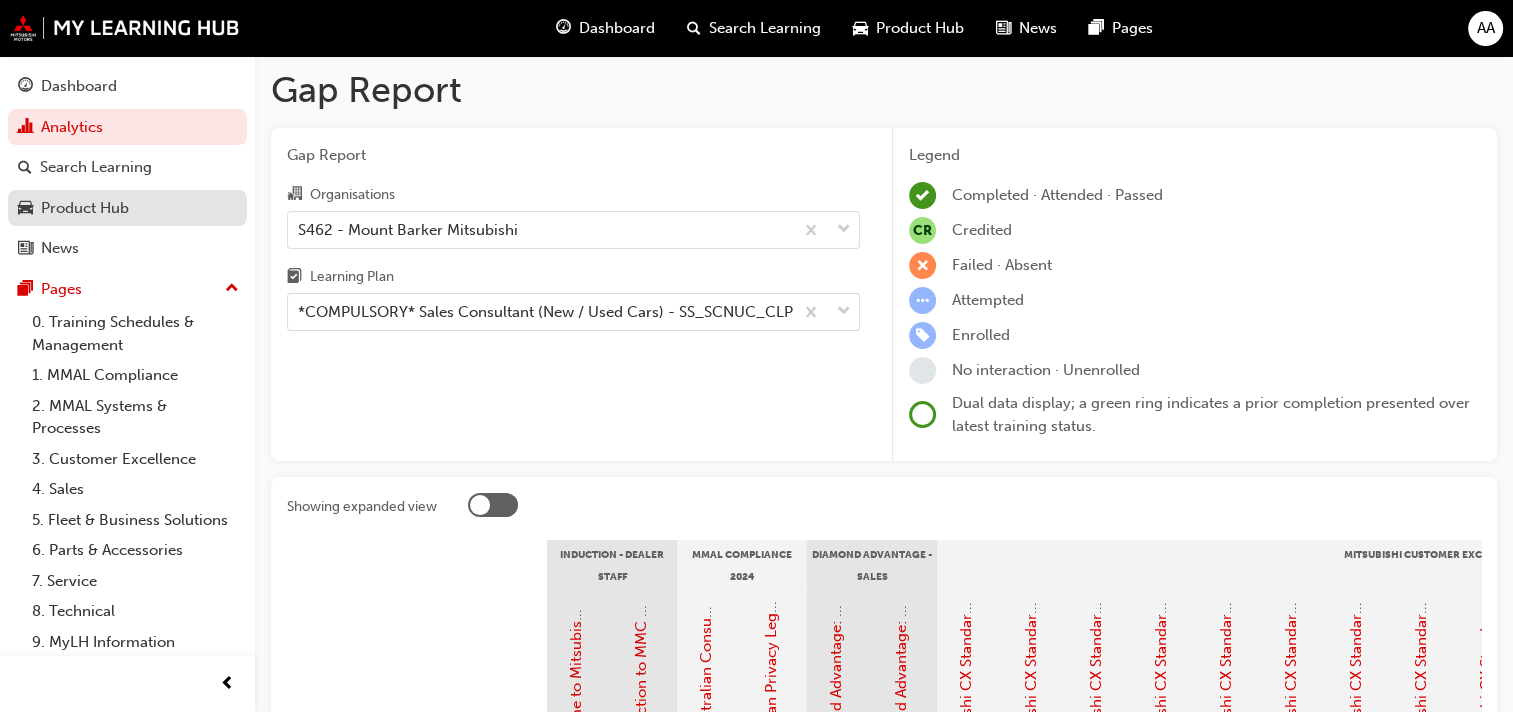 scroll, scrollTop: 0, scrollLeft: 0, axis: both 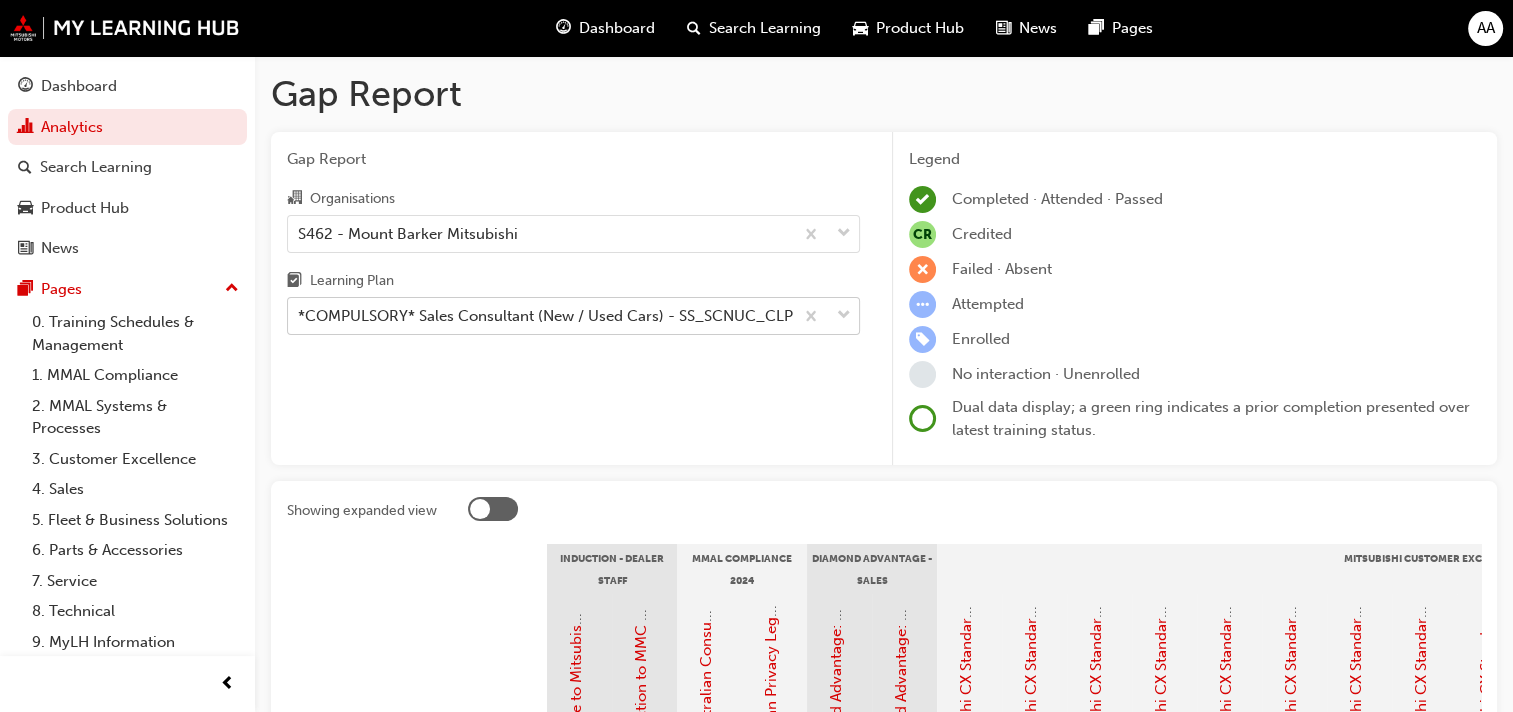 click on "*COMPULSORY* Sales Consultant (New / Used Cars) - SS_SCNUC_CLP" at bounding box center [545, 316] 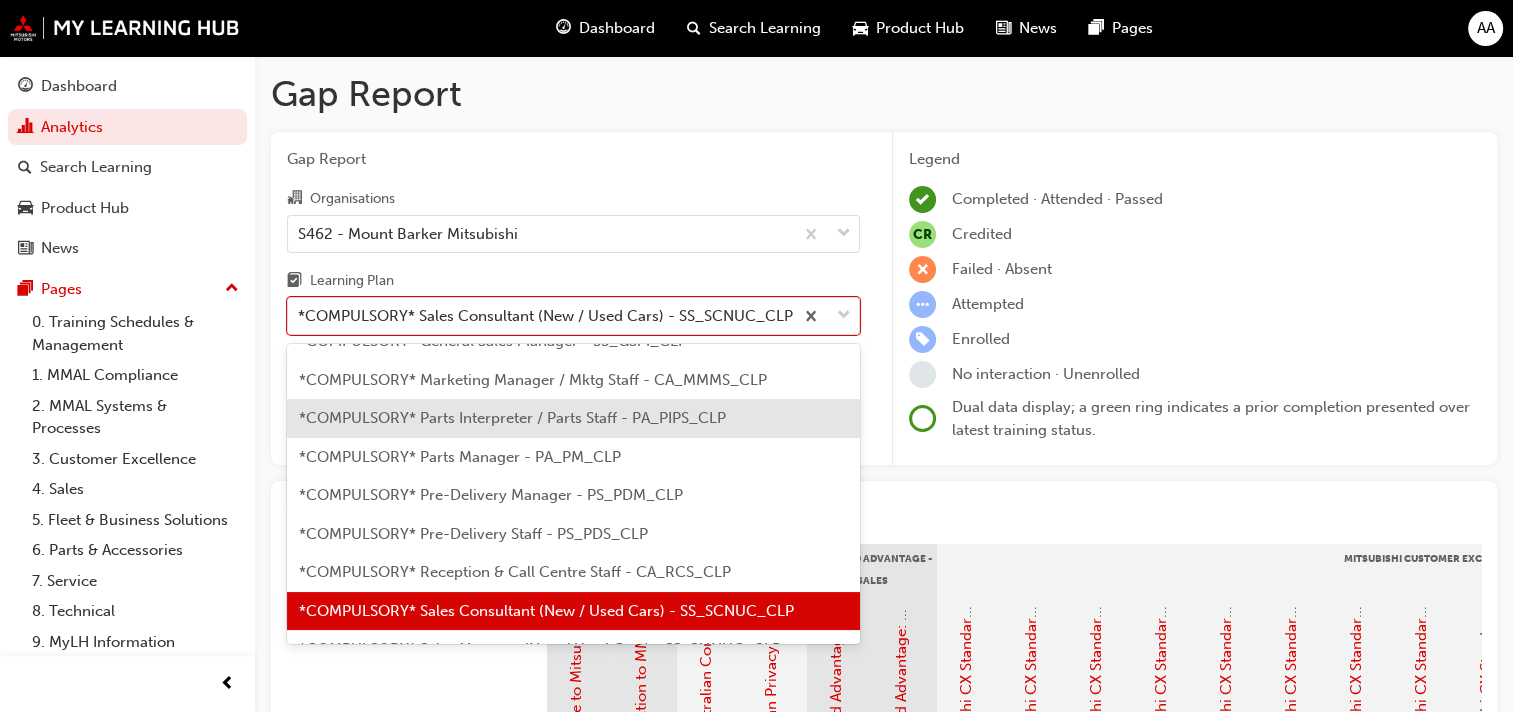 scroll, scrollTop: 0, scrollLeft: 0, axis: both 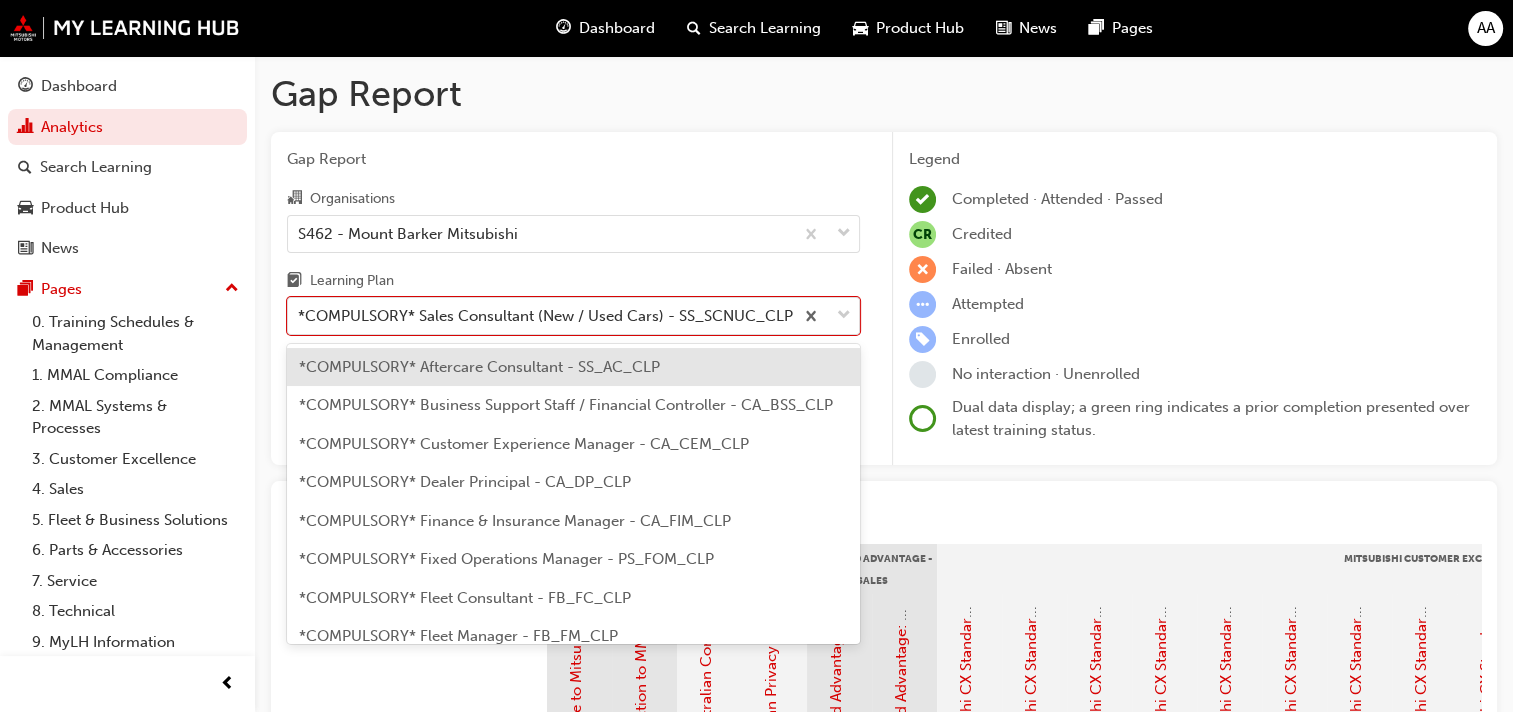 click on "*COMPULSORY* Aftercare Consultant - SS_AC_CLP" at bounding box center [573, 367] 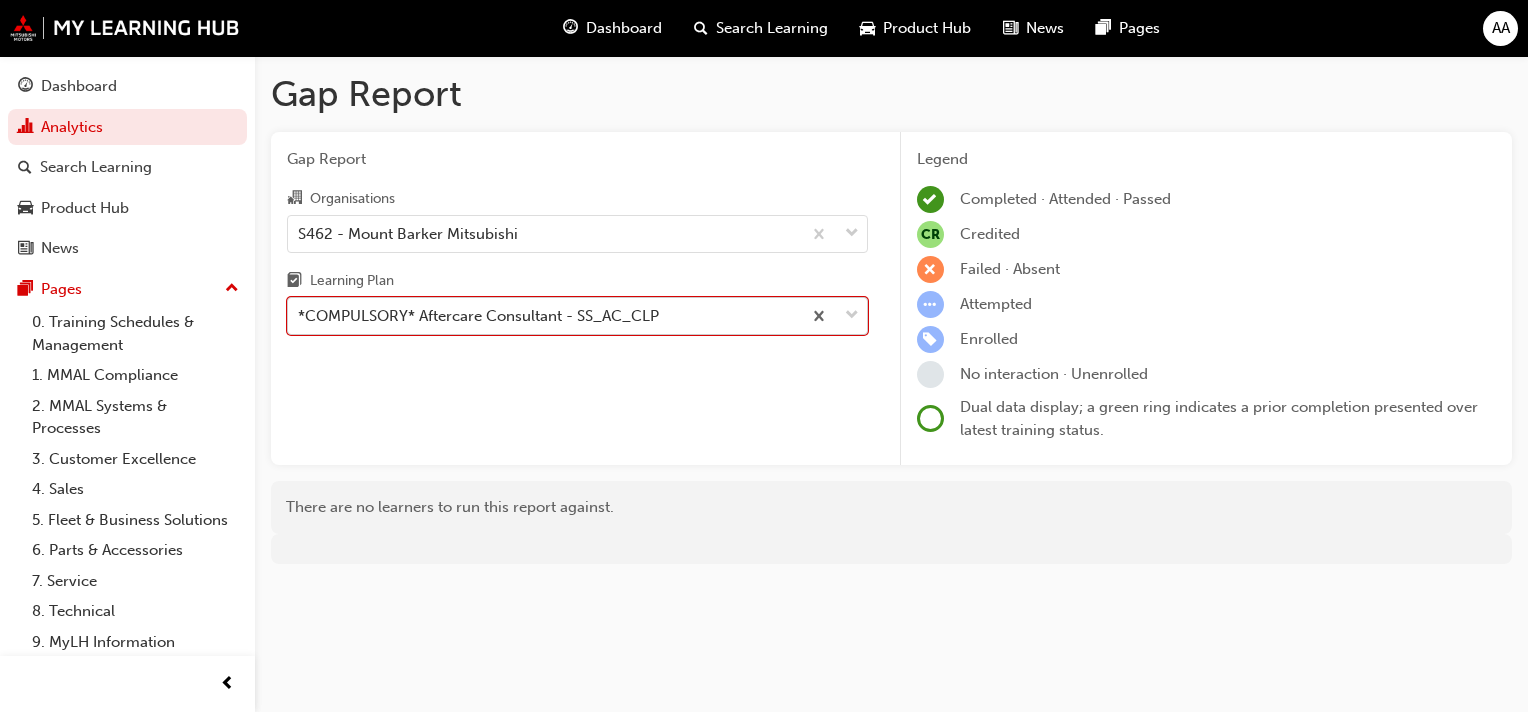 click on "*COMPULSORY* Aftercare Consultant - SS_AC_CLP" at bounding box center [478, 316] 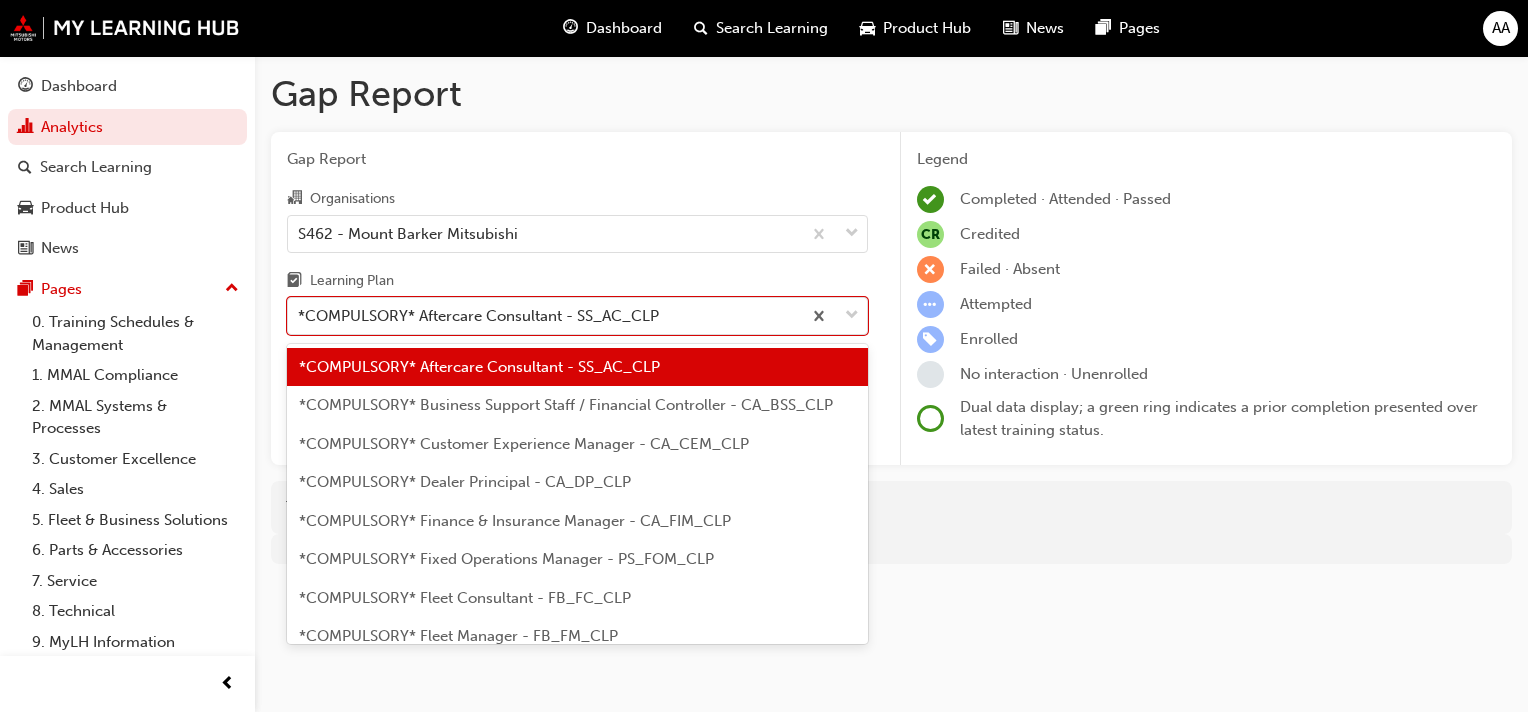 click on "*COMPULSORY* Business Support Staff / Financial Controller - CA_BSS_CLP" at bounding box center (577, 405) 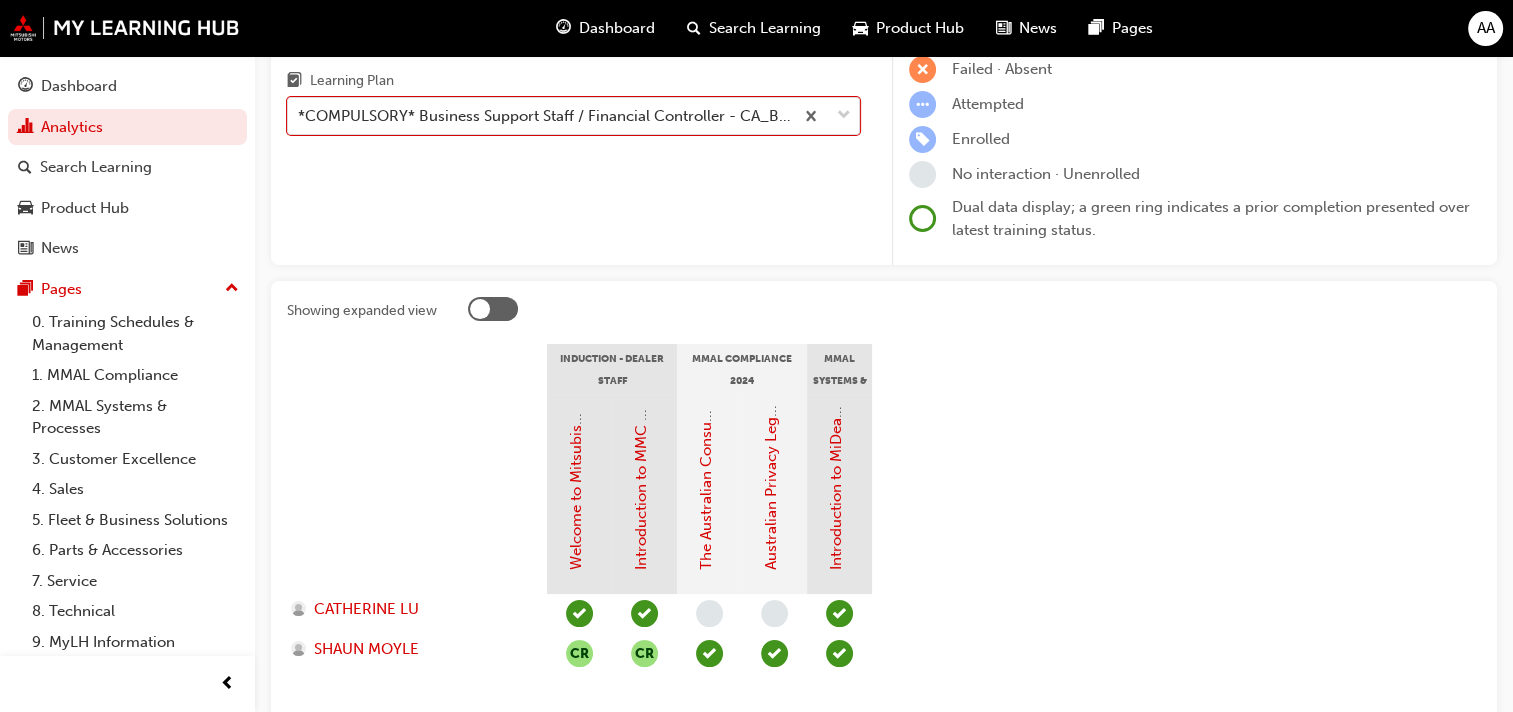 scroll, scrollTop: 100, scrollLeft: 0, axis: vertical 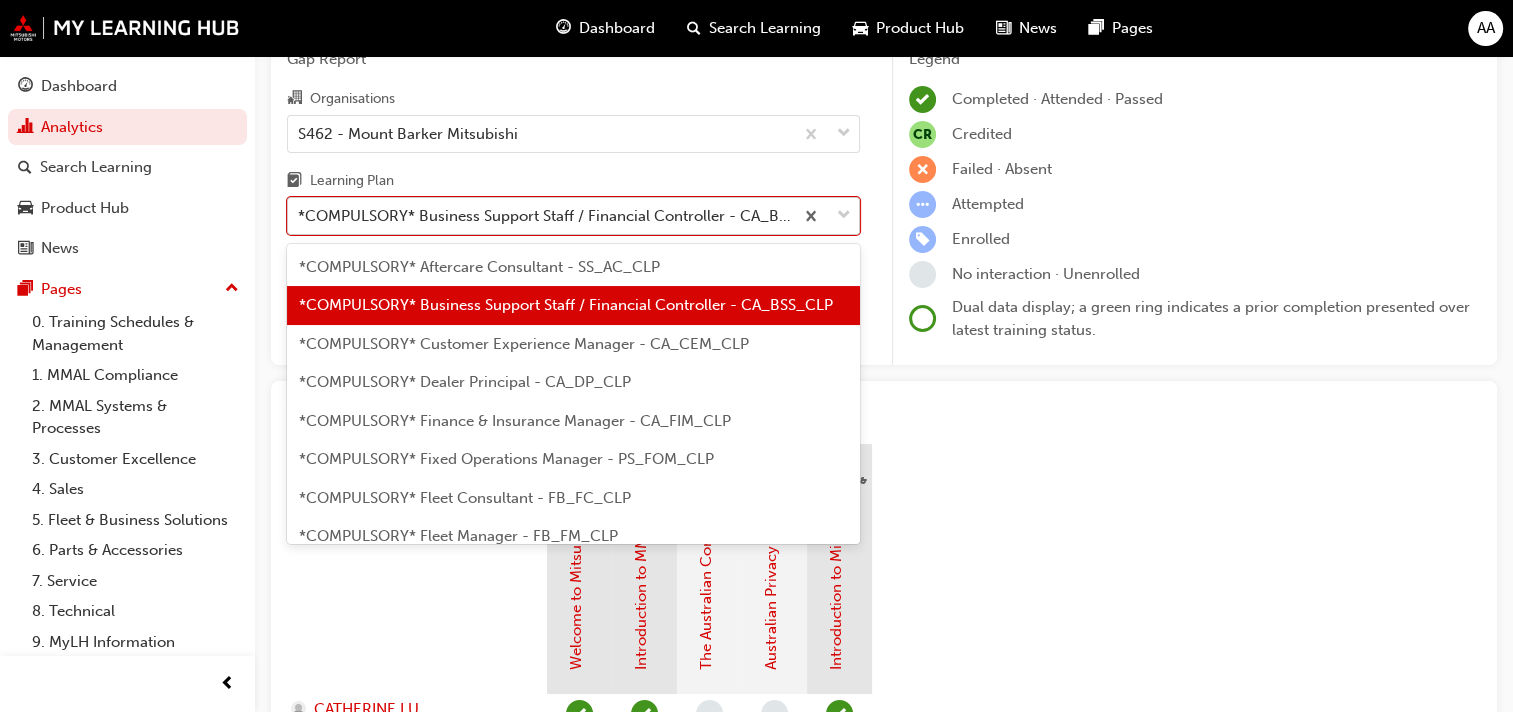 click on "*COMPULSORY* Business Support Staff / Financial Controller - CA_BSS_CLP" at bounding box center [546, 216] 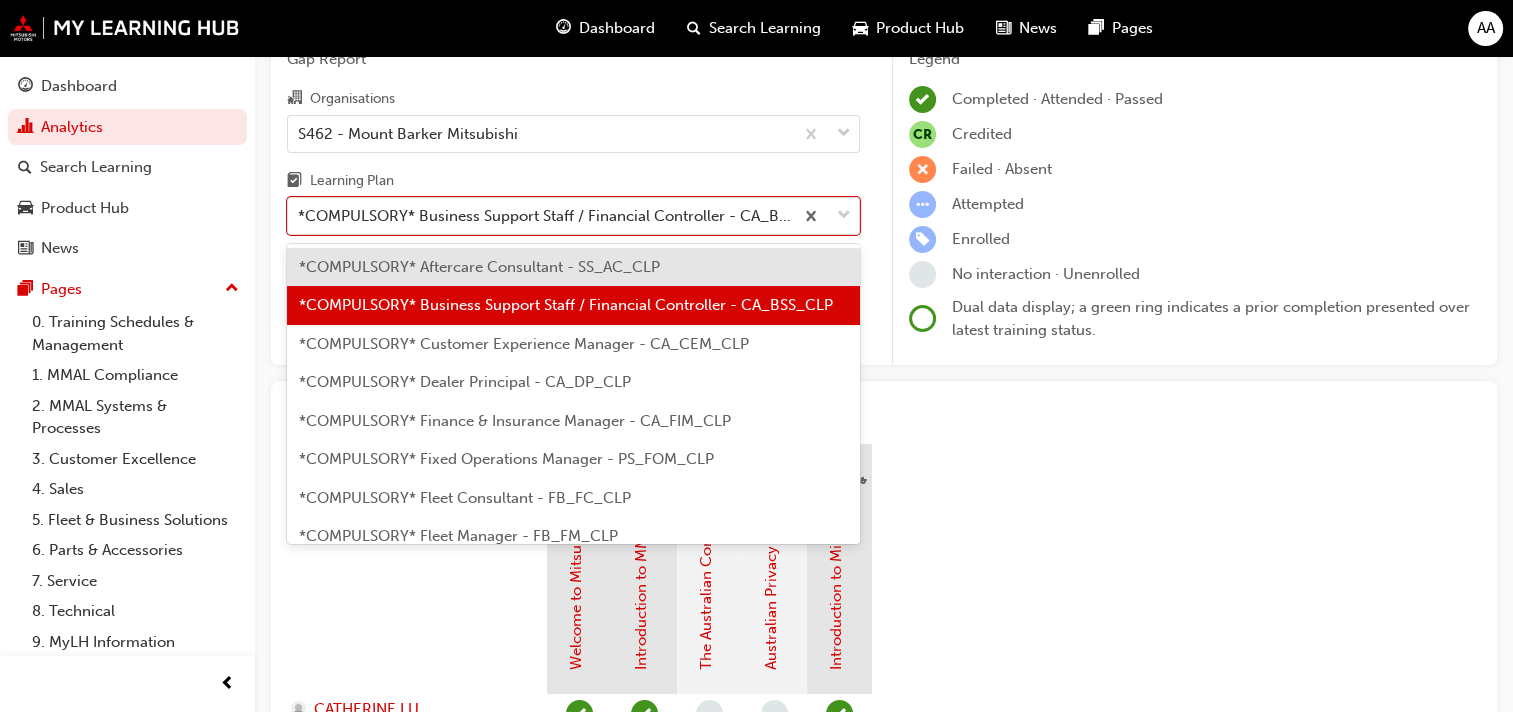 click on "*COMPULSORY* Customer Experience Manager - CA_CEM_CLP" at bounding box center [524, 344] 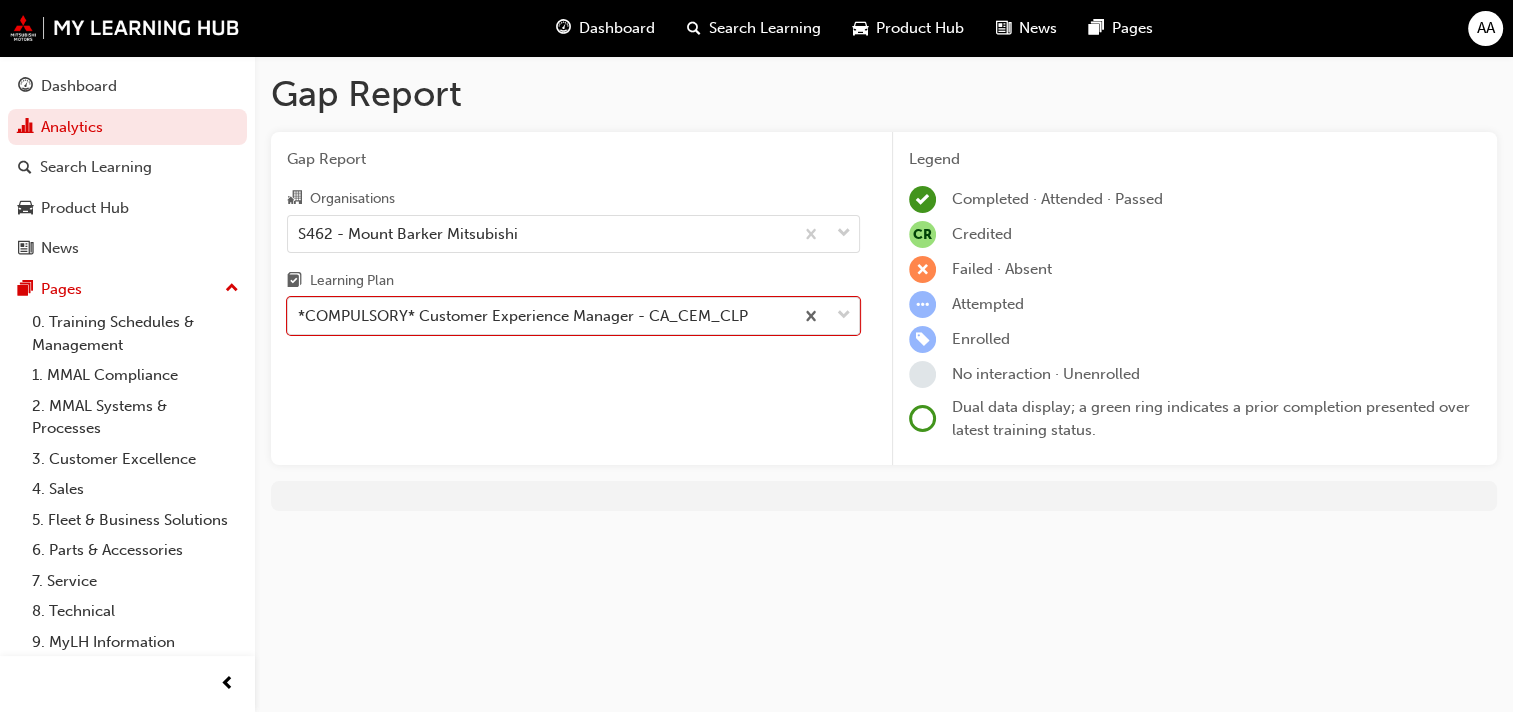 scroll, scrollTop: 0, scrollLeft: 0, axis: both 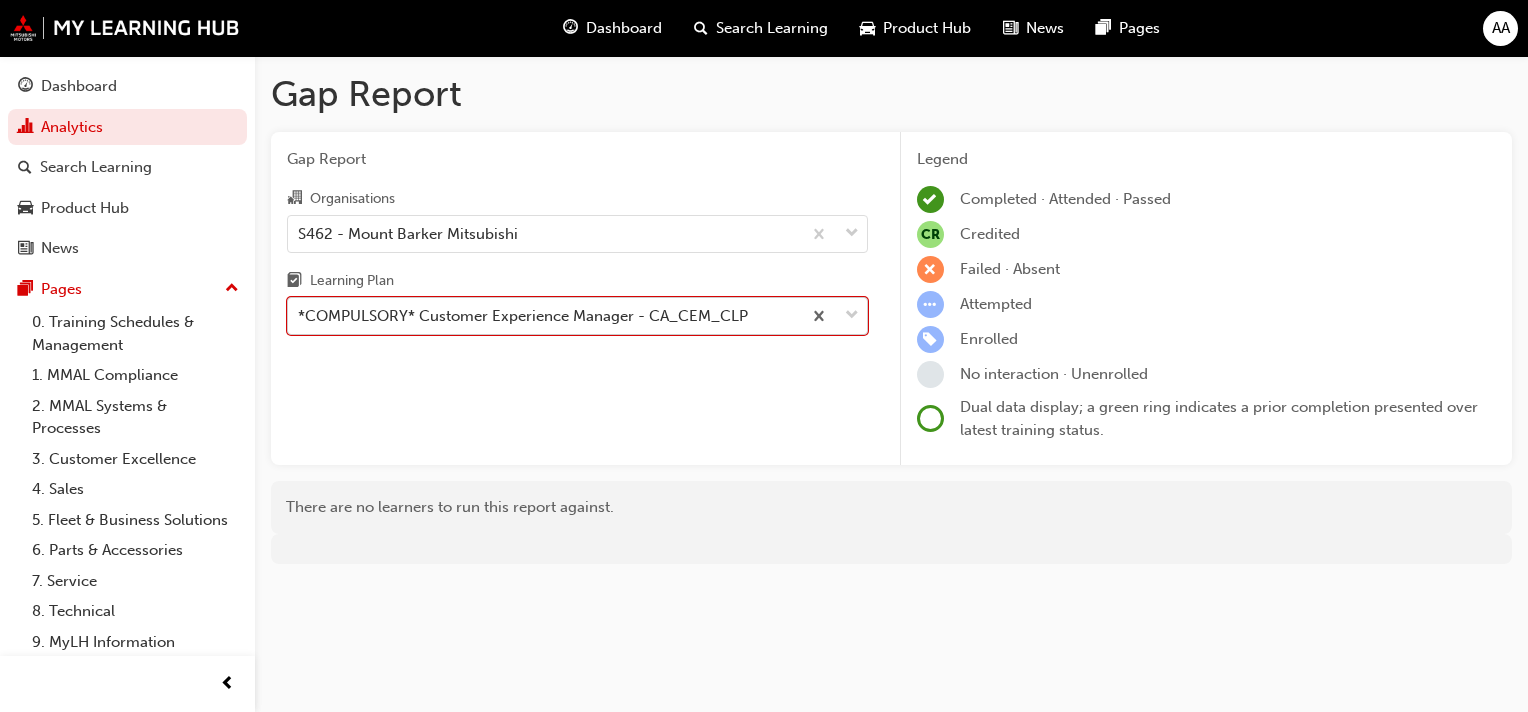 click on "*COMPULSORY* Customer Experience Manager - CA_CEM_CLP" at bounding box center (523, 316) 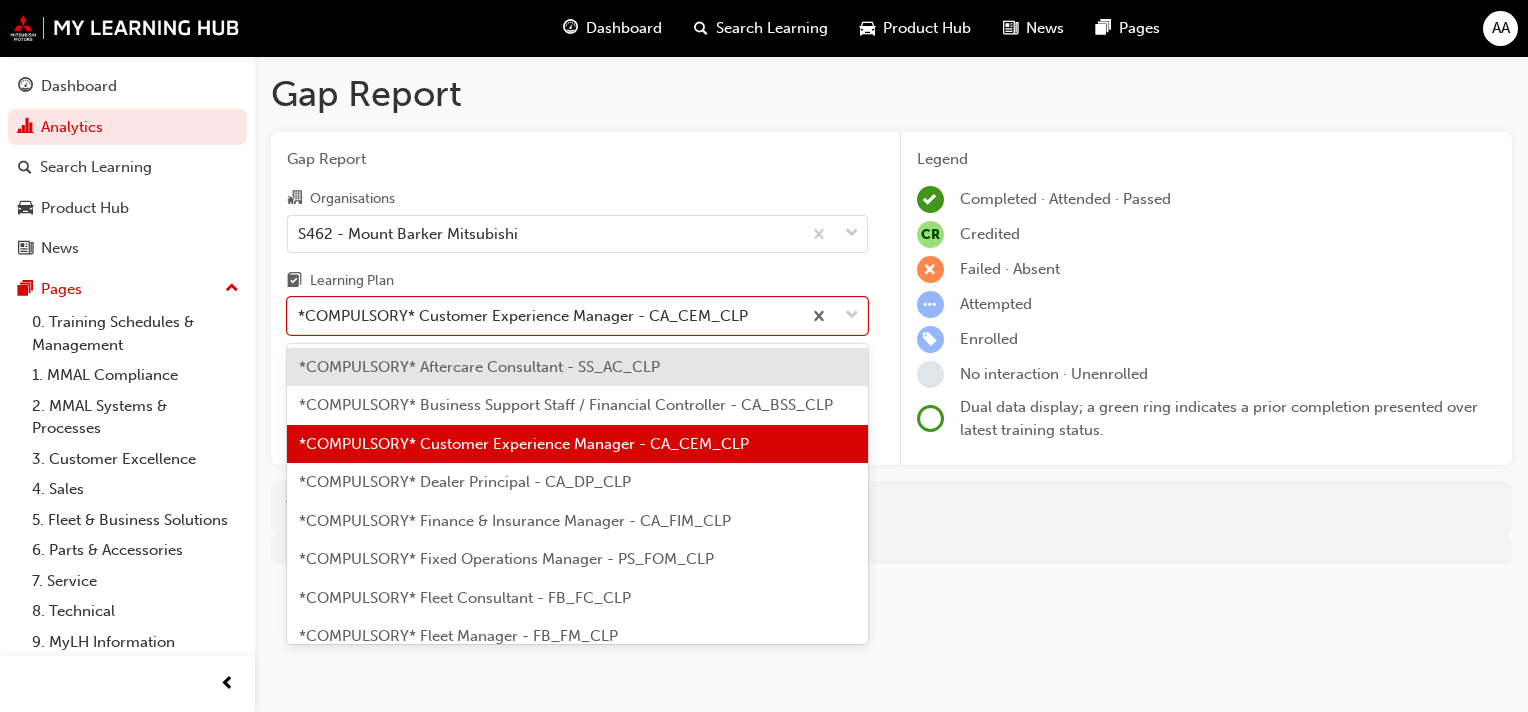 click on "*COMPULSORY* Fixed Operations Manager - PS_FOM_CLP" at bounding box center [506, 559] 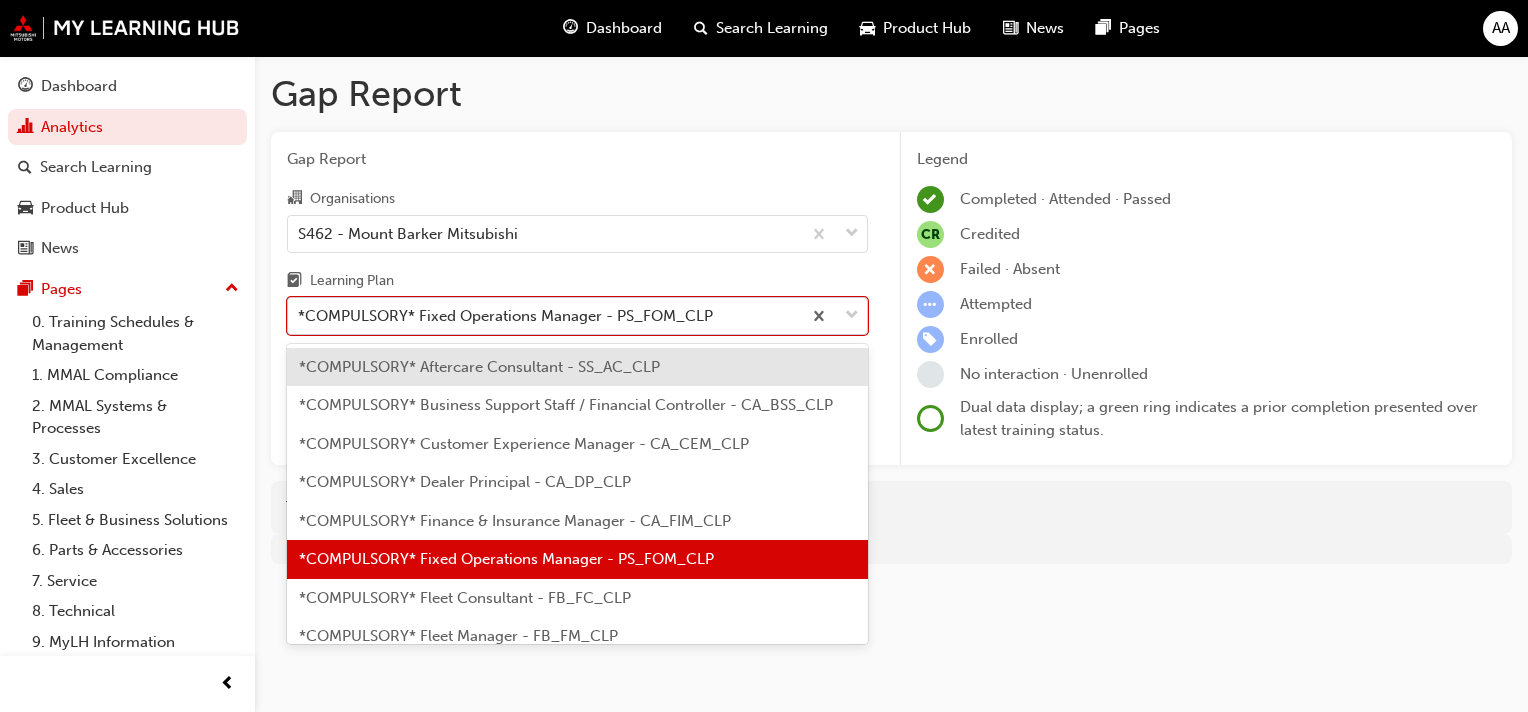 click on "*COMPULSORY* Fixed Operations Manager - PS_FOM_CLP" at bounding box center (505, 316) 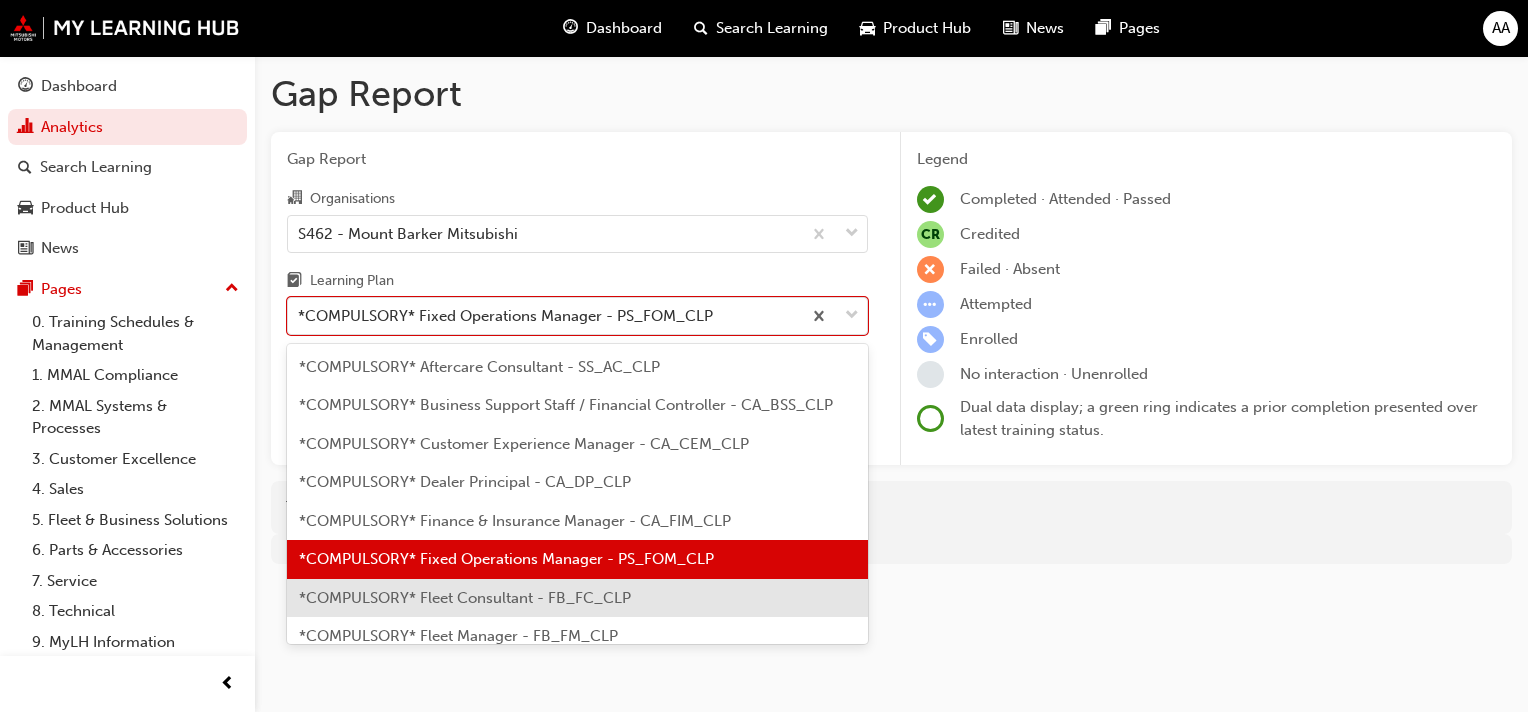 click on "*COMPULSORY* Fleet Consultant - FB_FC_CLP" at bounding box center [465, 598] 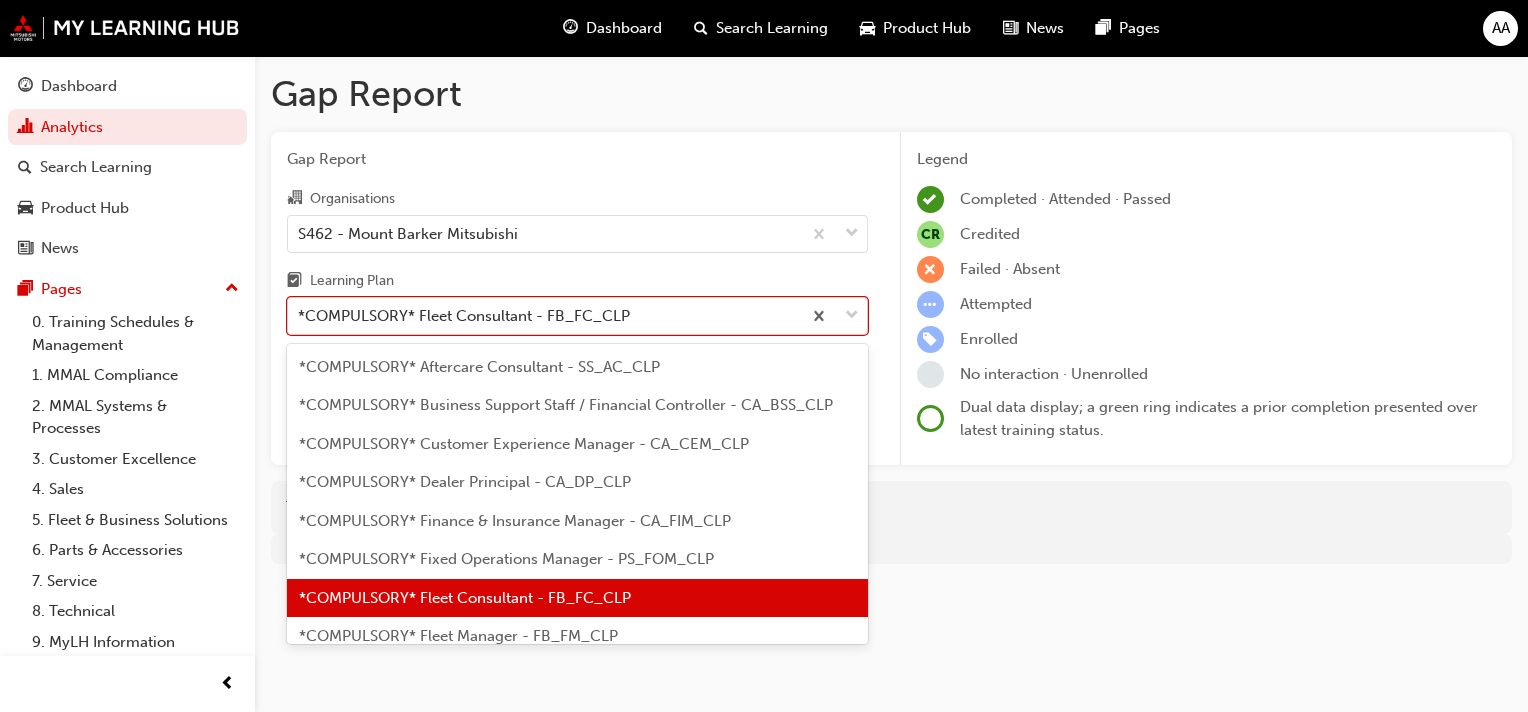 click on "*COMPULSORY* Fleet Consultant - FB_FC_CLP" at bounding box center [544, 316] 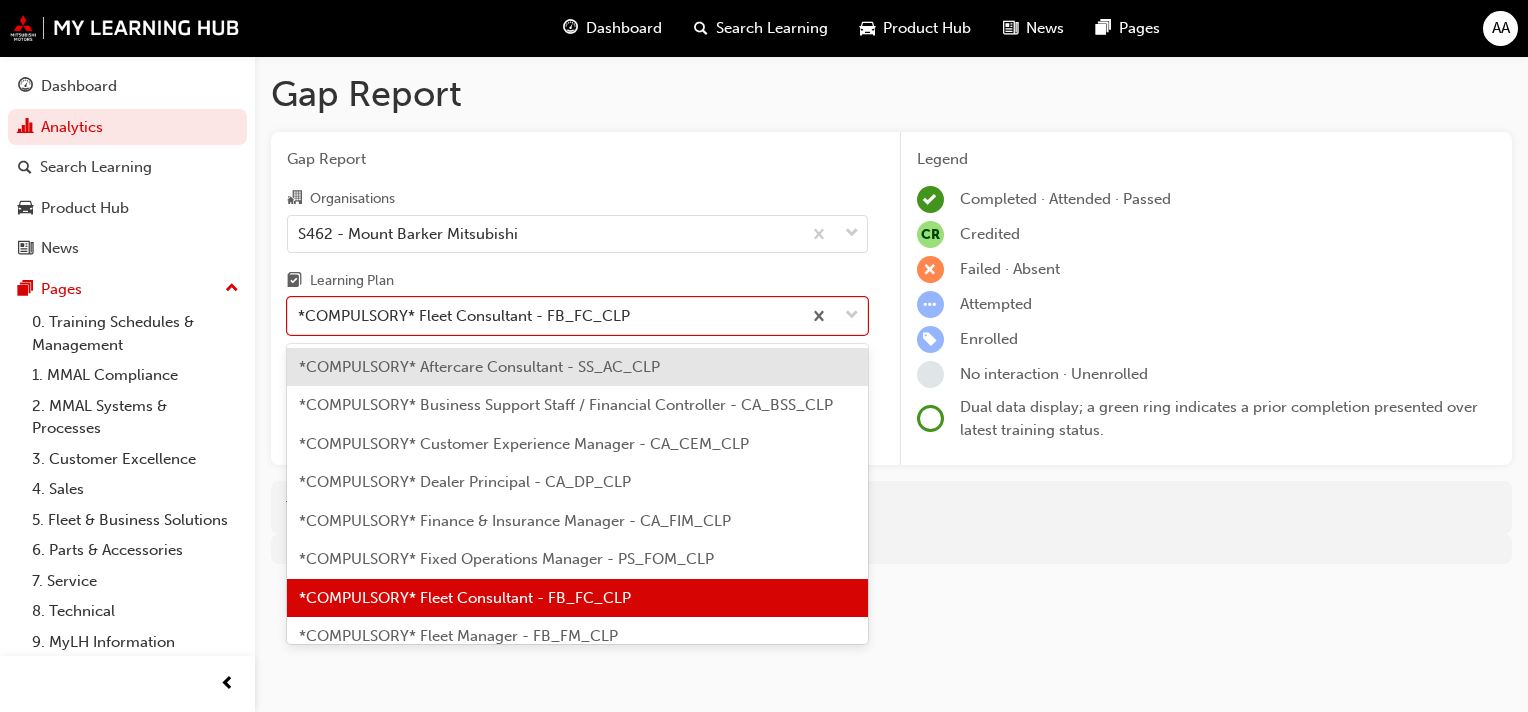 click on "*COMPULSORY* Fleet Manager - FB_FM_CLP" at bounding box center (458, 636) 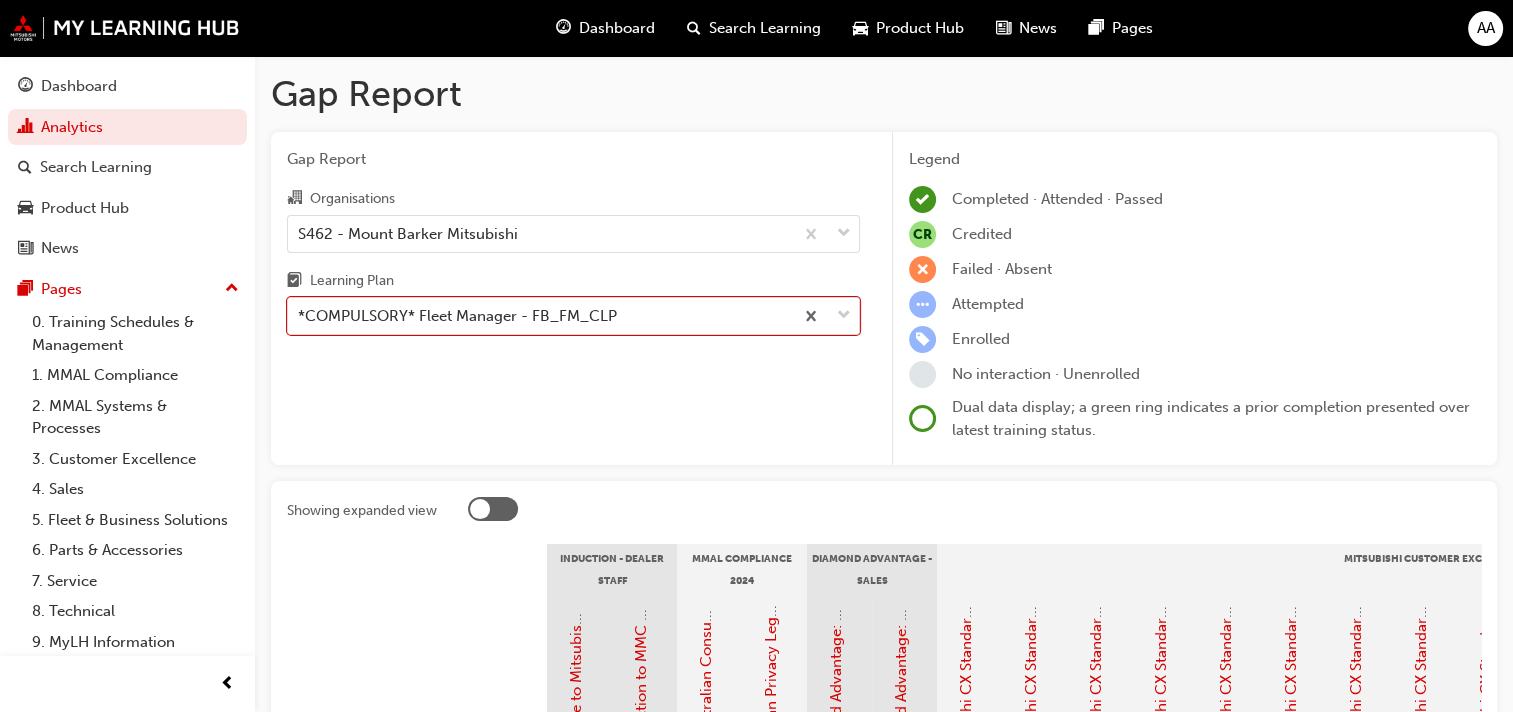 scroll, scrollTop: 200, scrollLeft: 0, axis: vertical 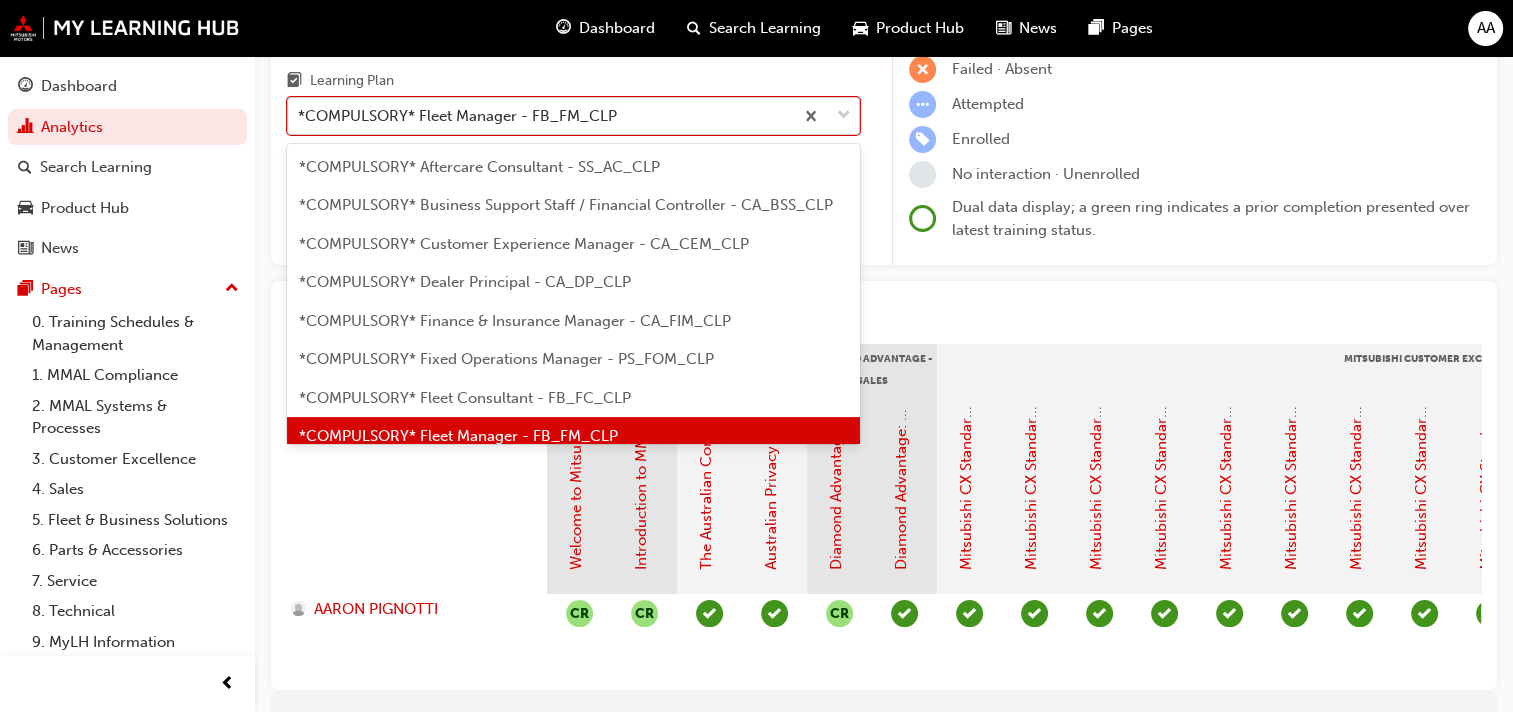 click on "*COMPULSORY* Fleet Manager - FB_FM_CLP" at bounding box center [540, 116] 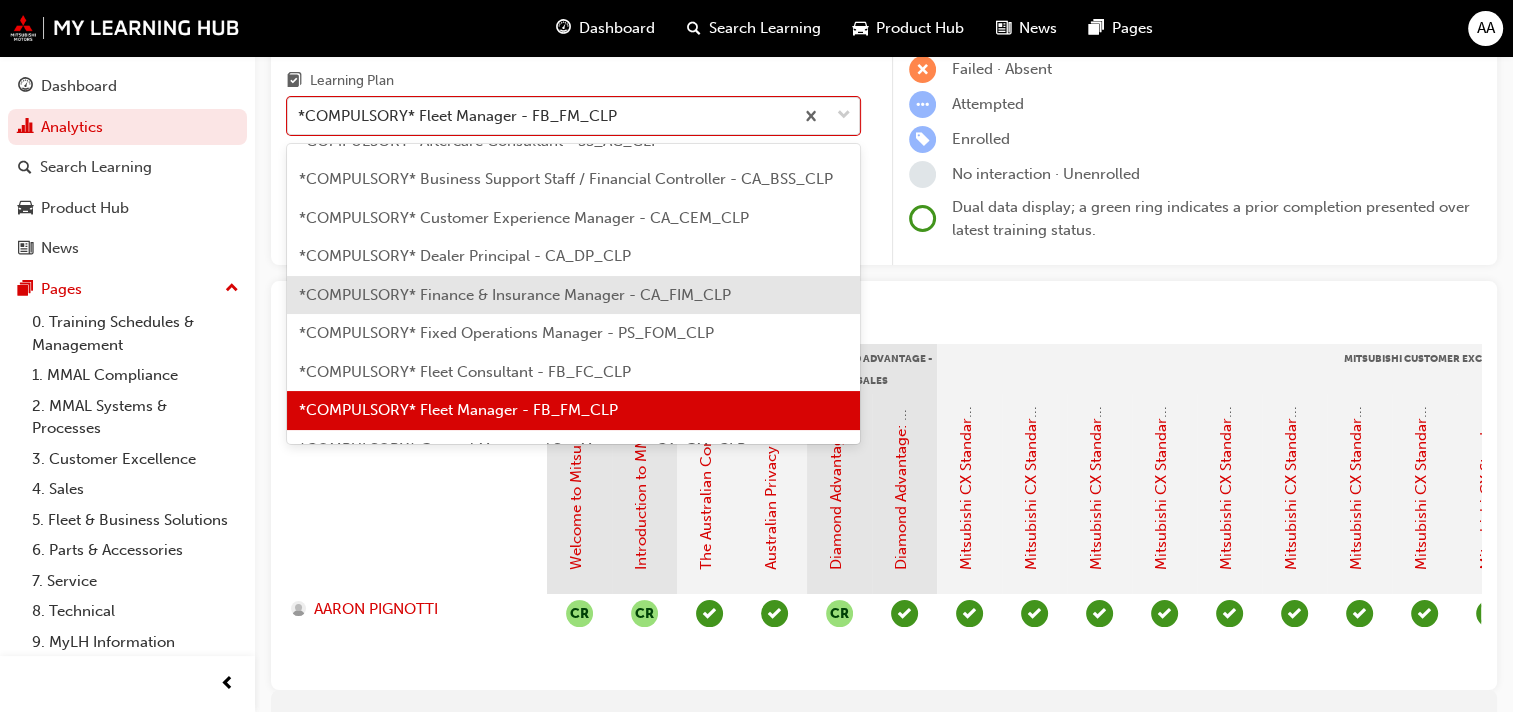 scroll, scrollTop: 126, scrollLeft: 0, axis: vertical 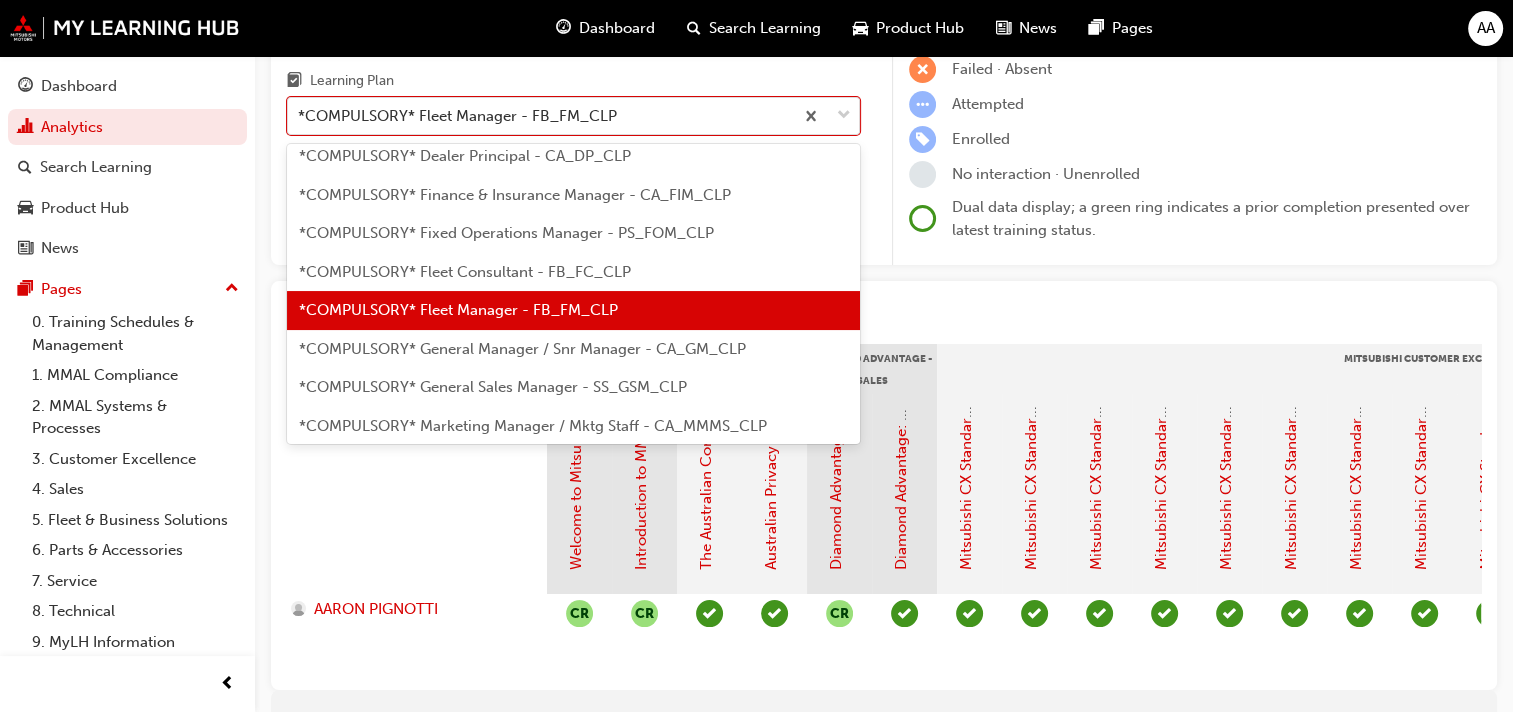 click on "*COMPULSORY* General Manager / Snr Manager - CA_GM_CLP" at bounding box center (522, 349) 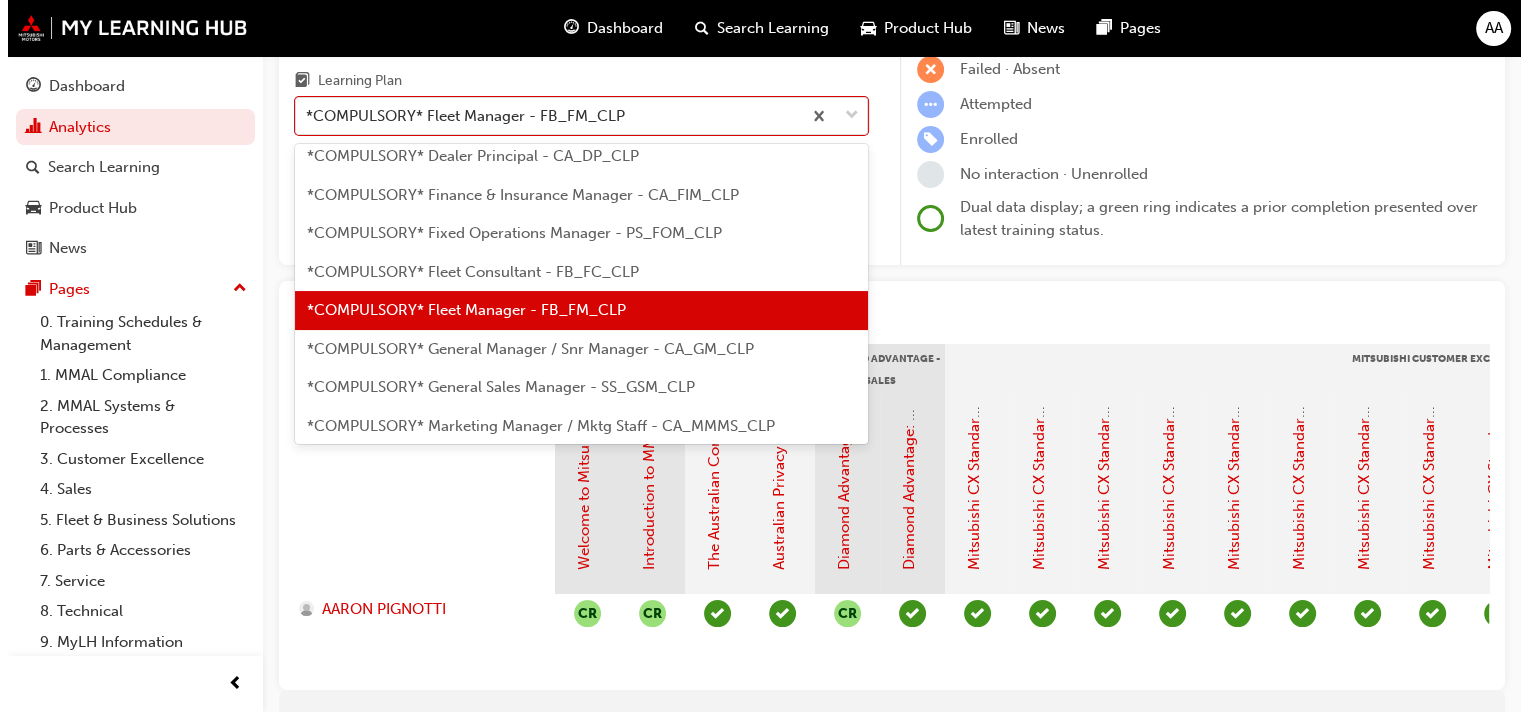 scroll, scrollTop: 0, scrollLeft: 0, axis: both 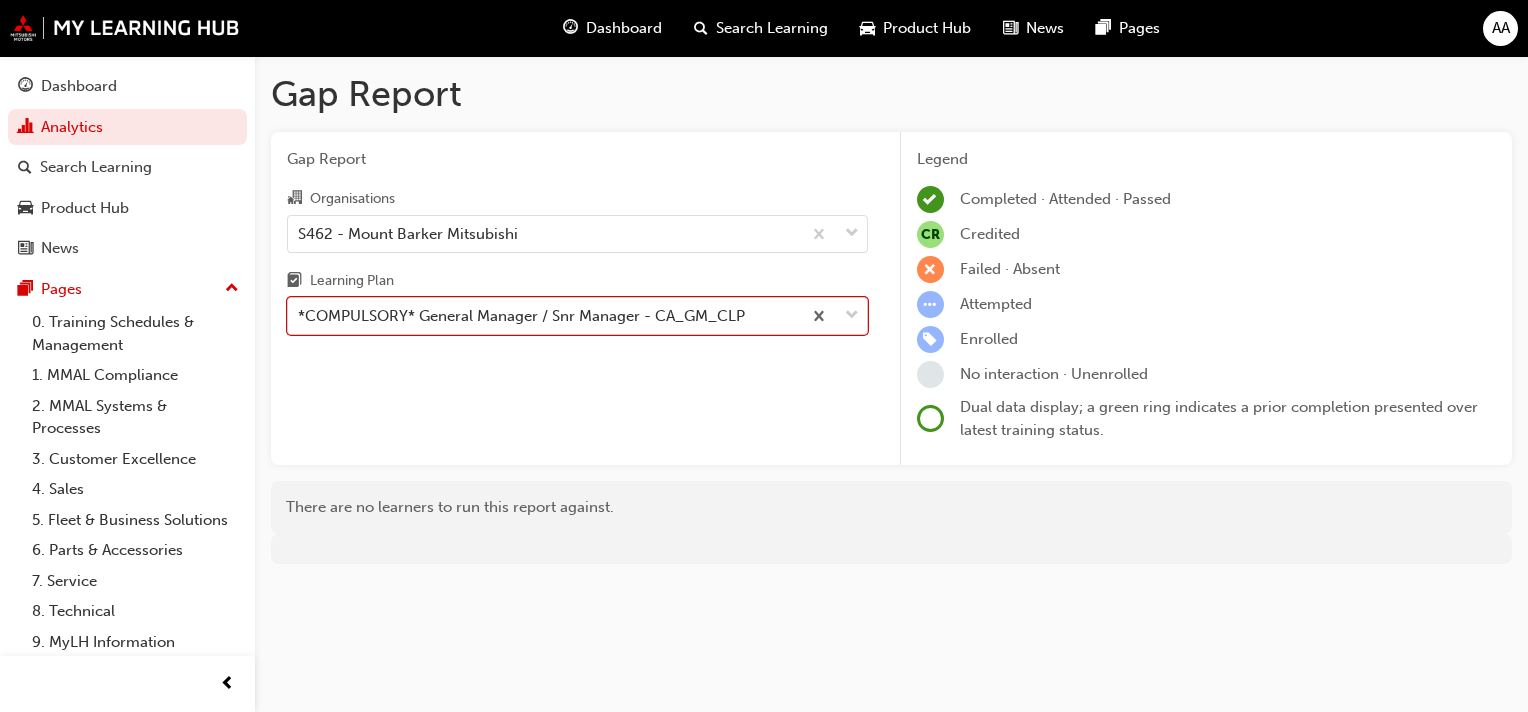 click on "*COMPULSORY* General Manager / Snr Manager - CA_GM_CLP" at bounding box center [544, 316] 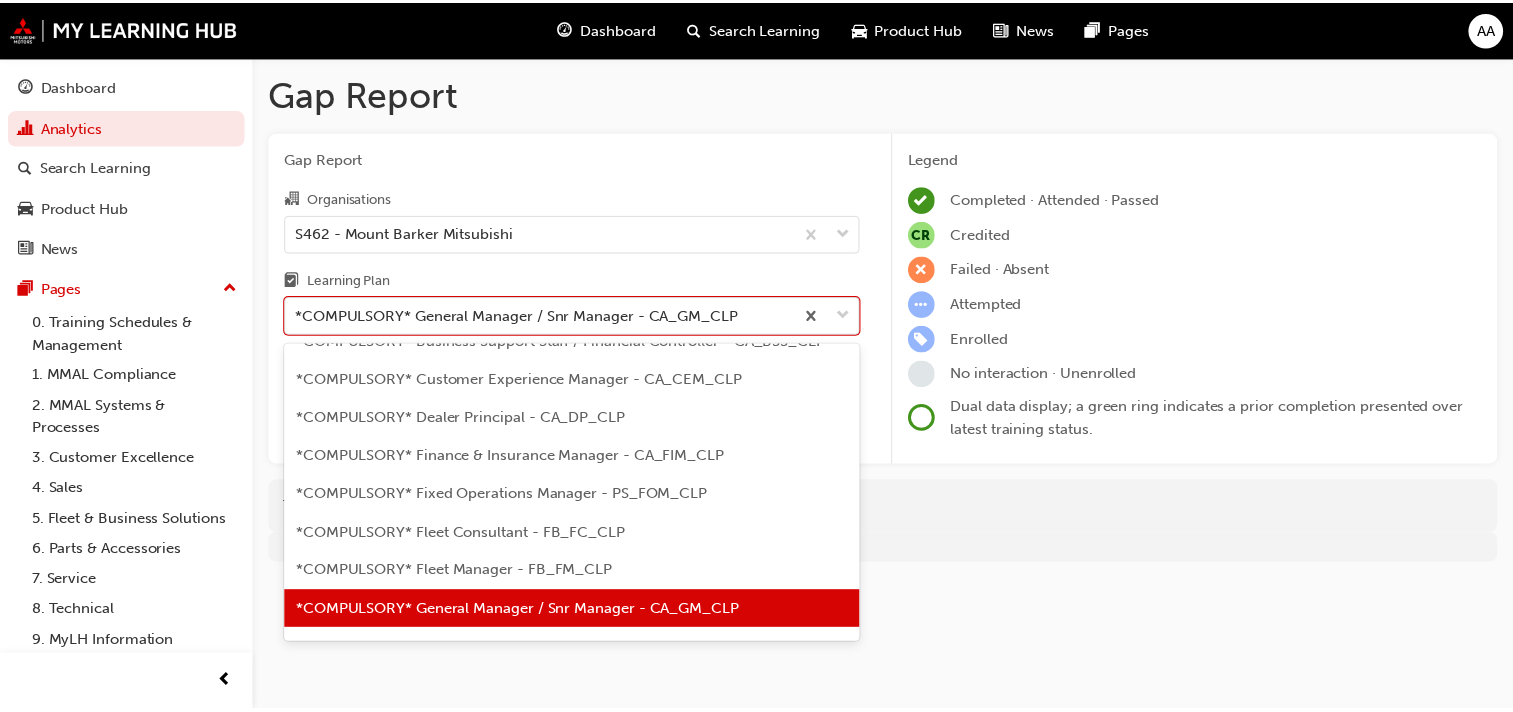 scroll, scrollTop: 164, scrollLeft: 0, axis: vertical 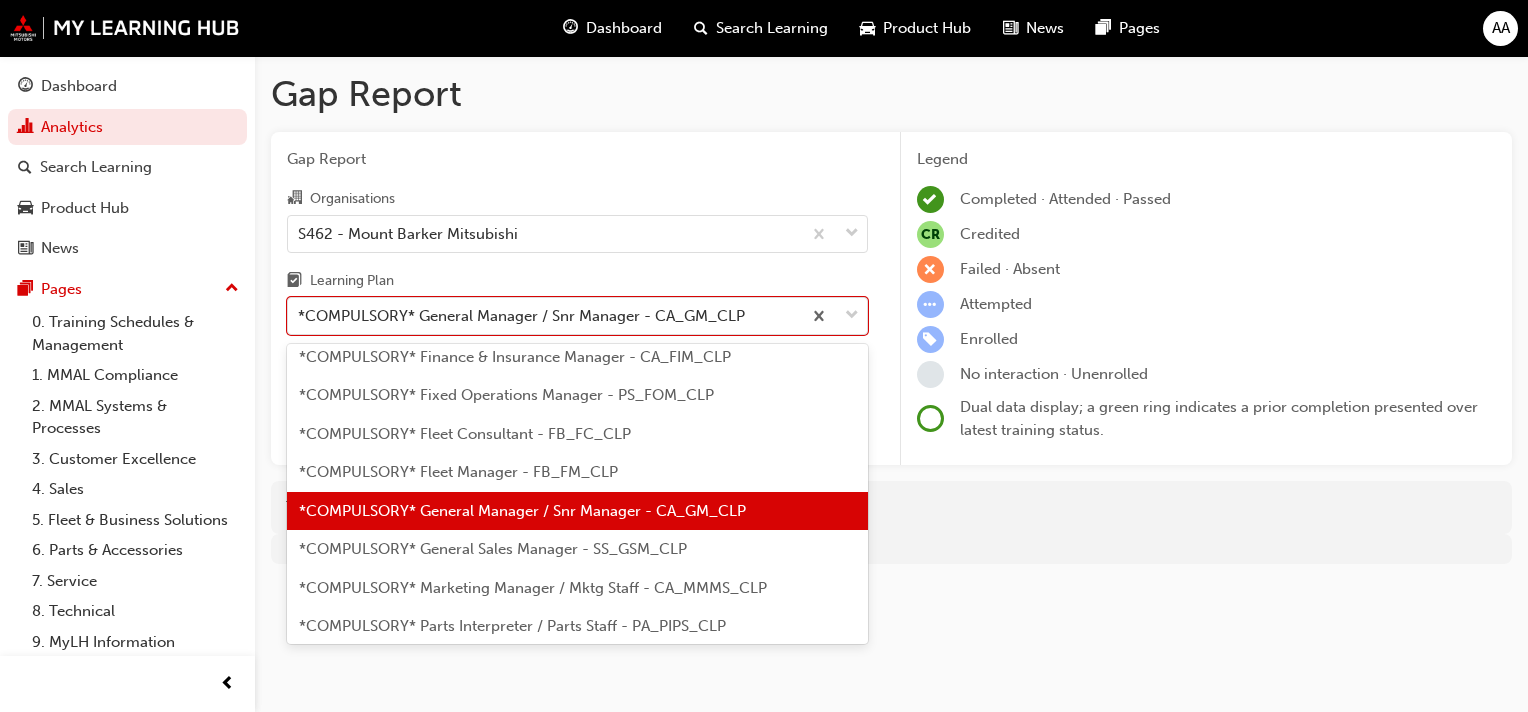 click on "*COMPULSORY* General Sales Manager - SS_GSM_CLP" at bounding box center [493, 549] 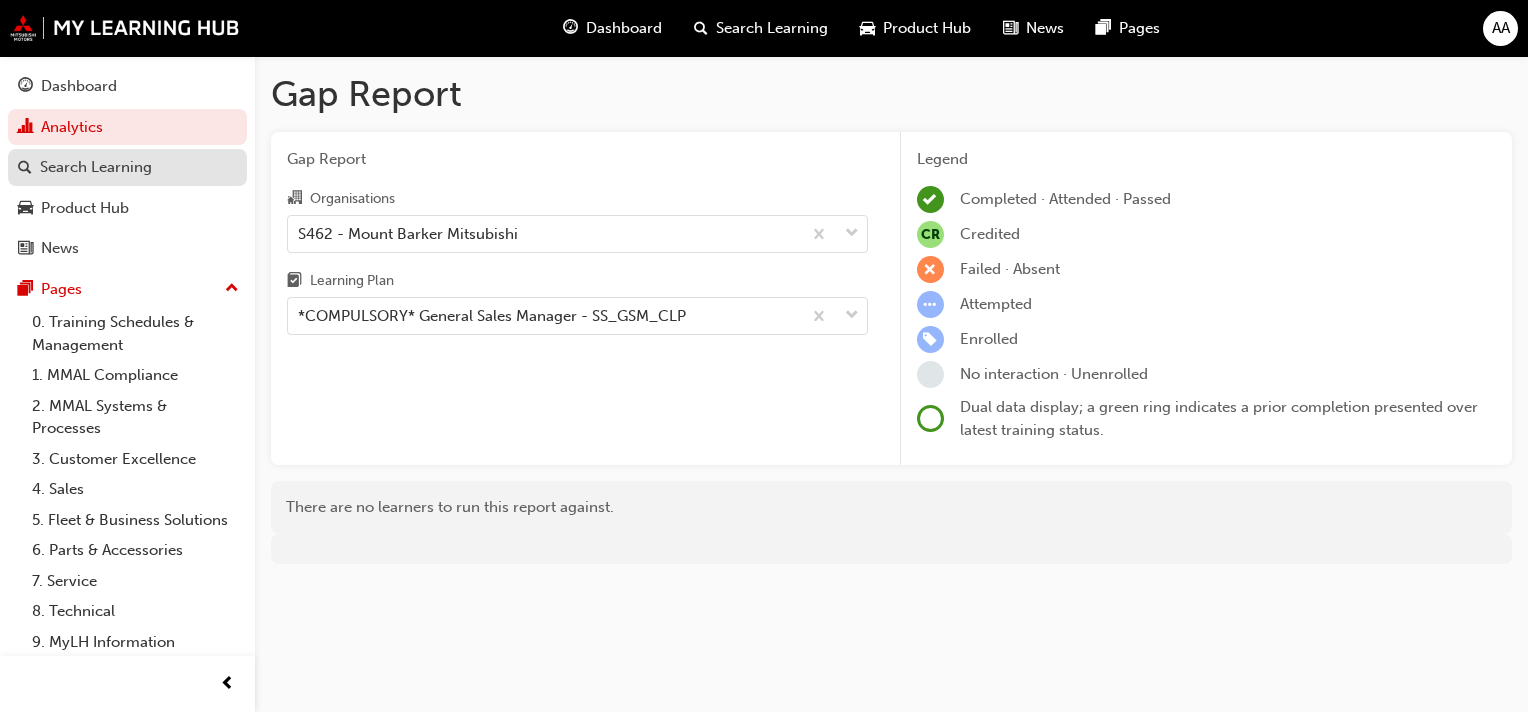 click on "Search Learning" at bounding box center (96, 167) 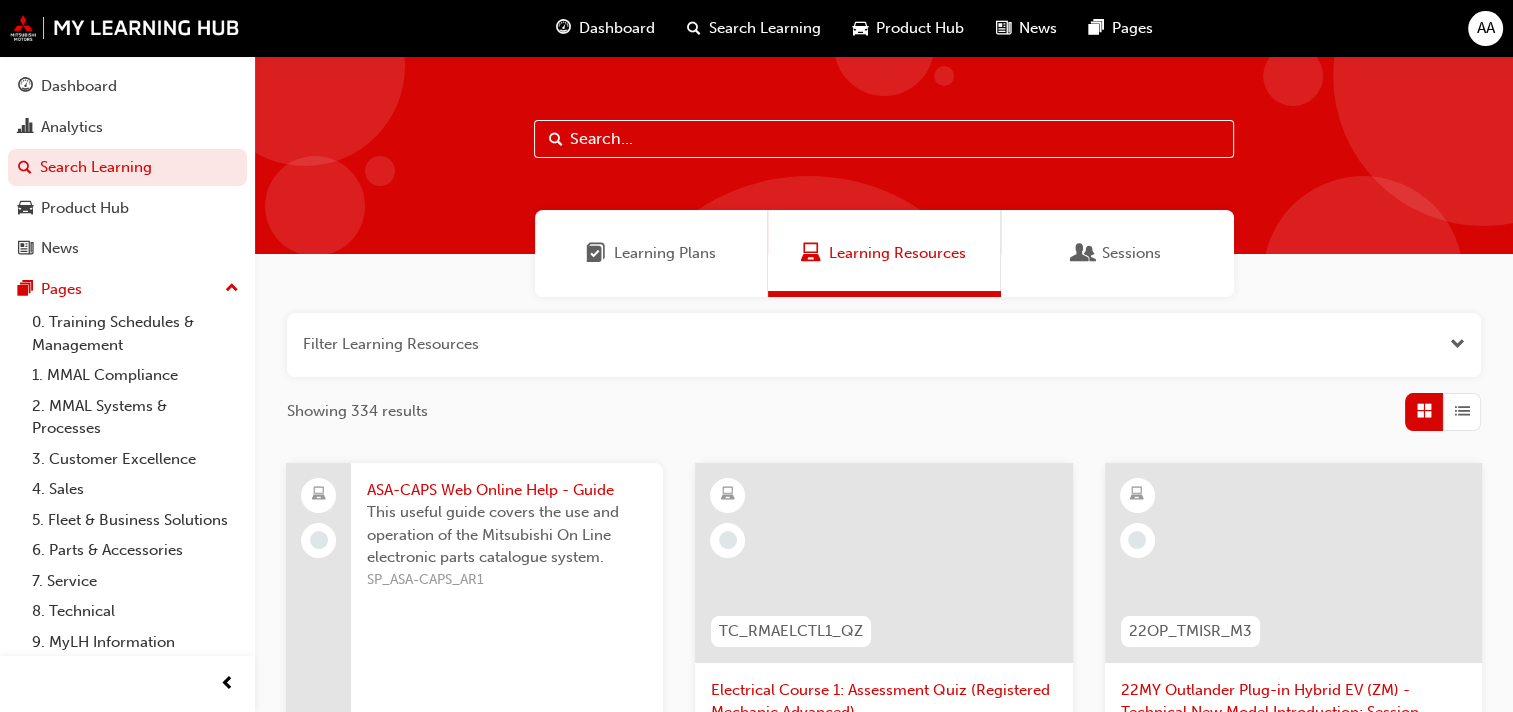 click on "Dashboard" at bounding box center [617, 28] 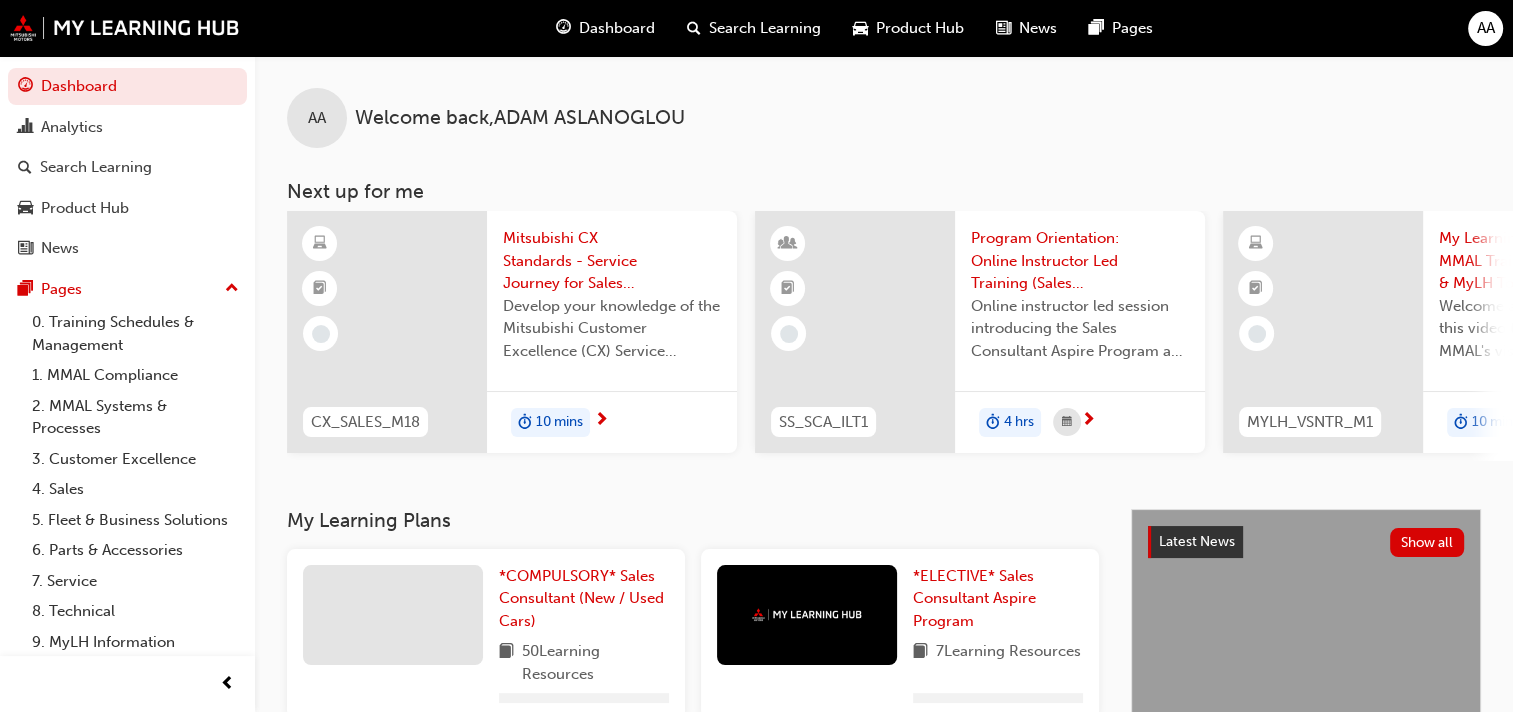 click on "Mitsubishi CX Standards - Service Journey for Sales Staff" at bounding box center [612, 261] 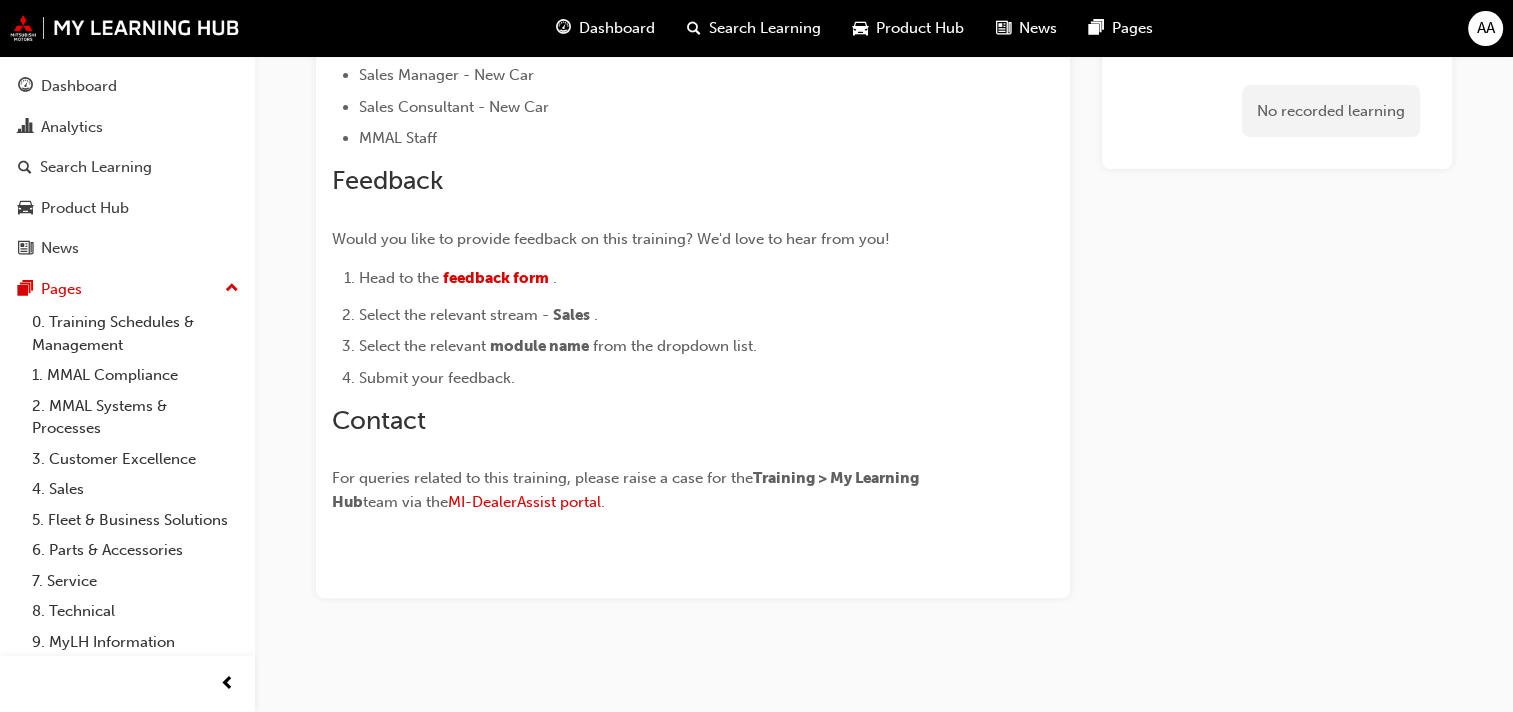 scroll, scrollTop: 0, scrollLeft: 0, axis: both 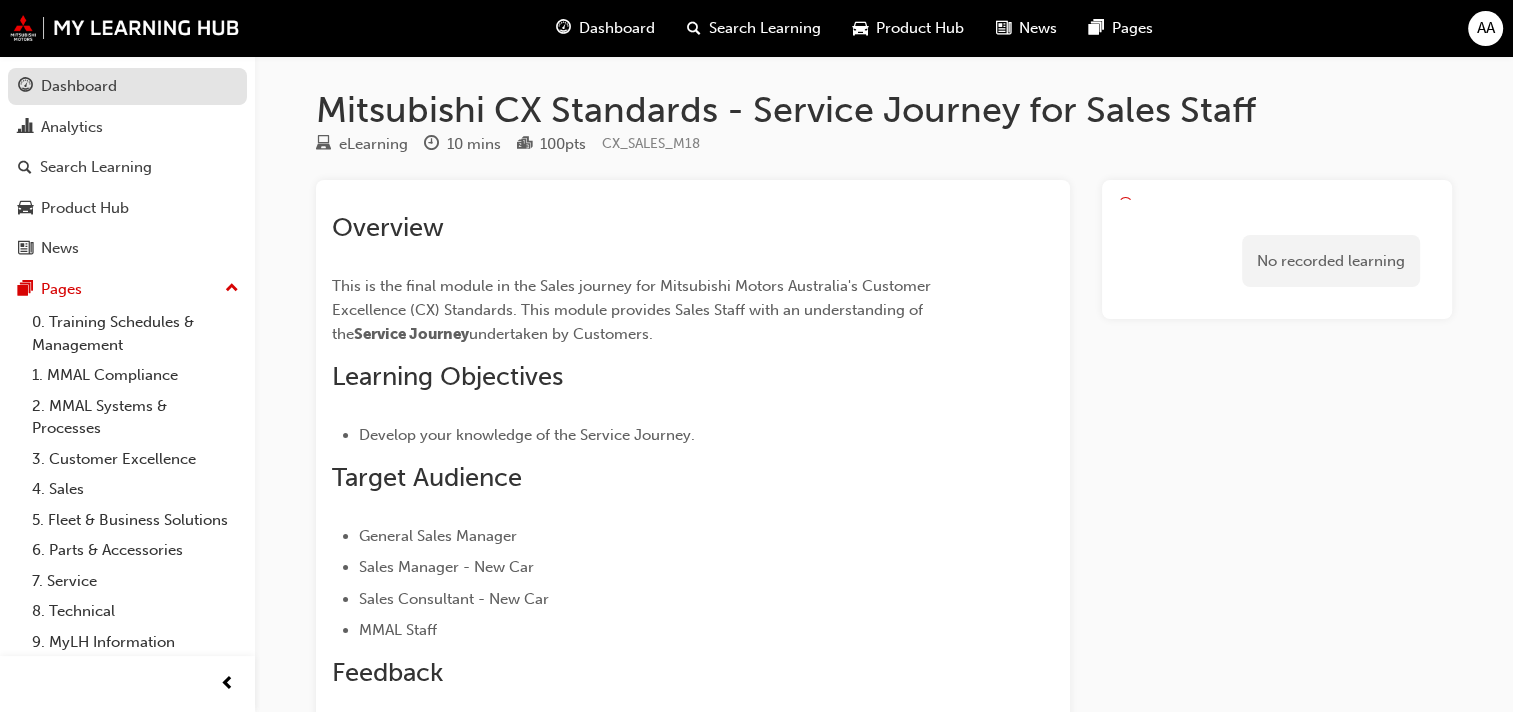 click on "Dashboard" at bounding box center [79, 86] 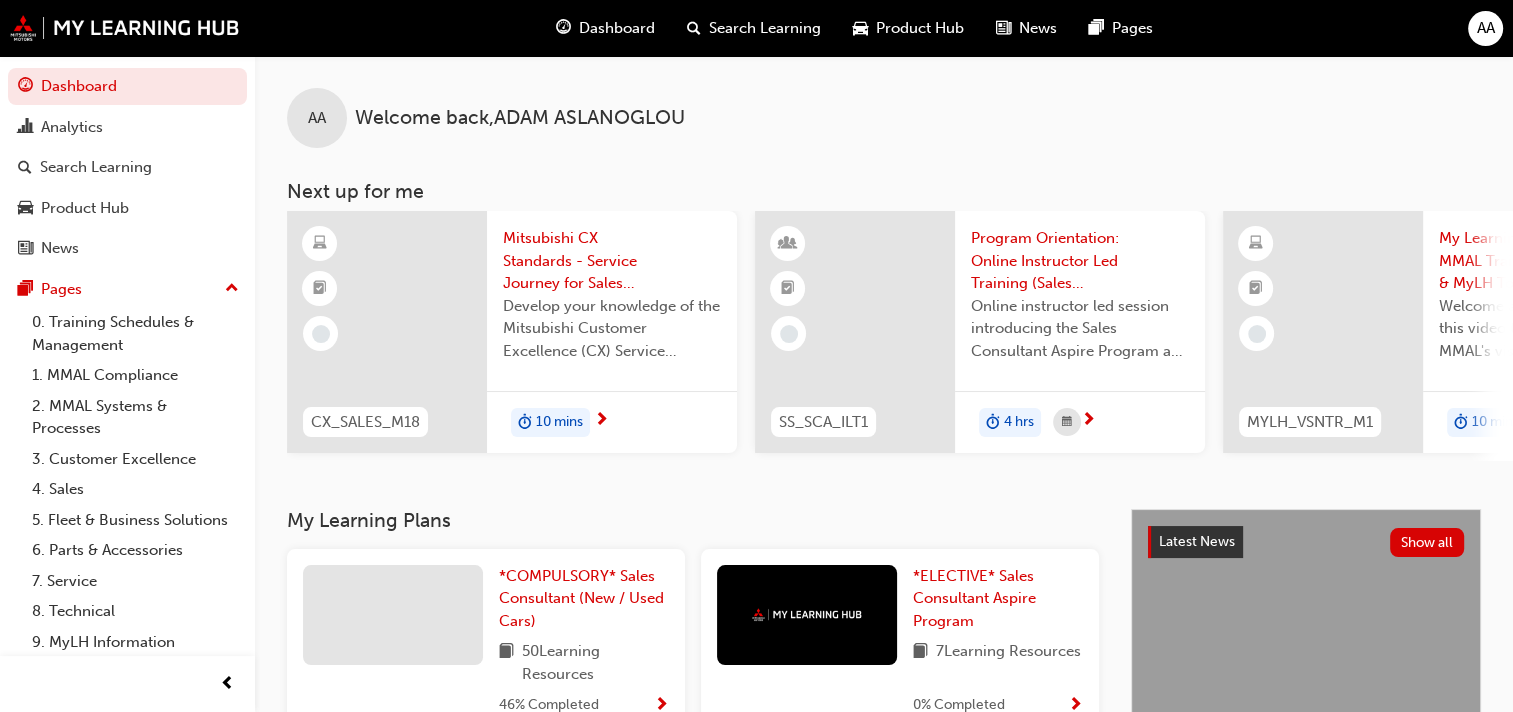 click on "10 mins" at bounding box center (550, 423) 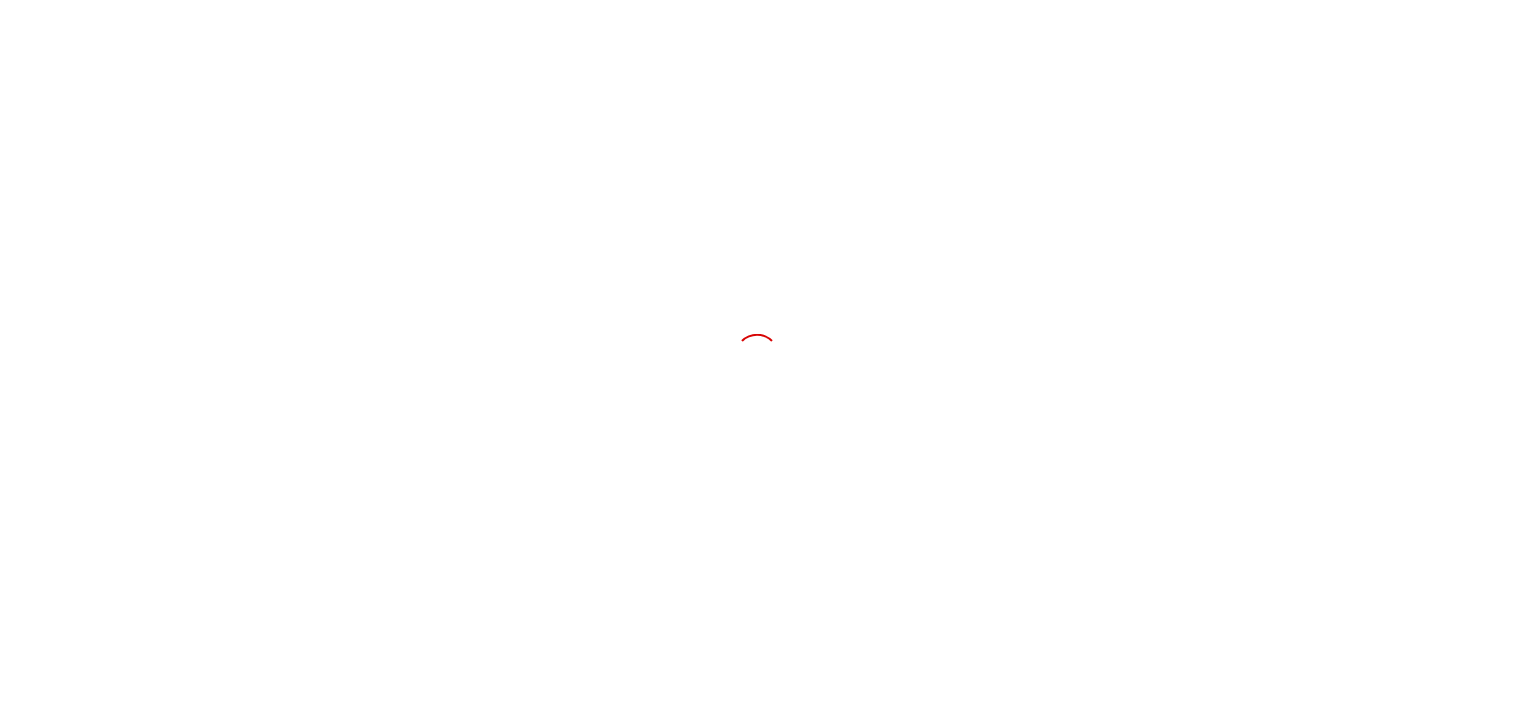 scroll, scrollTop: 0, scrollLeft: 0, axis: both 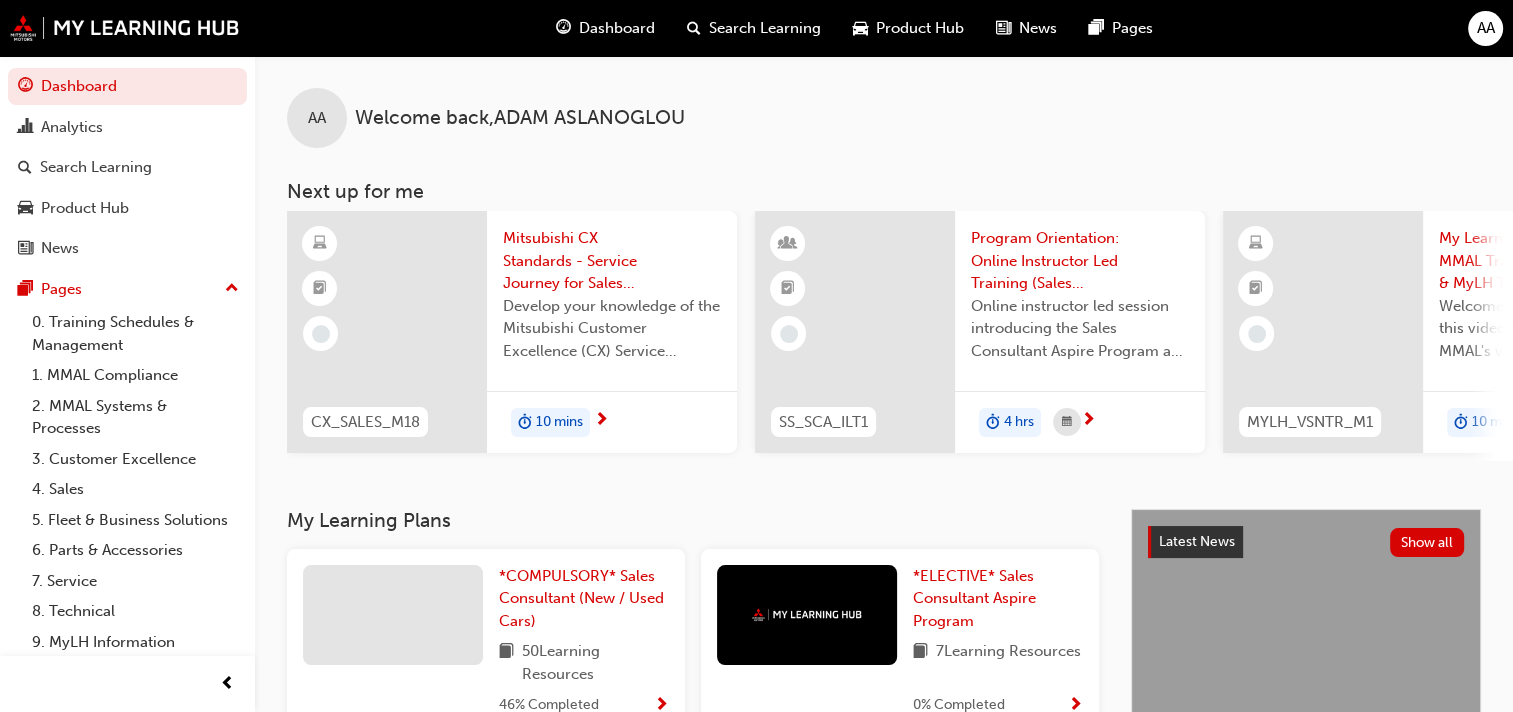 click on "10 mins" at bounding box center (559, 422) 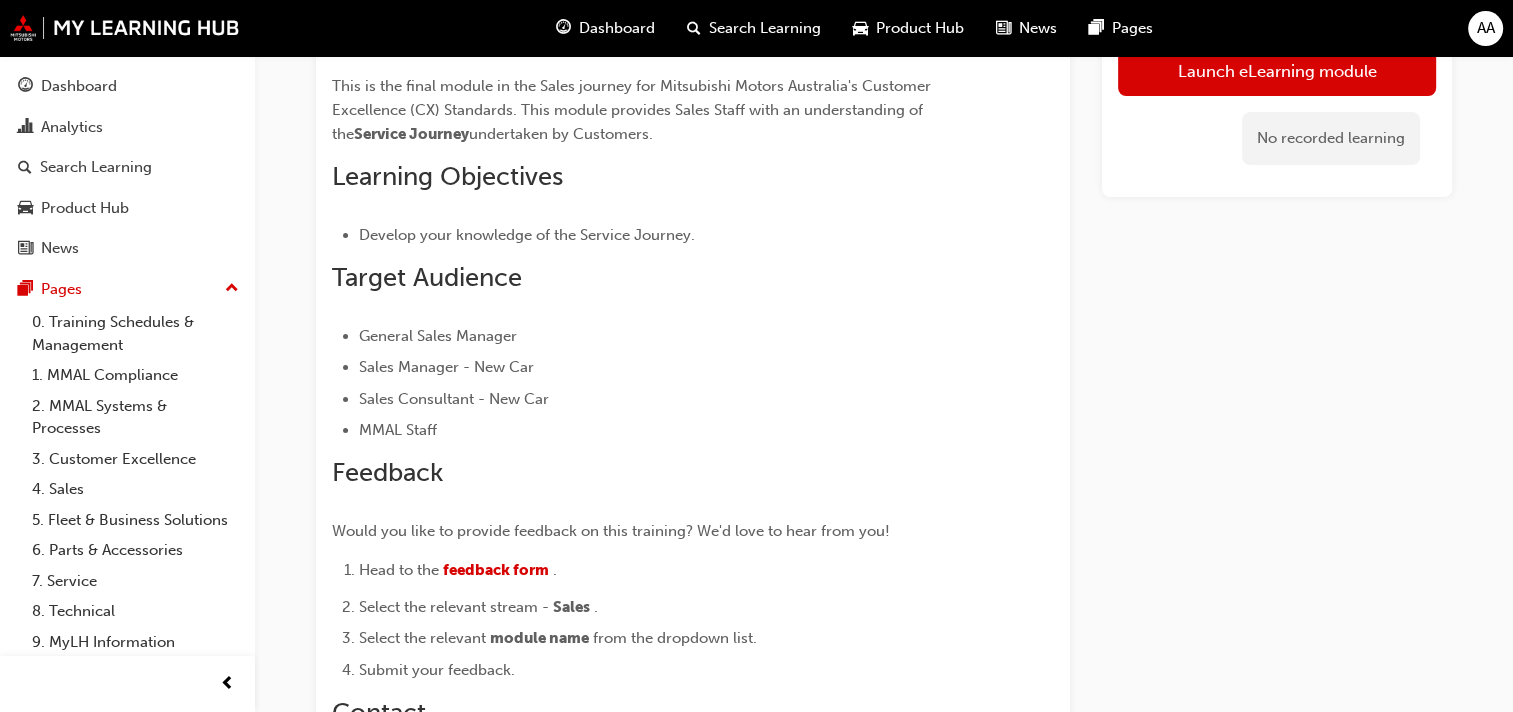 scroll, scrollTop: 100, scrollLeft: 0, axis: vertical 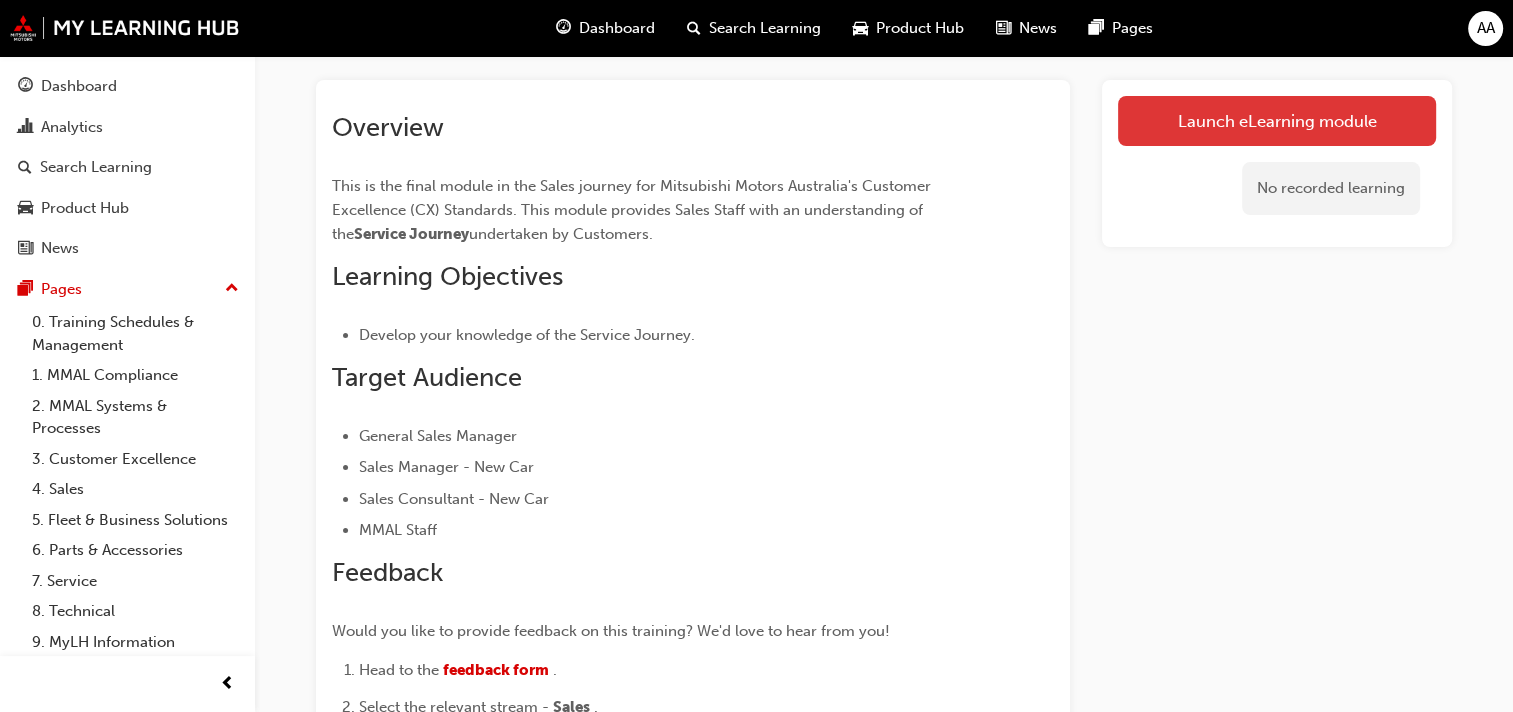 click on "Launch eLearning module" at bounding box center (1277, 121) 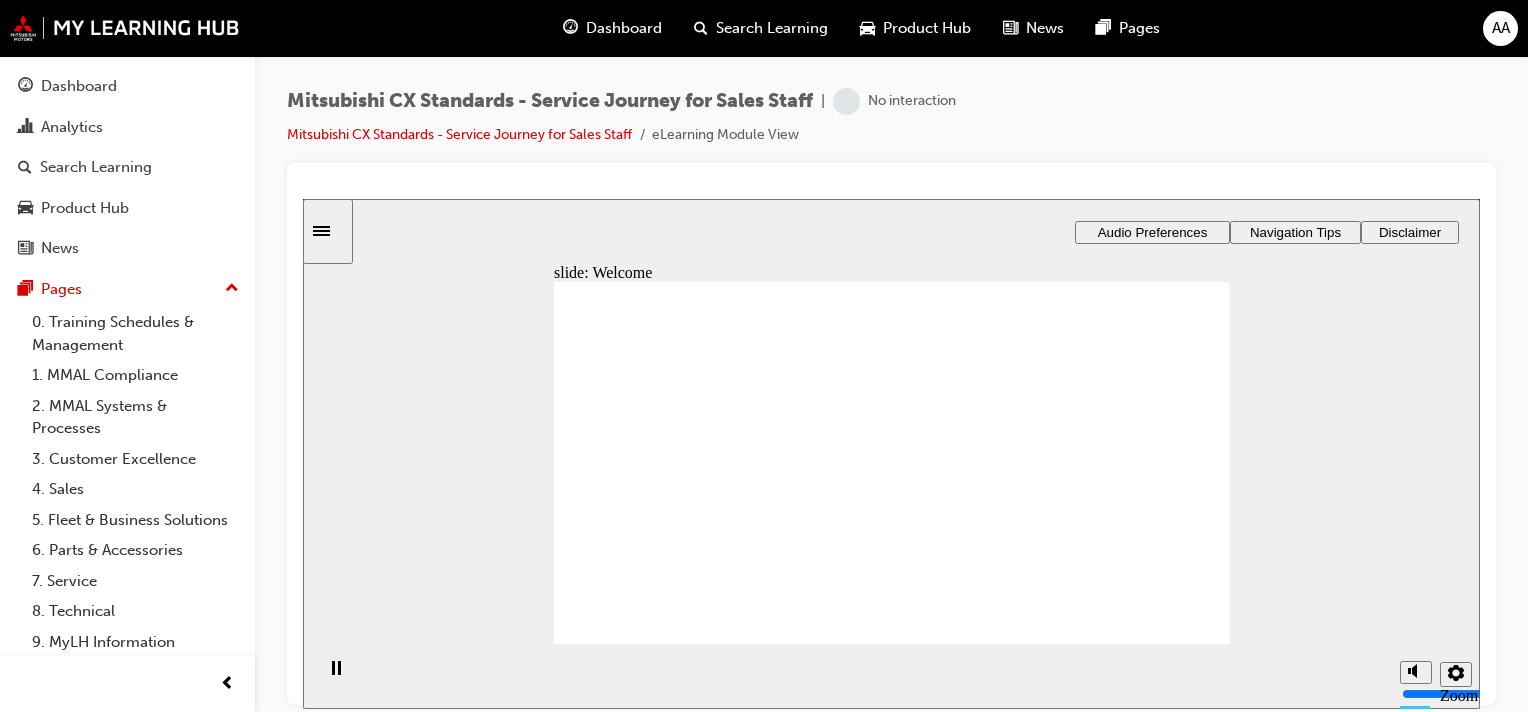 scroll, scrollTop: 0, scrollLeft: 0, axis: both 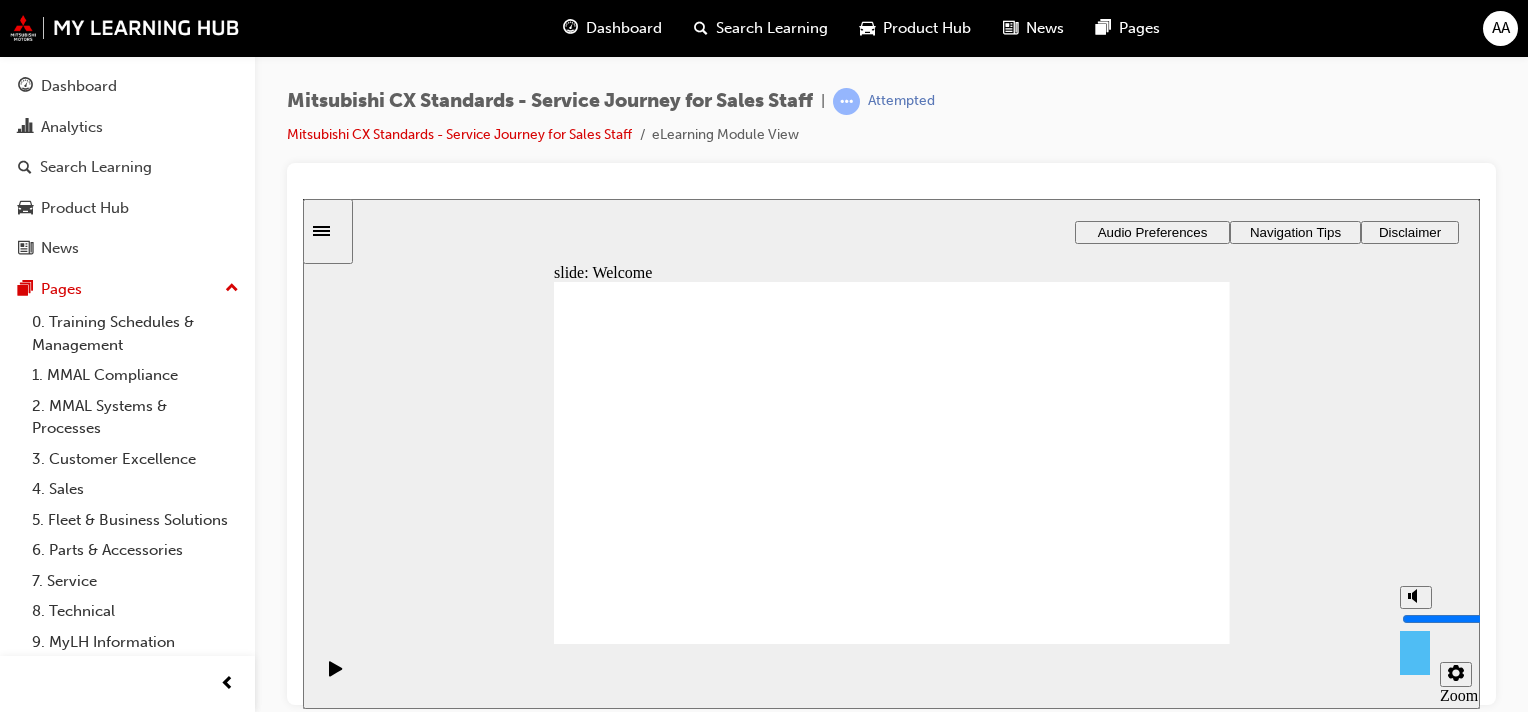 click at bounding box center [1415, 645] 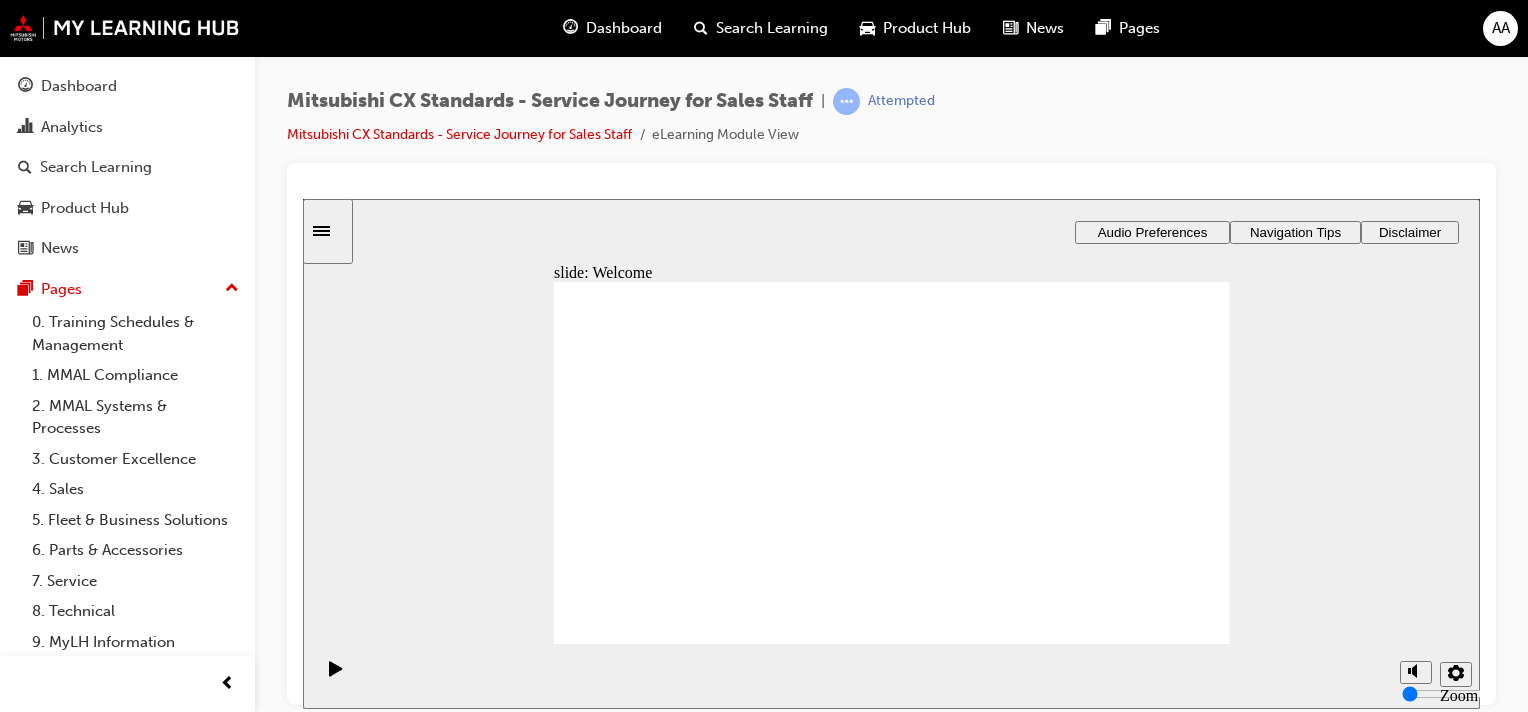 click 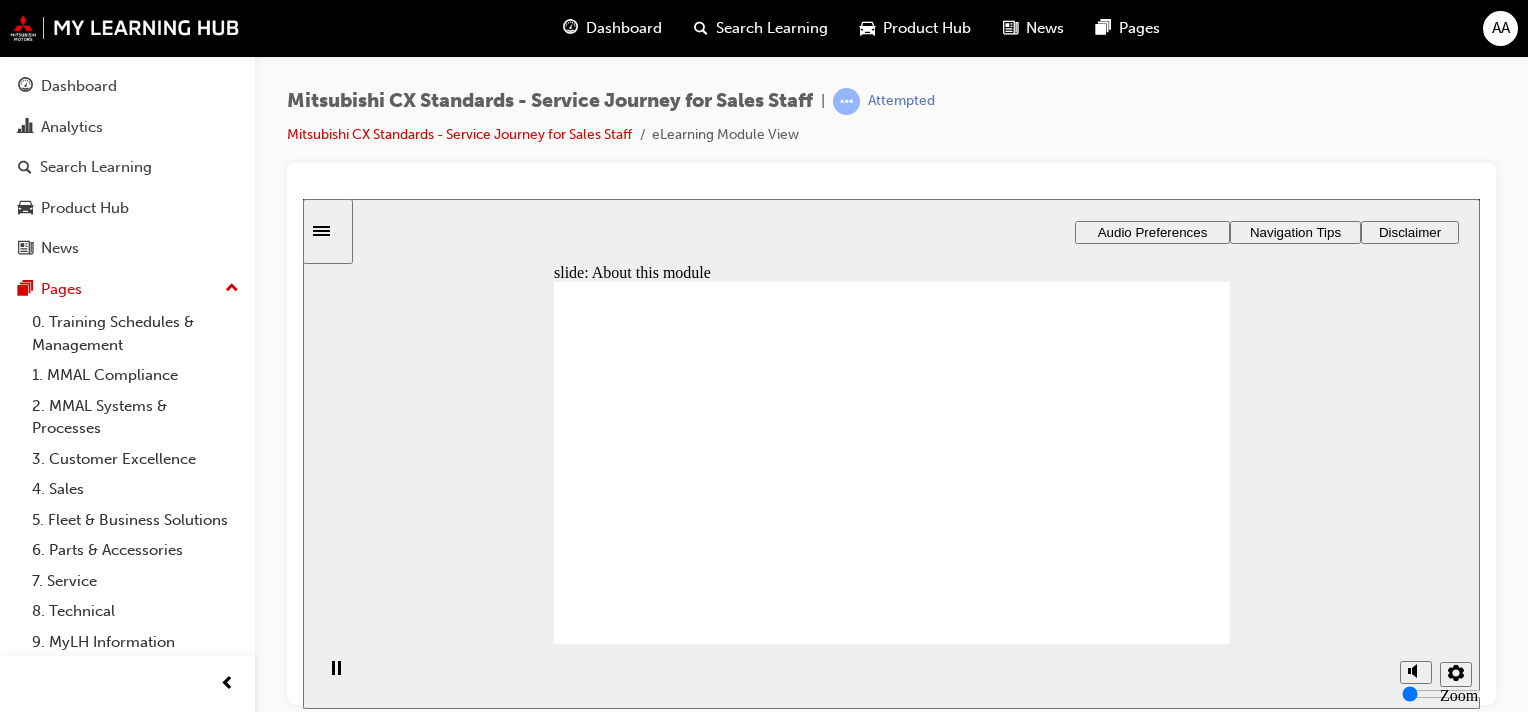 click 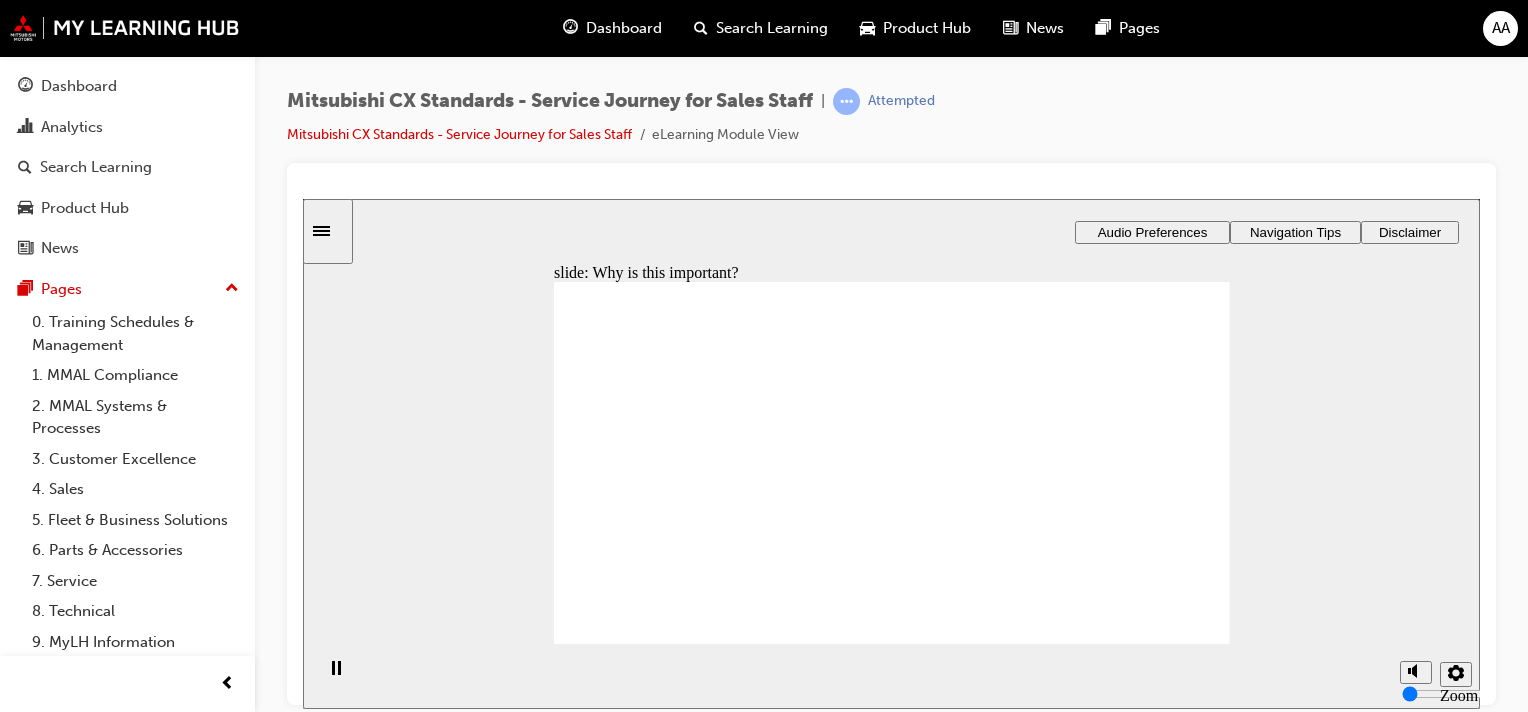 click 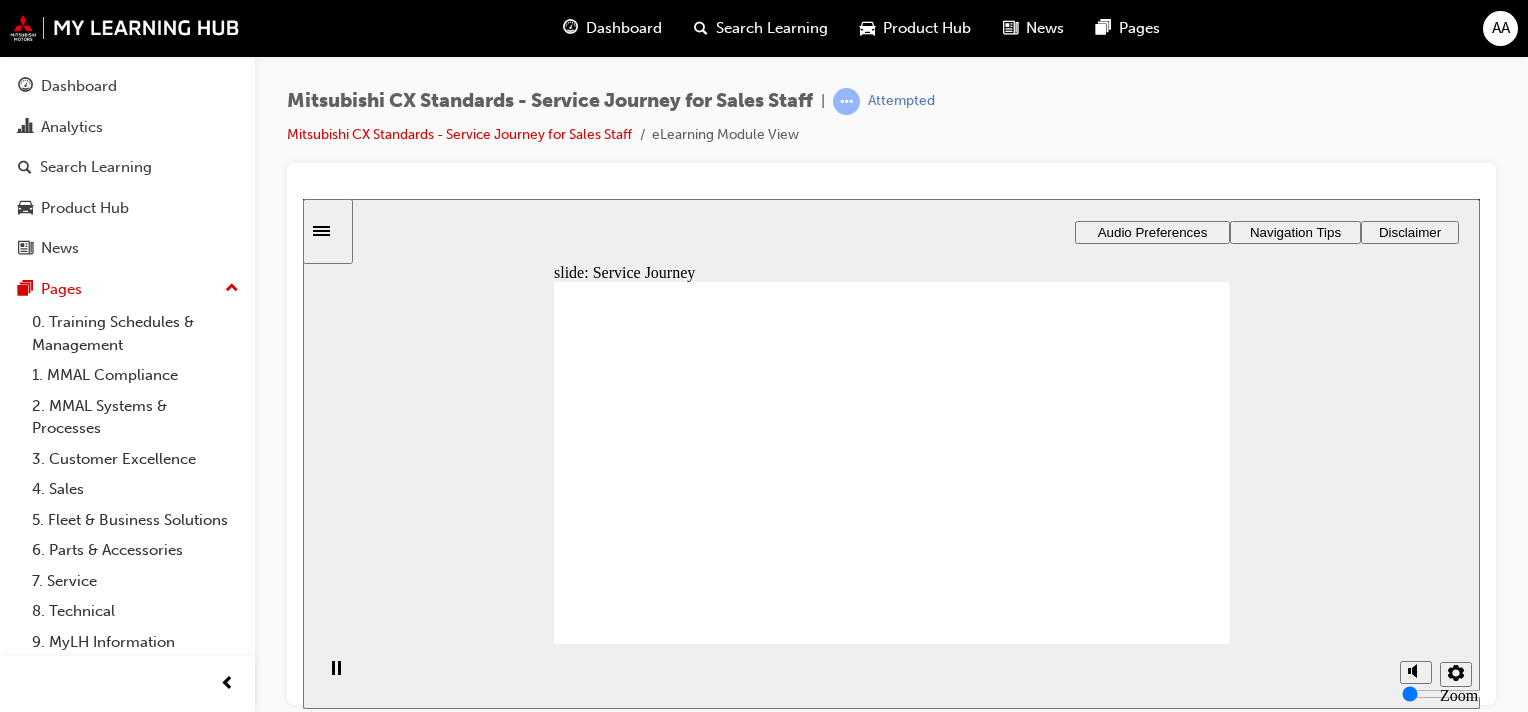click 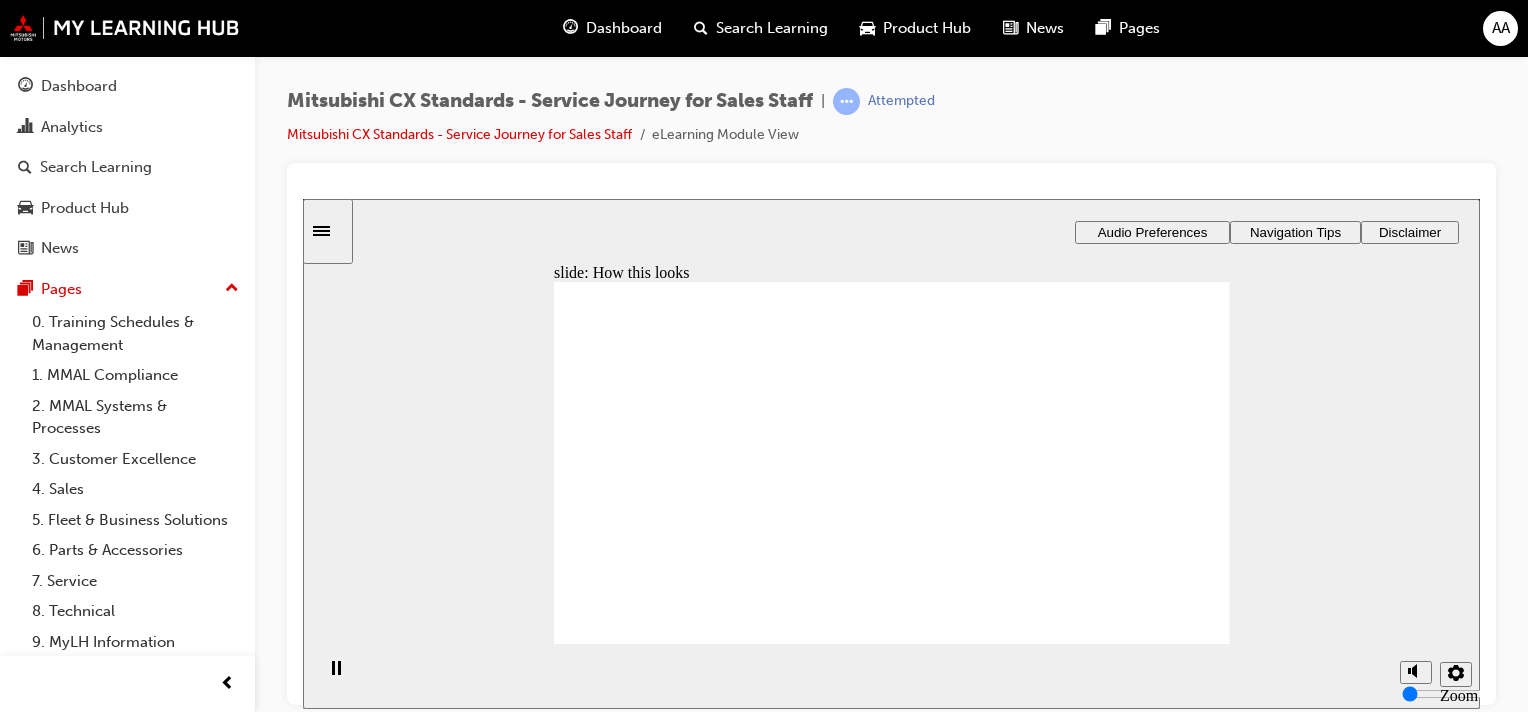 click 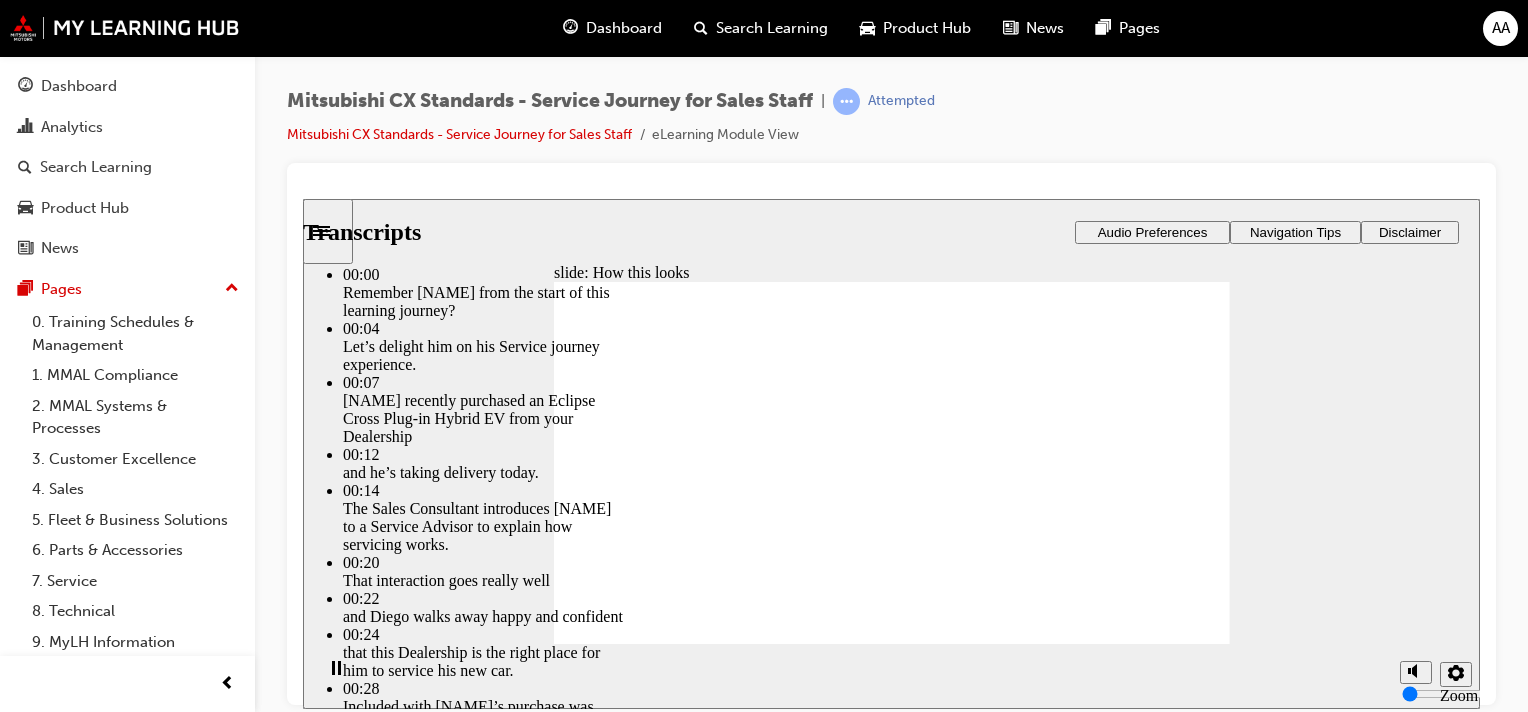 click at bounding box center [605, 2696] 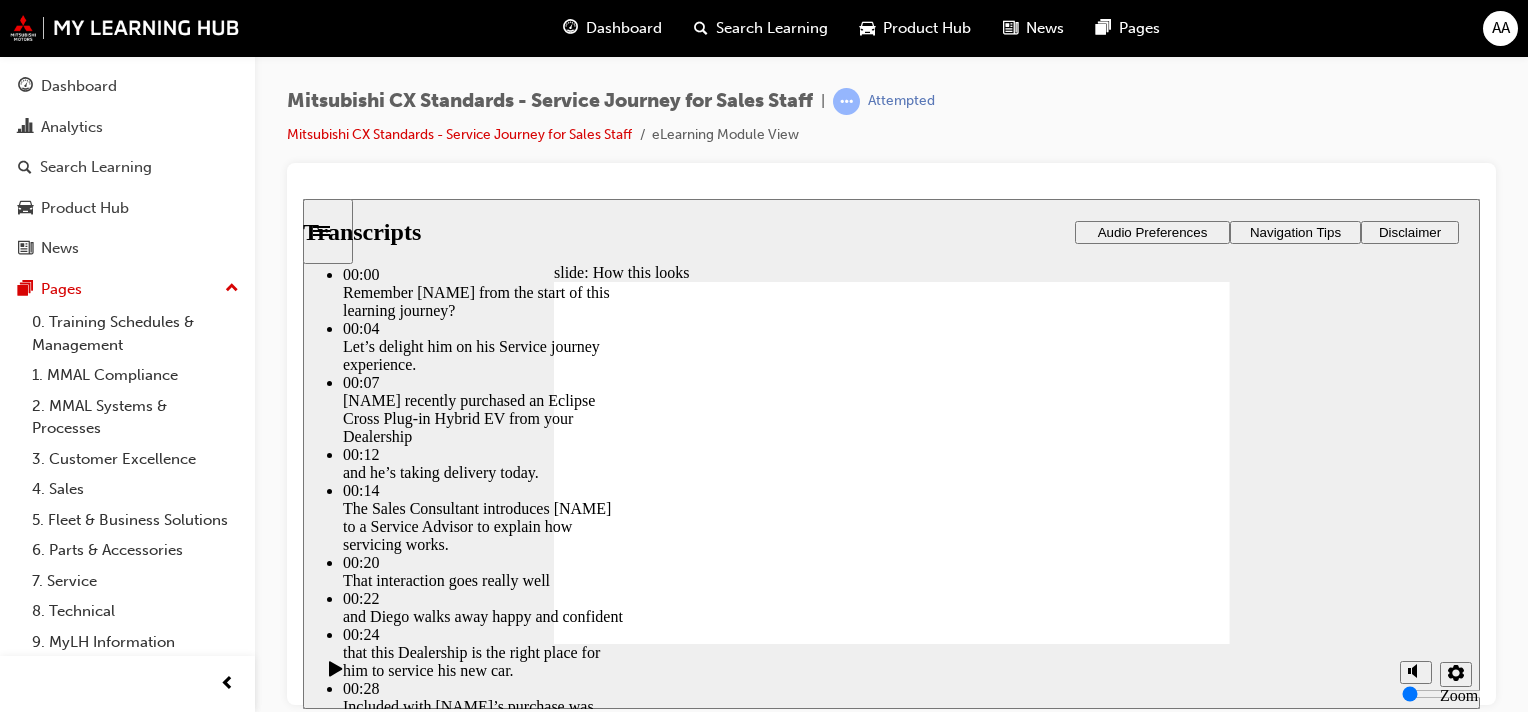 type on "330" 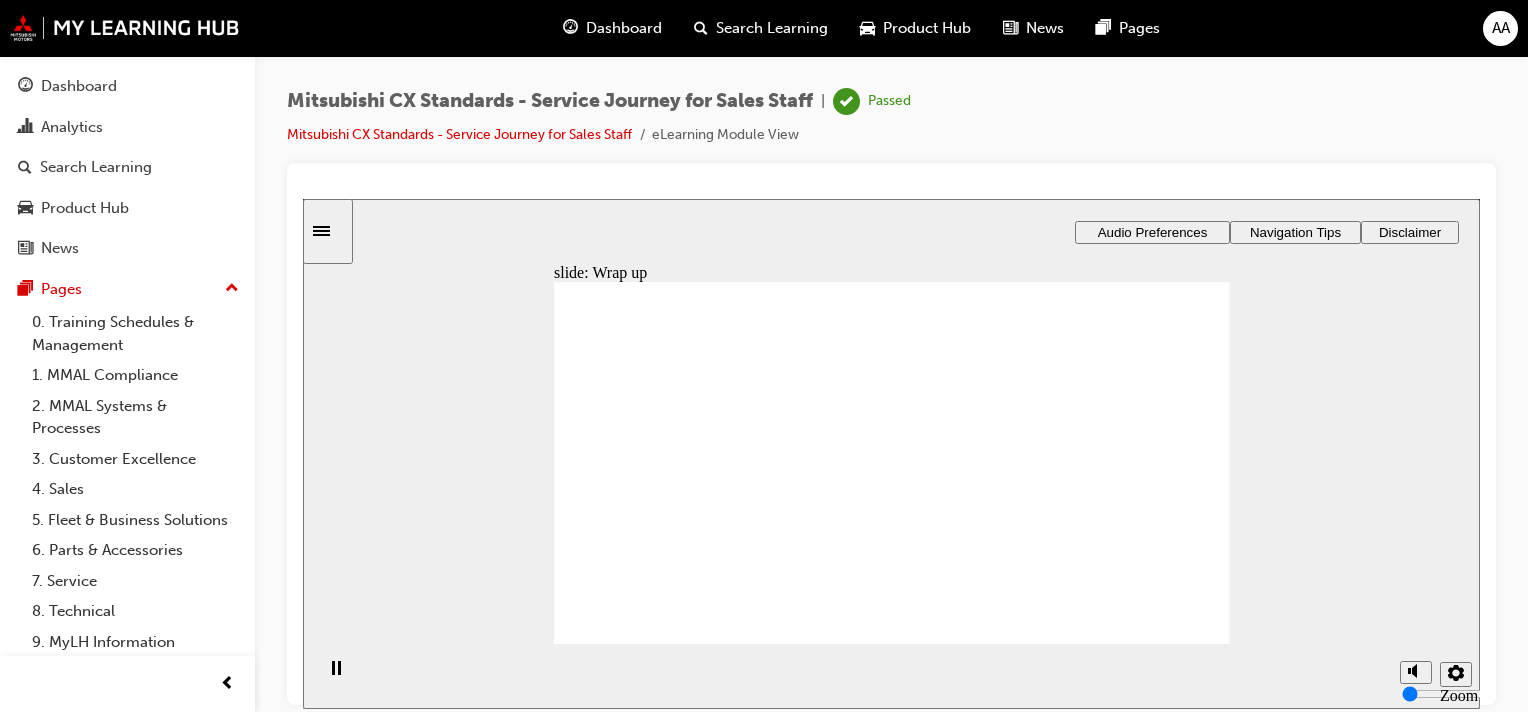 click 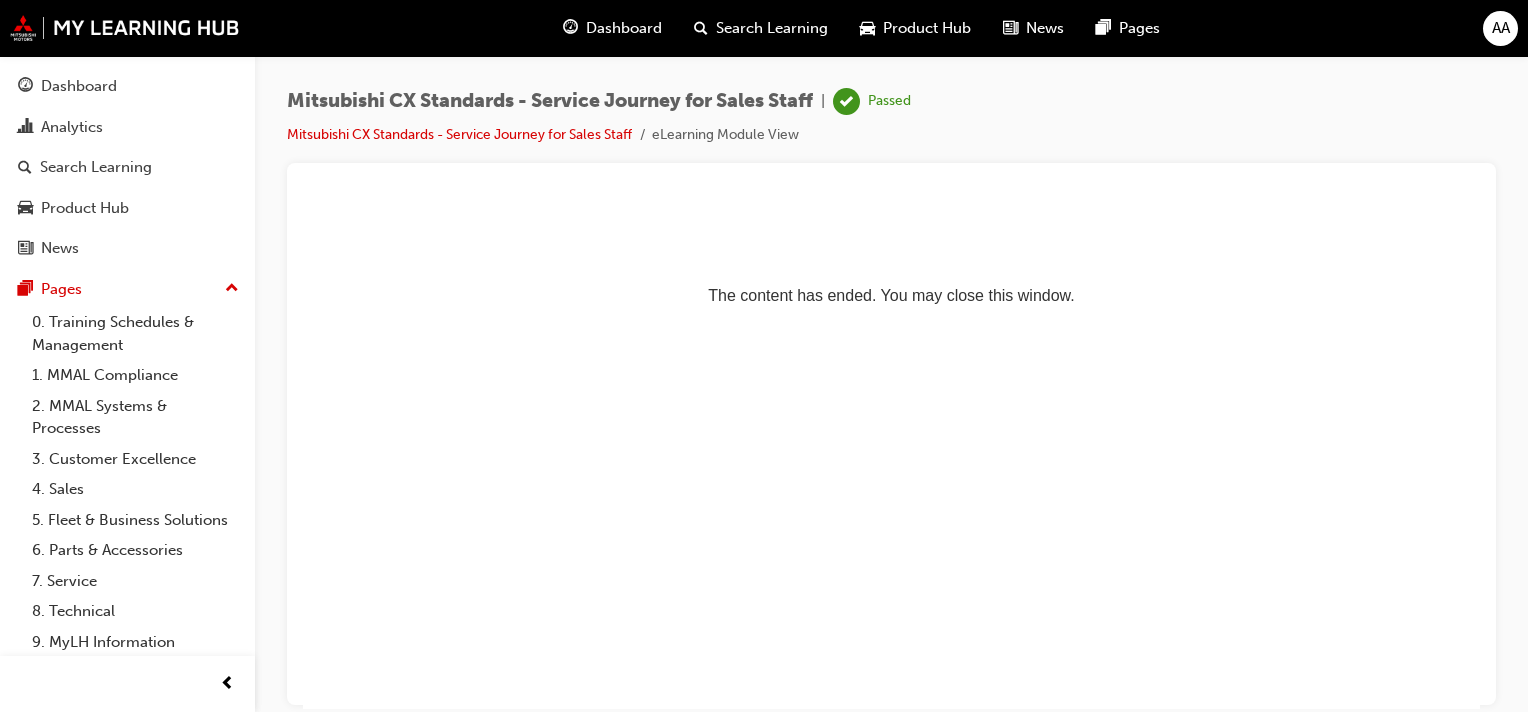 scroll, scrollTop: 0, scrollLeft: 0, axis: both 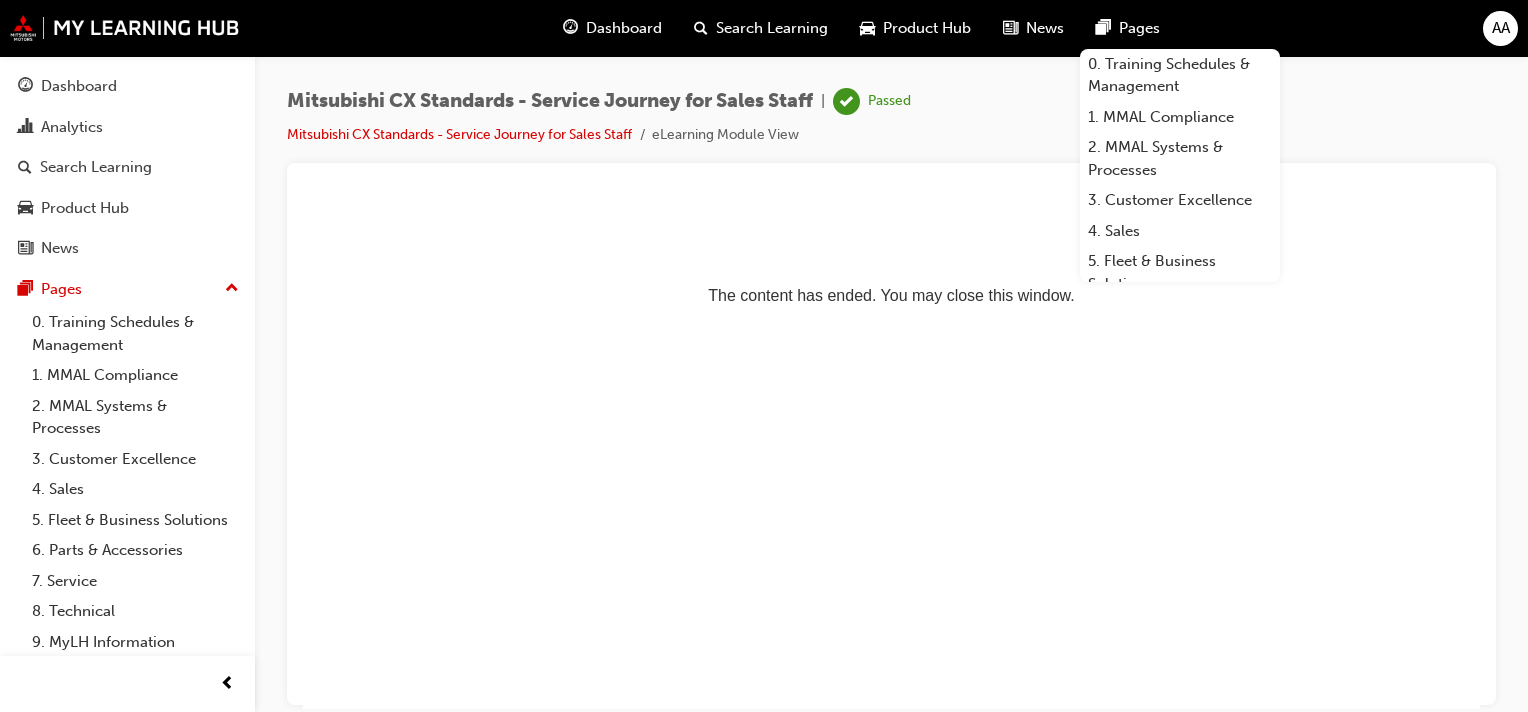 click on "The content has ended. You may close this window." at bounding box center [891, 259] 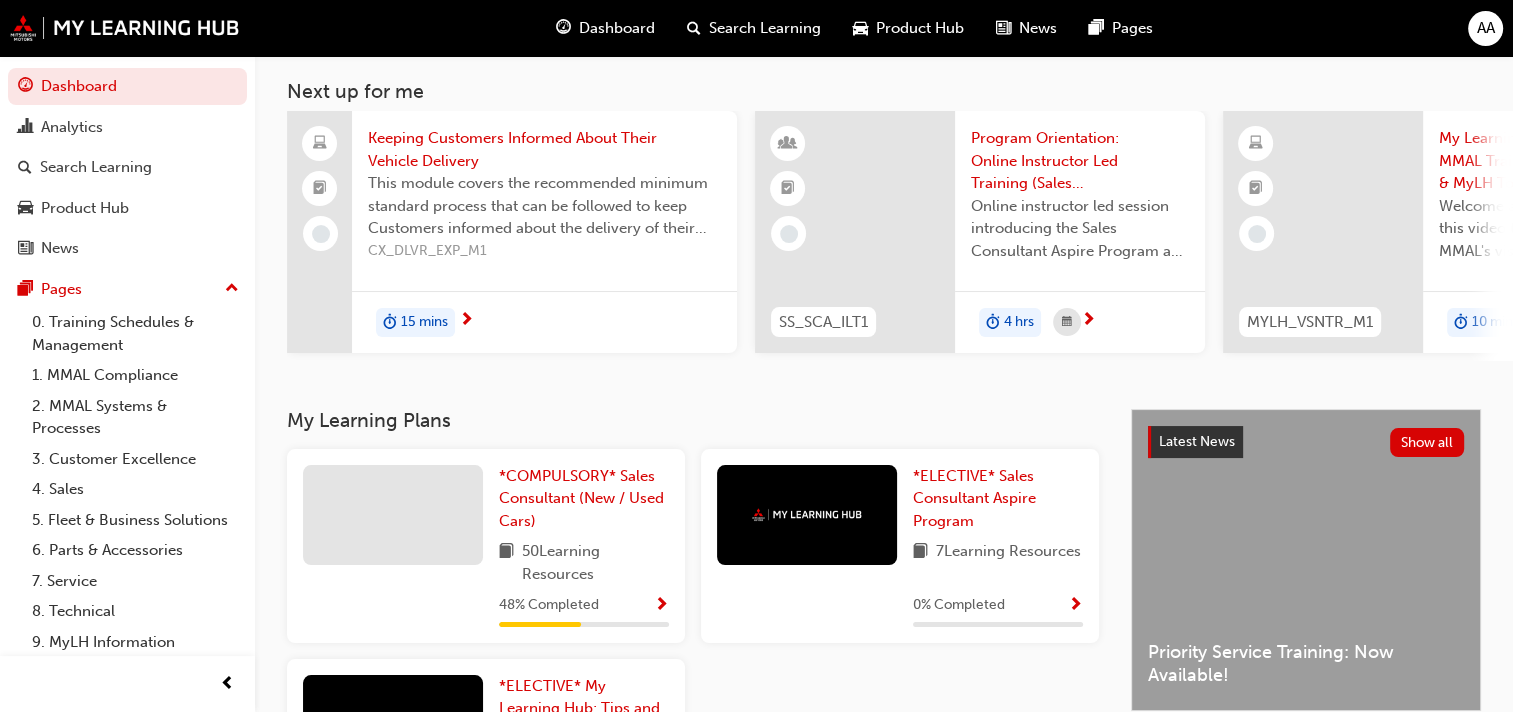 scroll, scrollTop: 200, scrollLeft: 0, axis: vertical 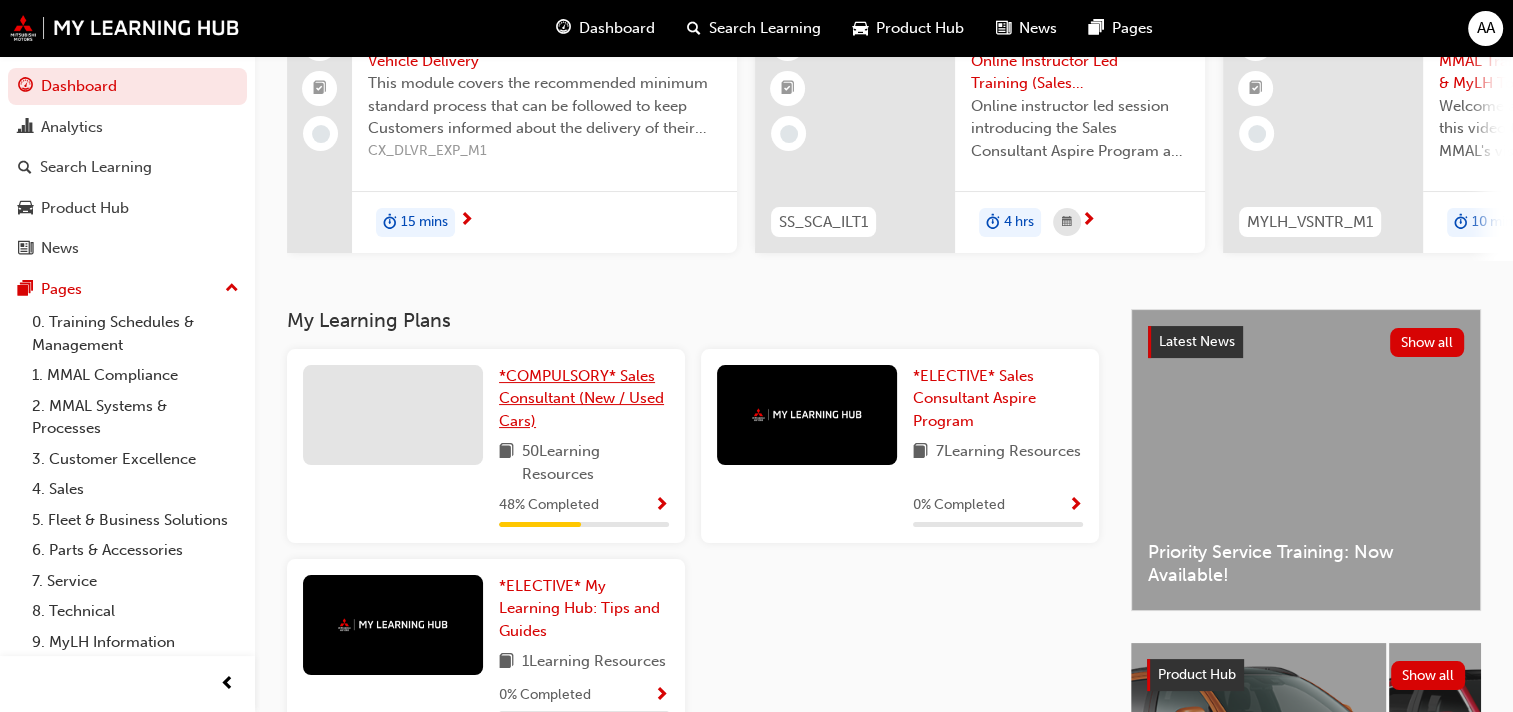 click on "*COMPULSORY* Sales Consultant (New / Used Cars)" at bounding box center (584, 399) 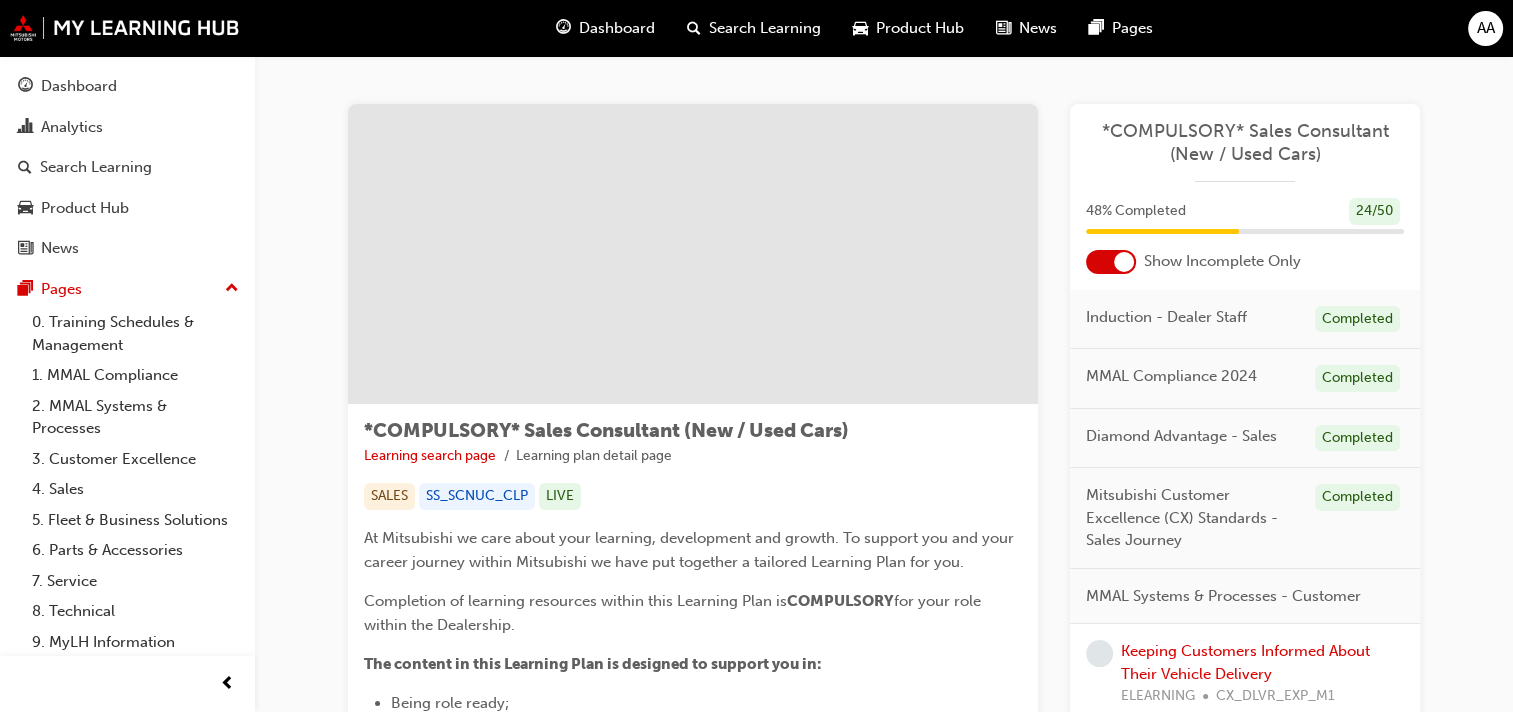 scroll, scrollTop: 100, scrollLeft: 0, axis: vertical 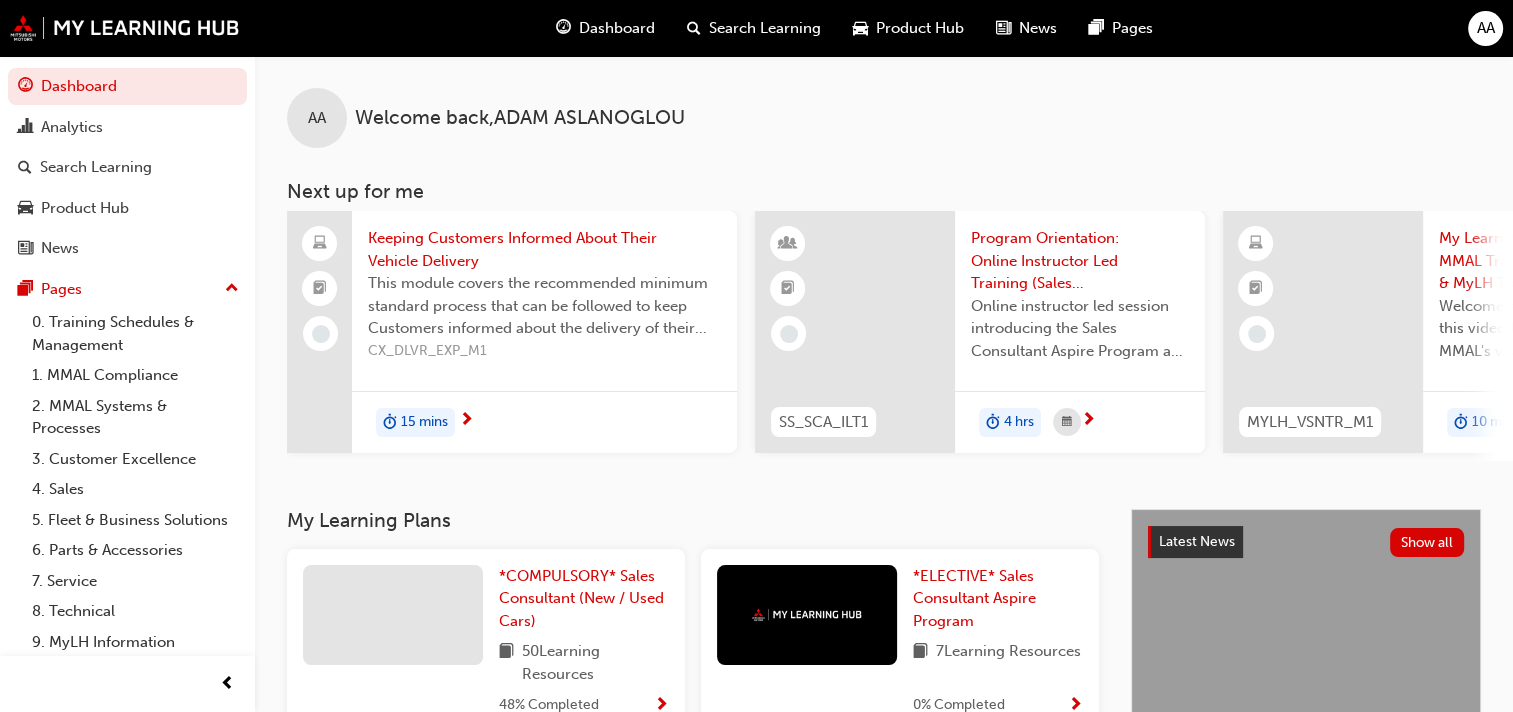 click on "Keeping Customers Informed About Their Vehicle Delivery" at bounding box center [544, 249] 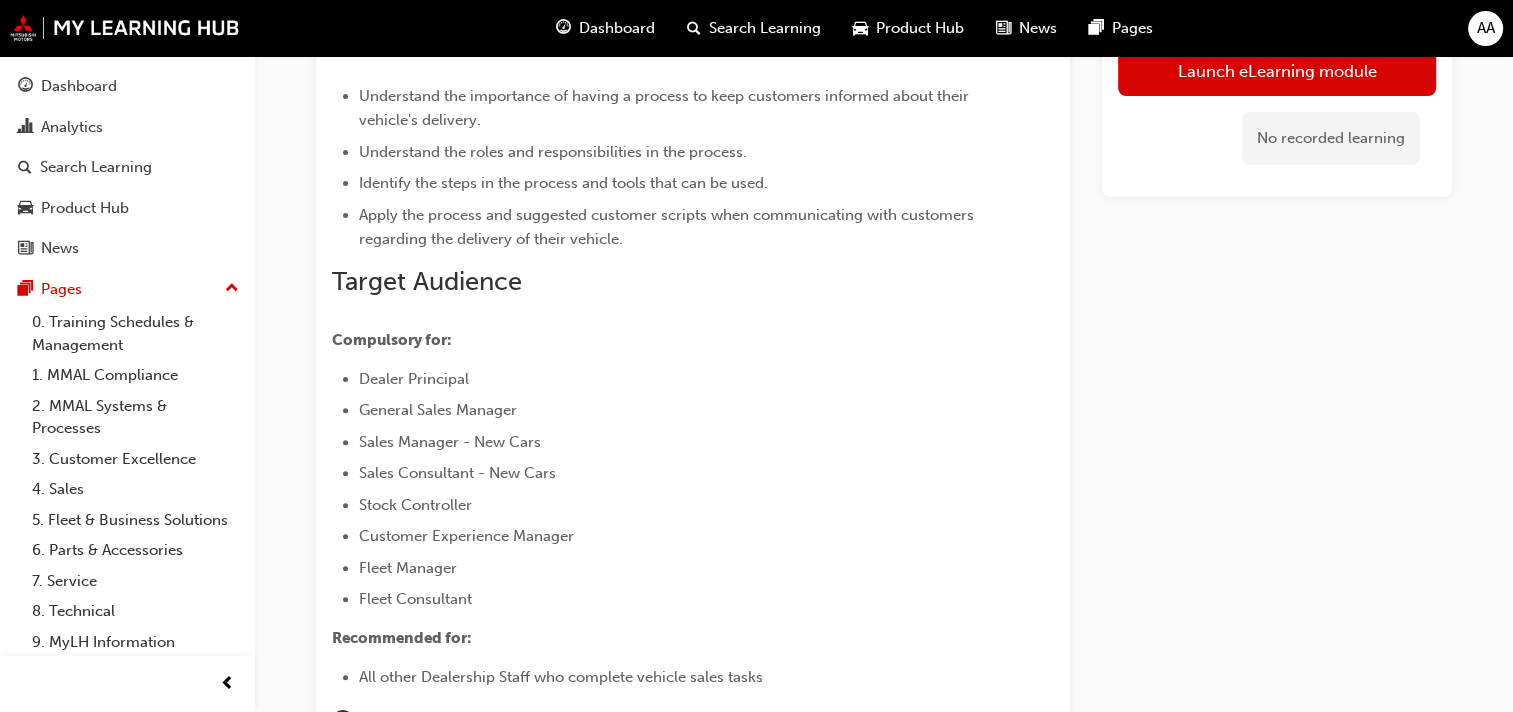 scroll, scrollTop: 759, scrollLeft: 0, axis: vertical 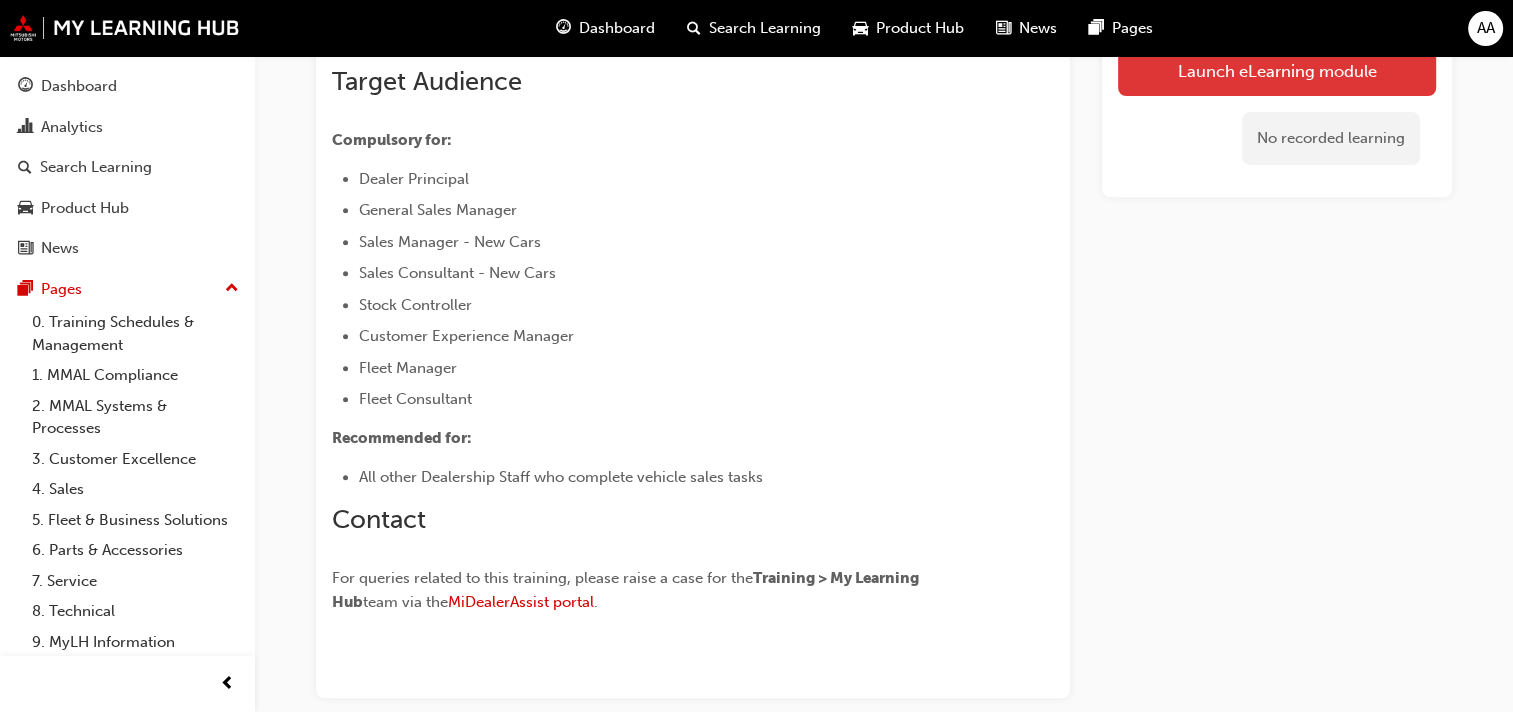 click on "Launch eLearning module" at bounding box center [1277, 71] 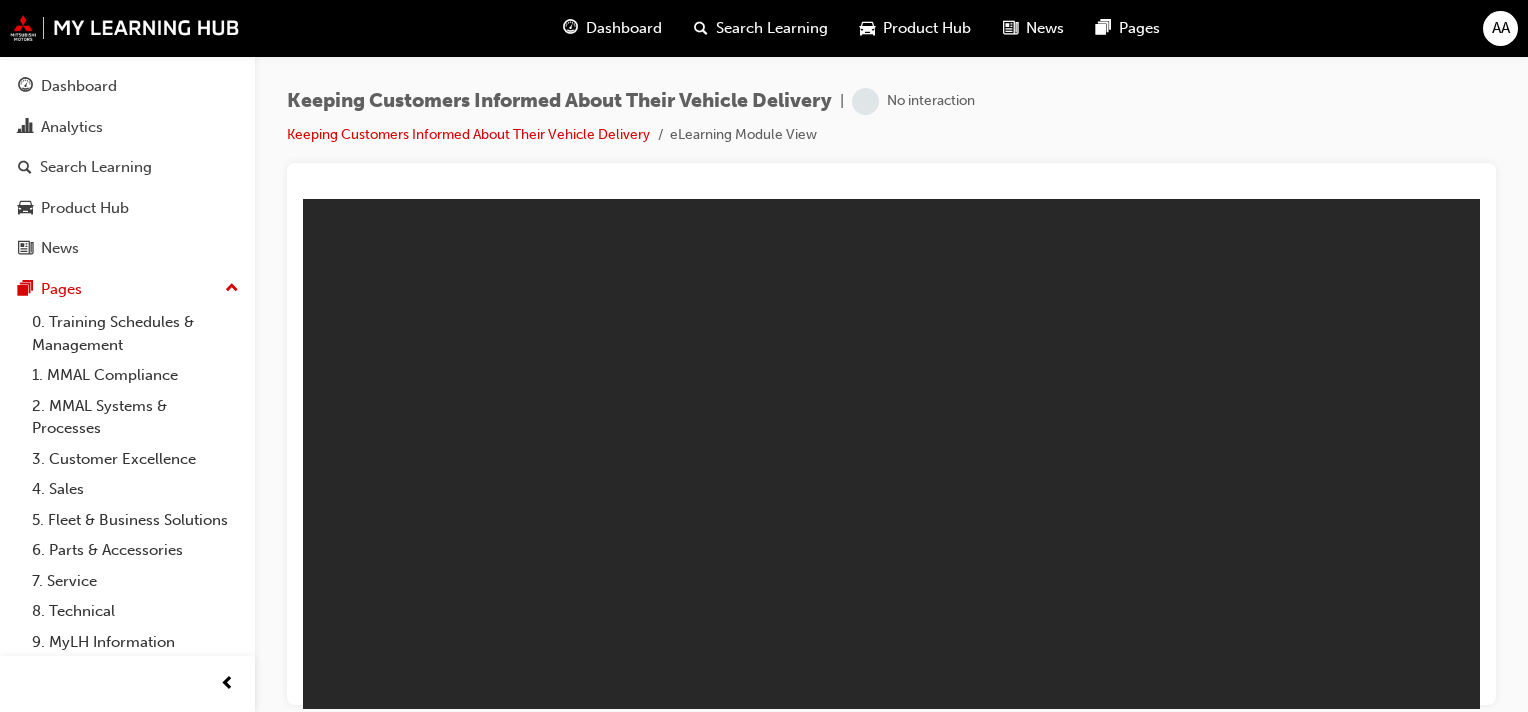 scroll, scrollTop: 0, scrollLeft: 0, axis: both 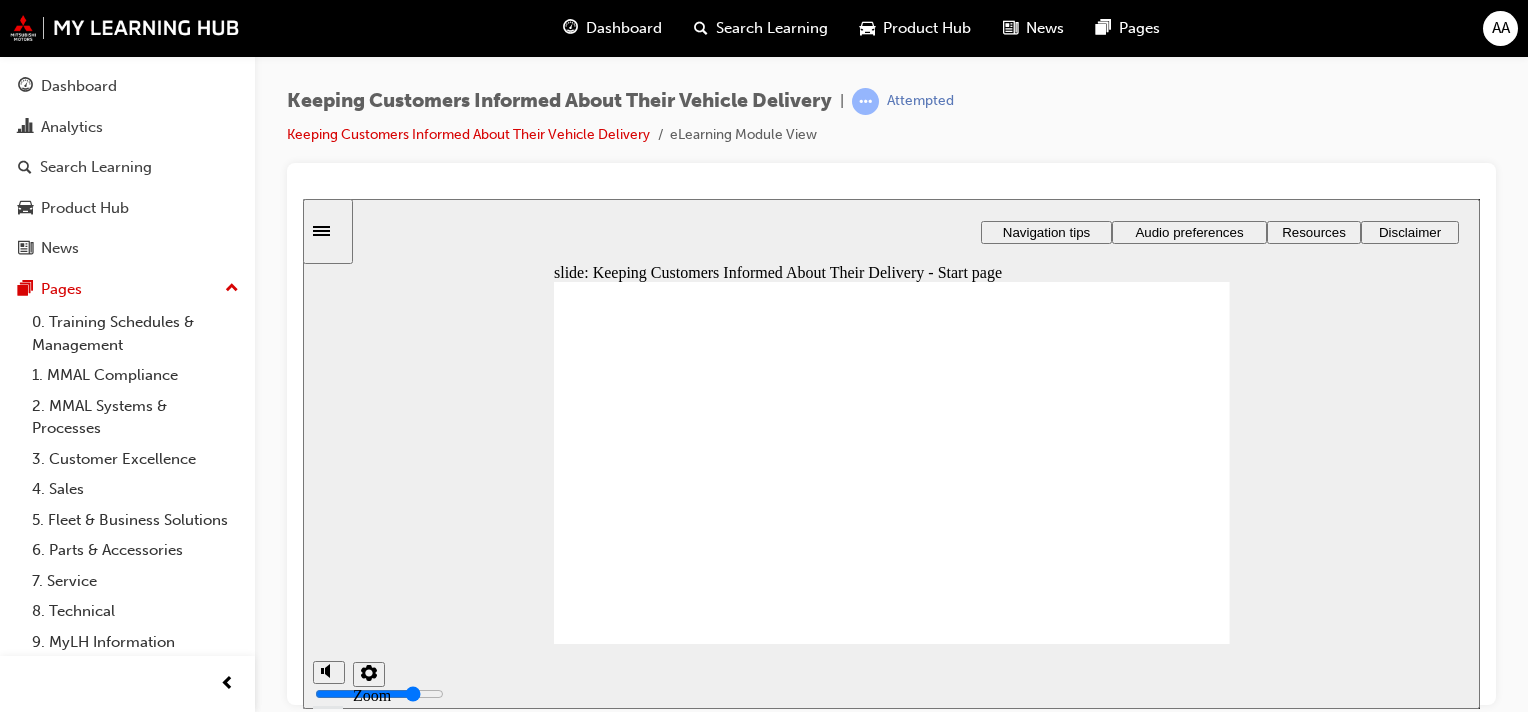 click 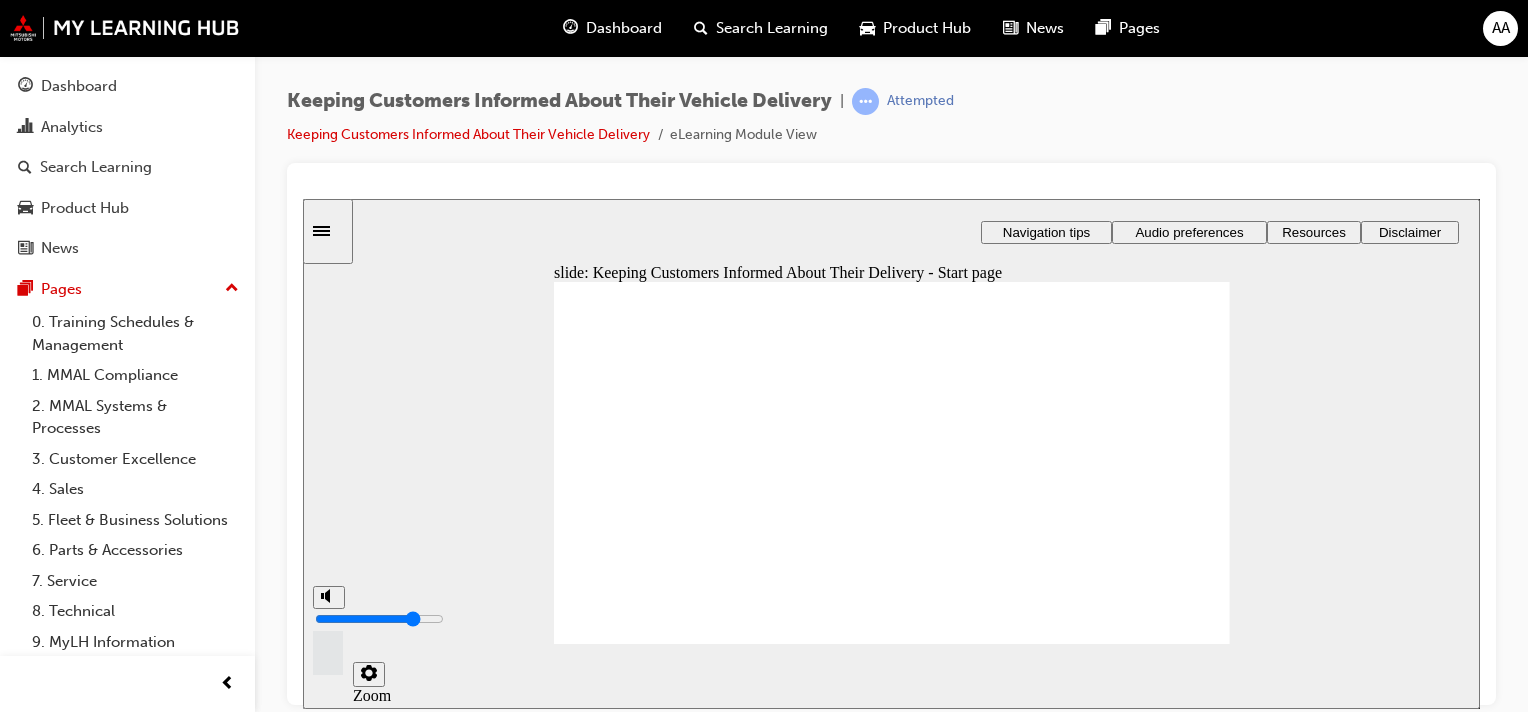 click 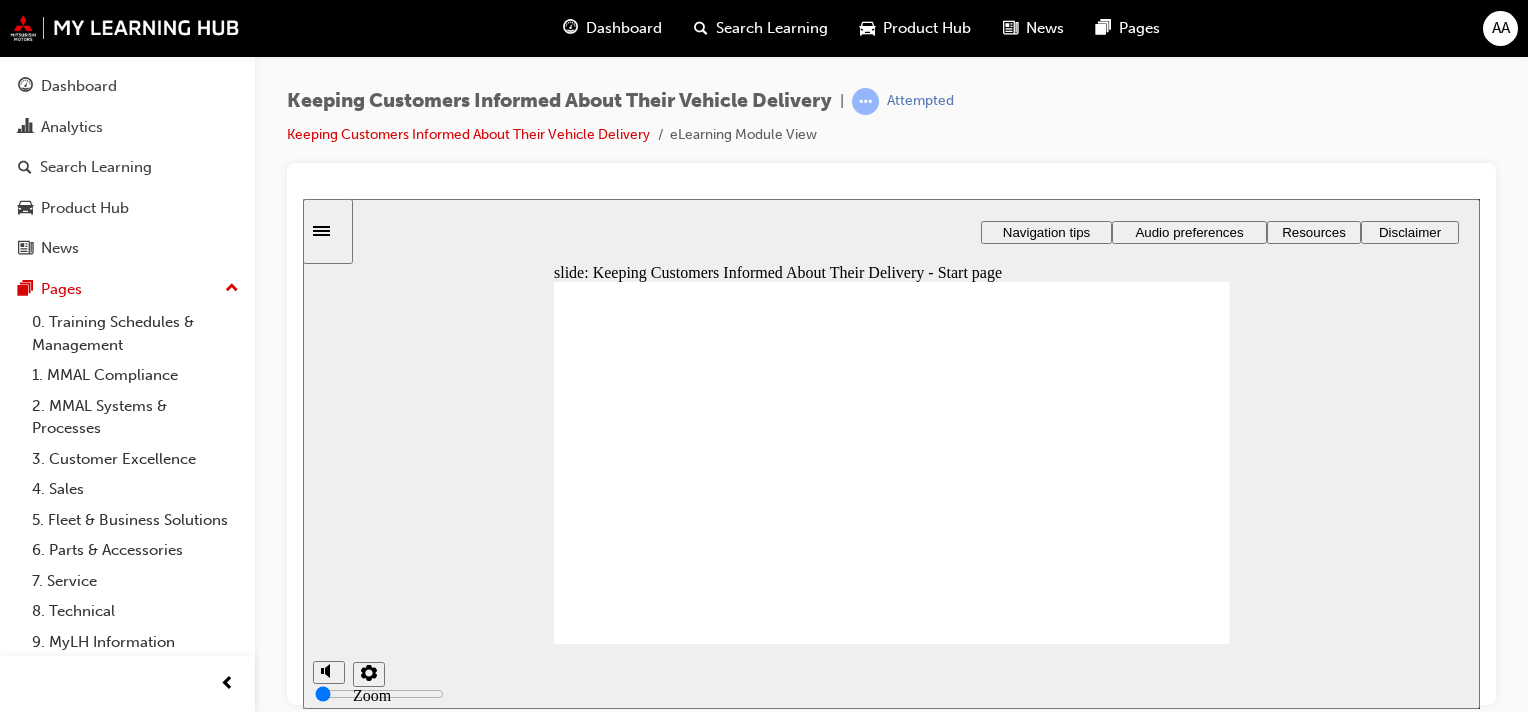 click 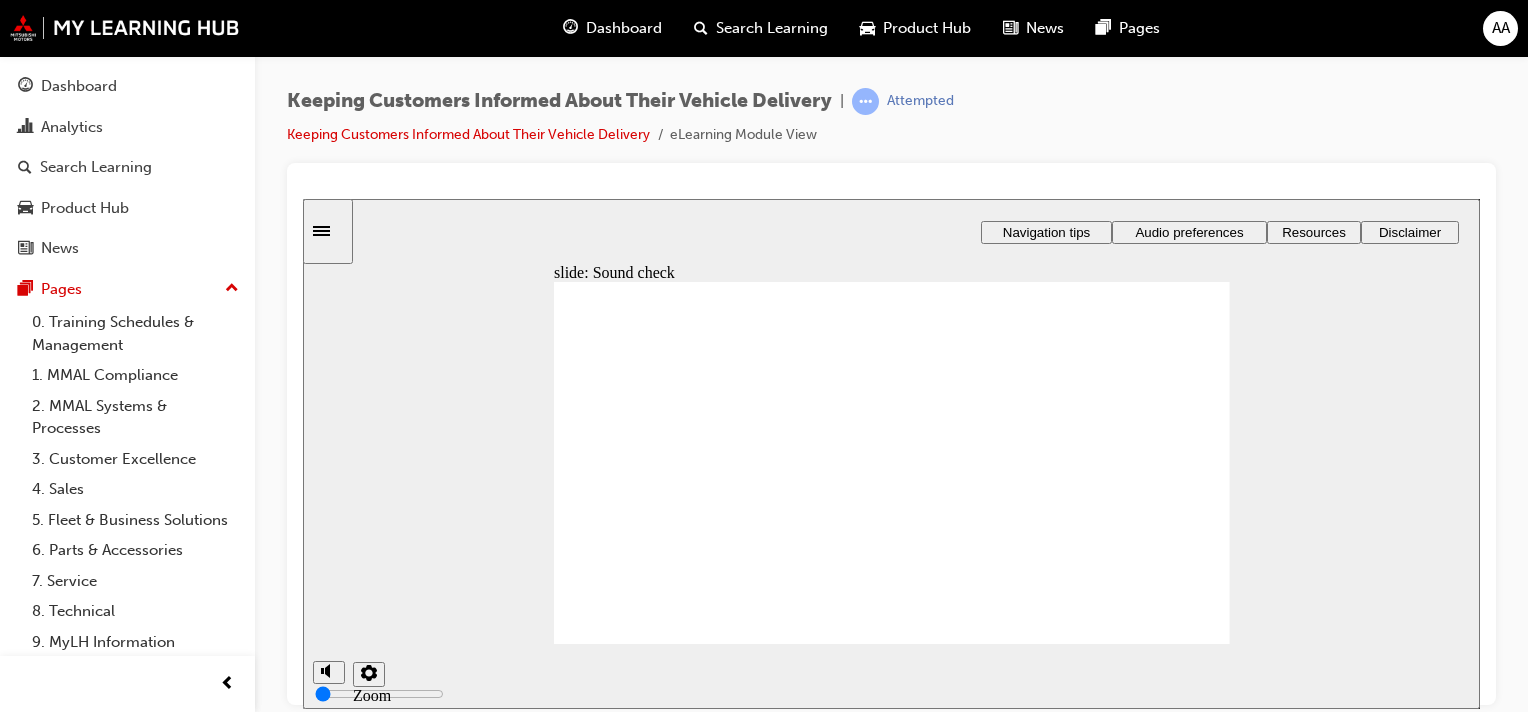 click at bounding box center (892, 1257) 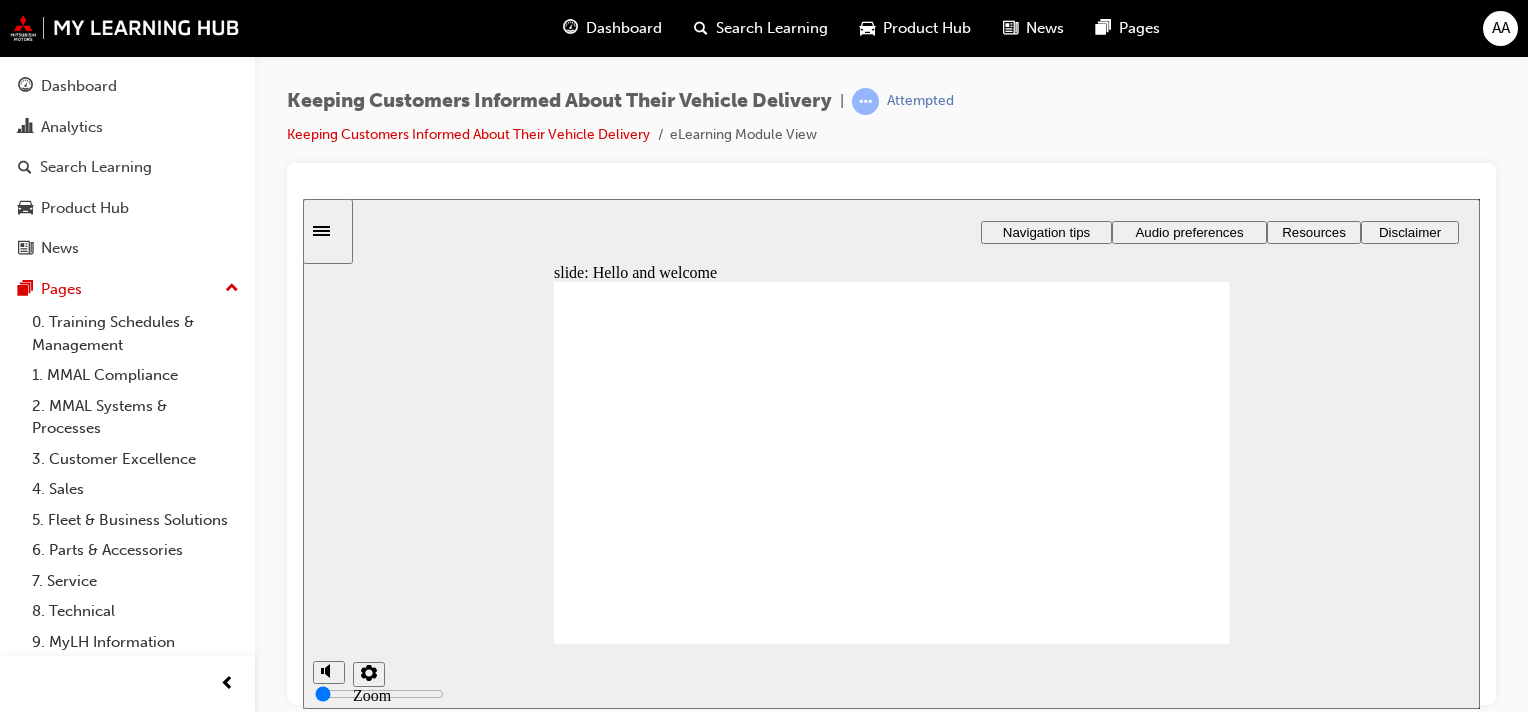 click 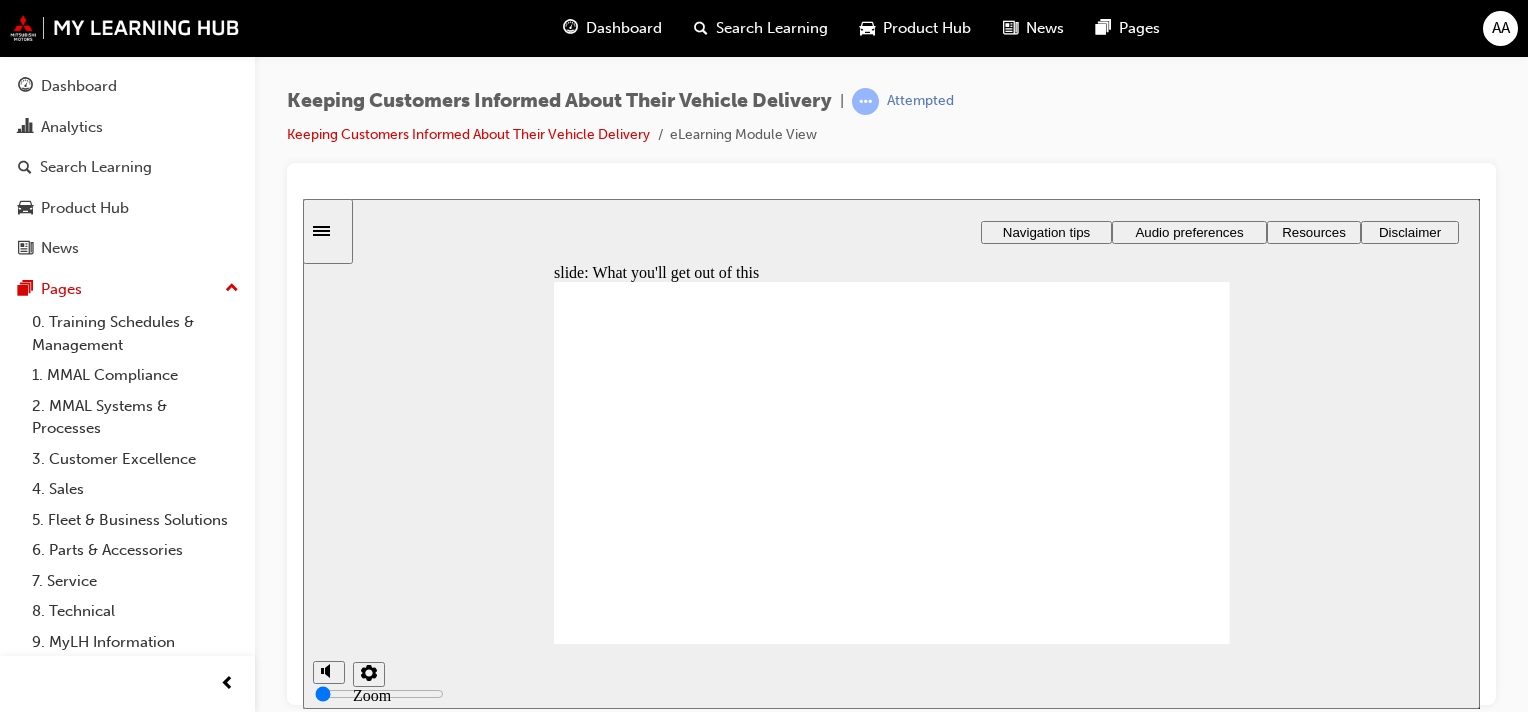 click 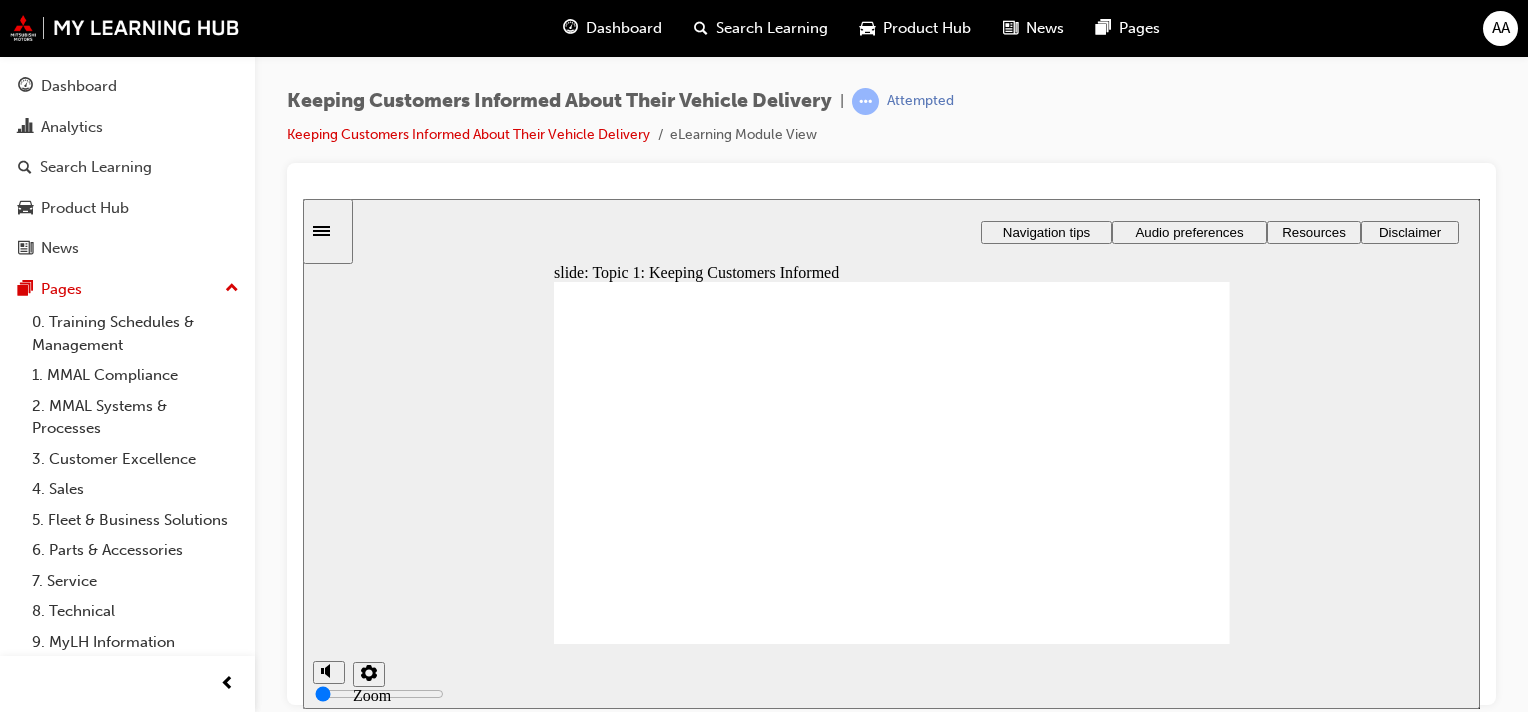 click 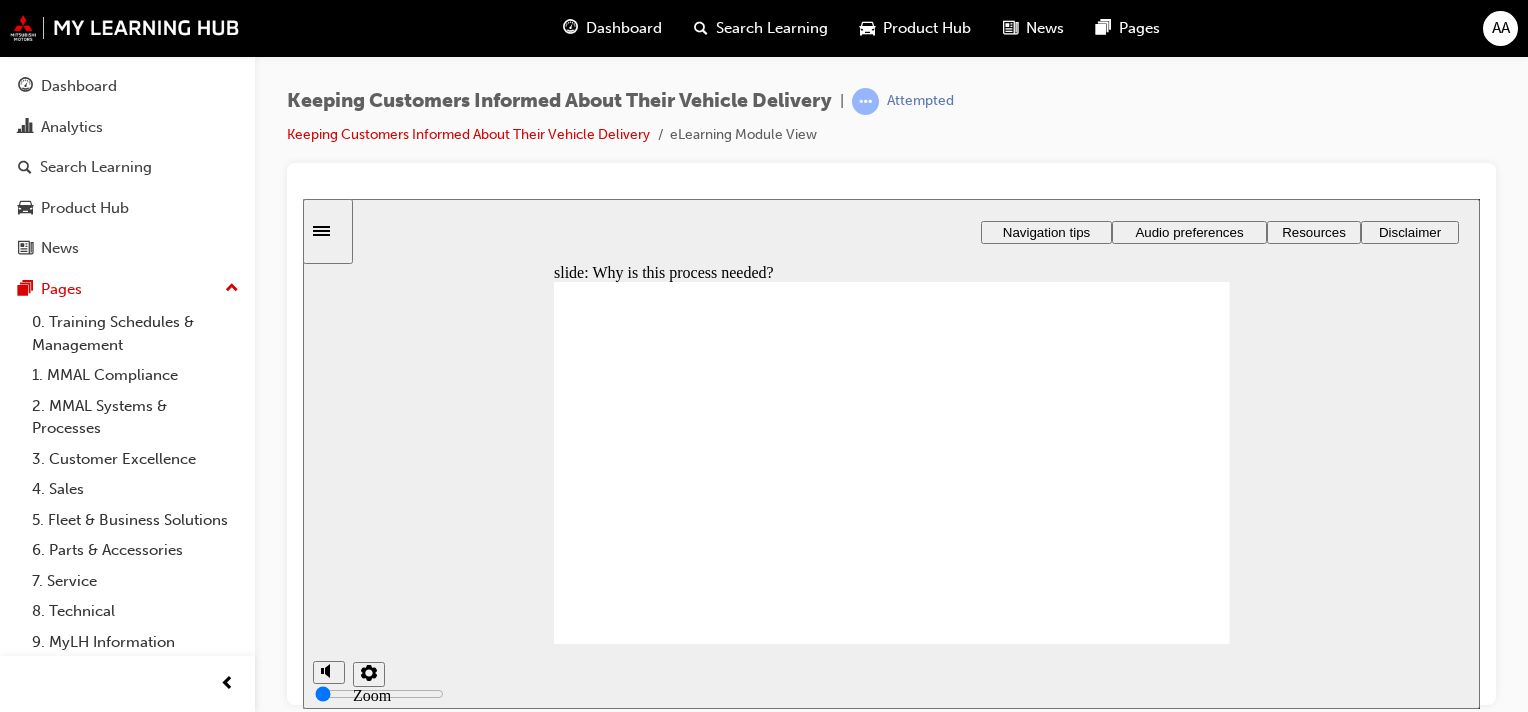 click 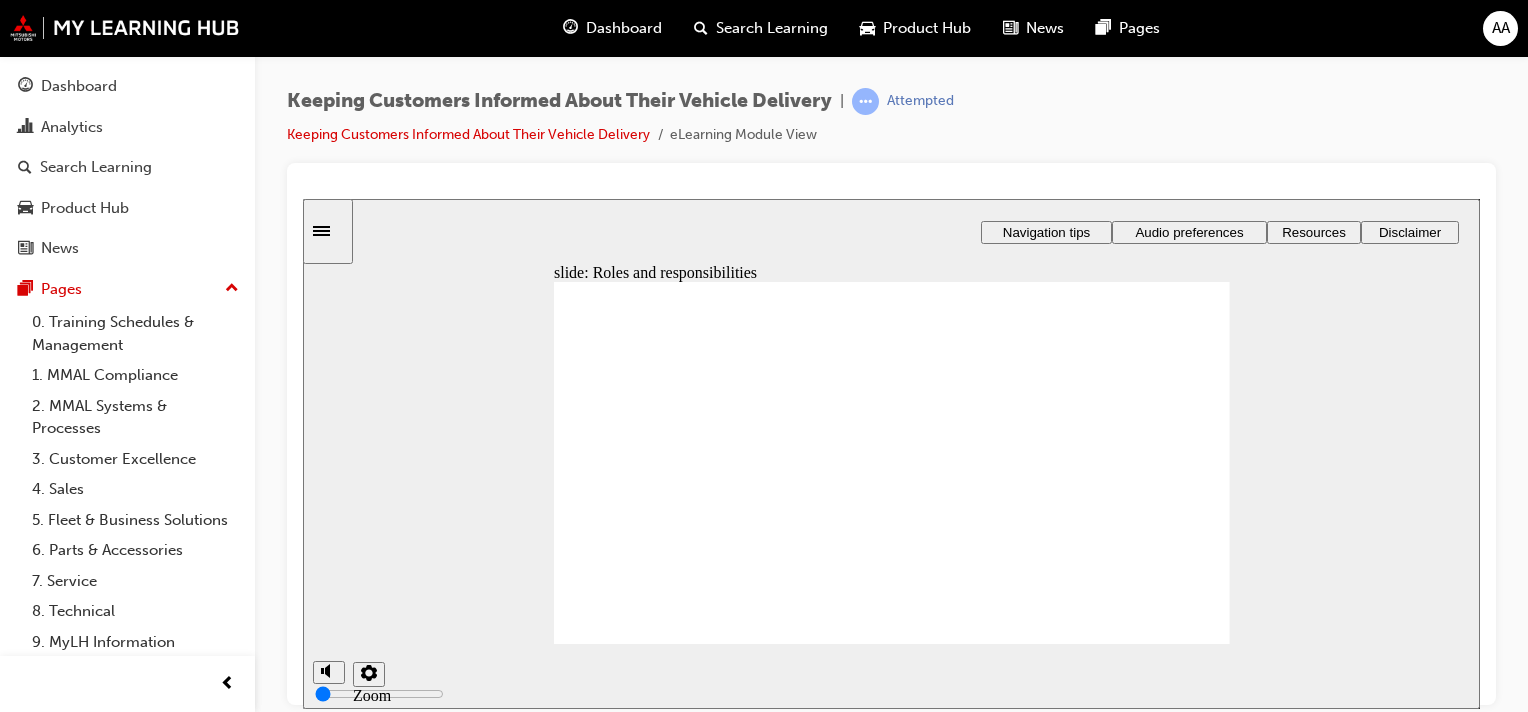 click 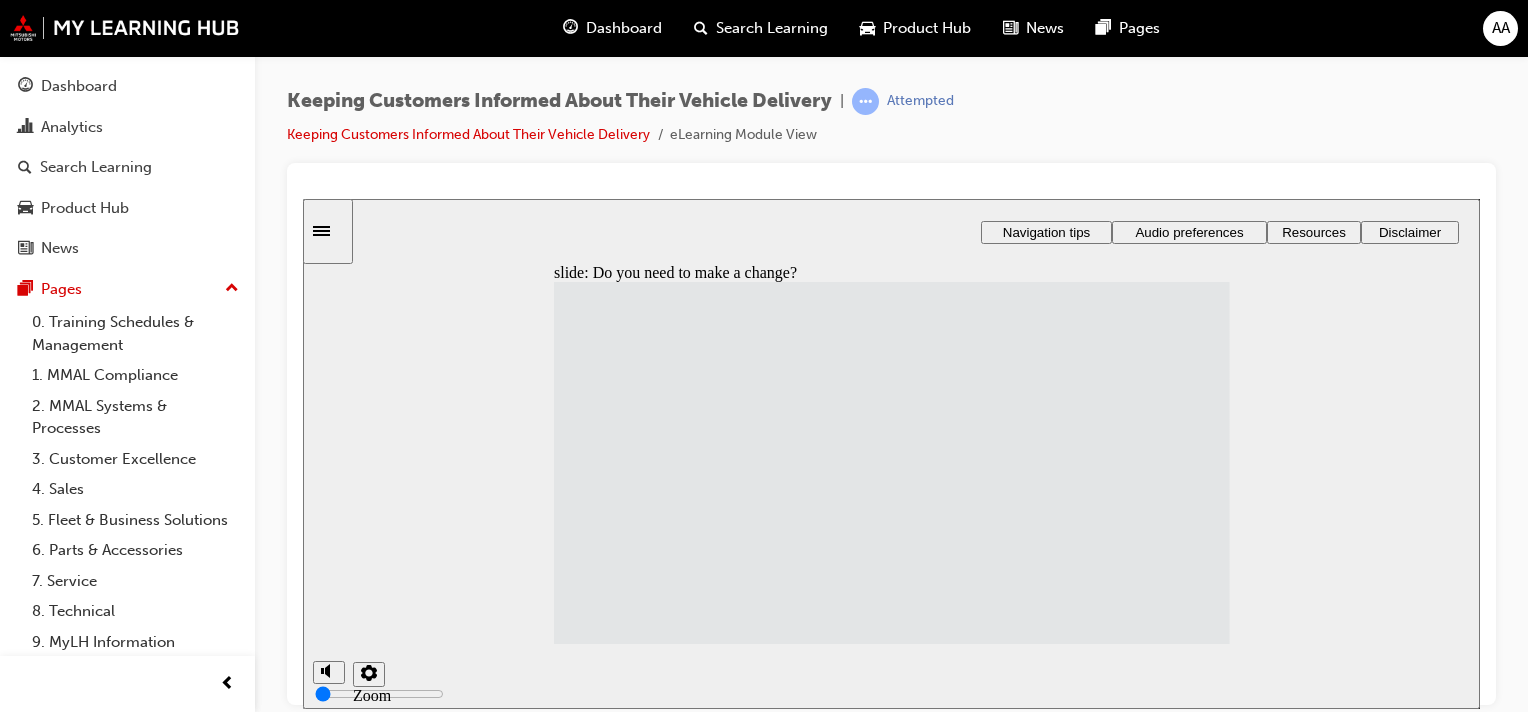 click 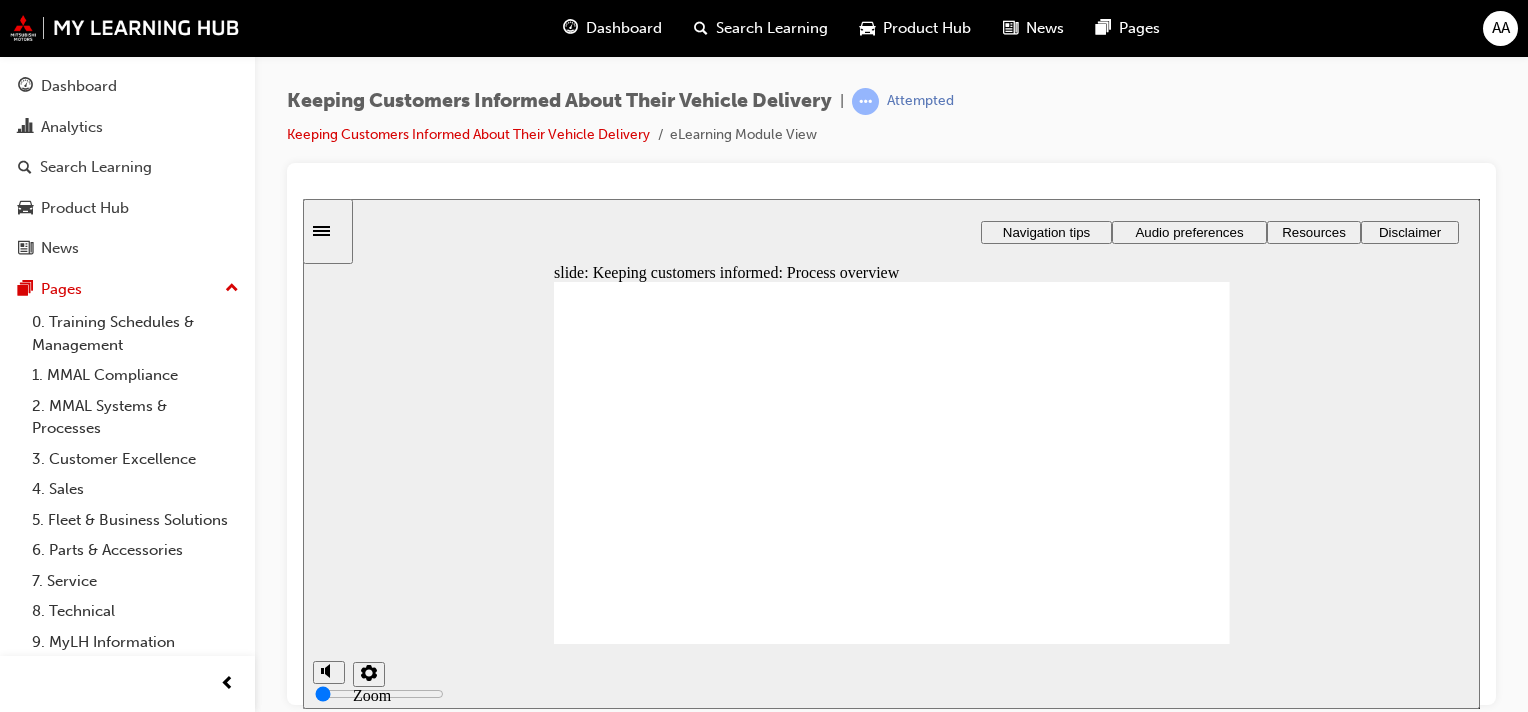 click 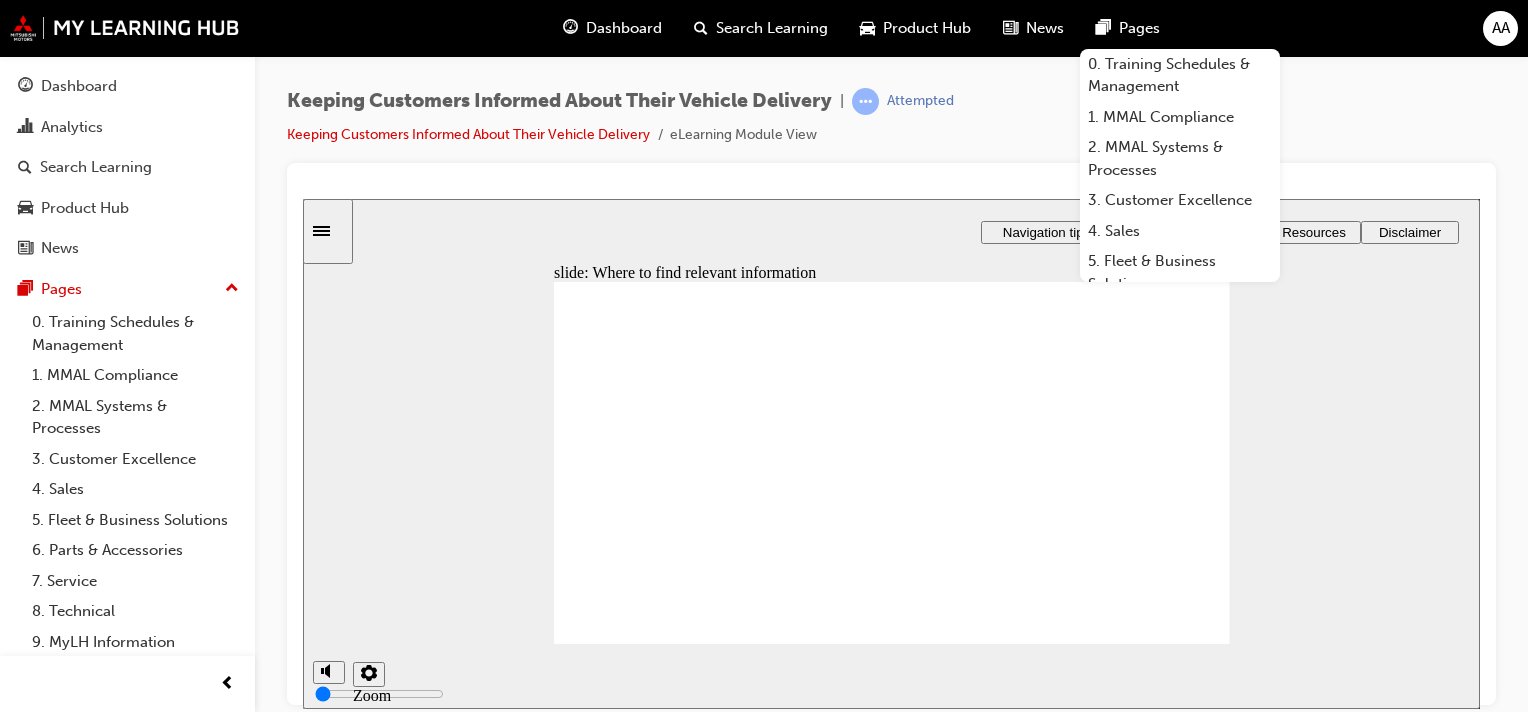 click 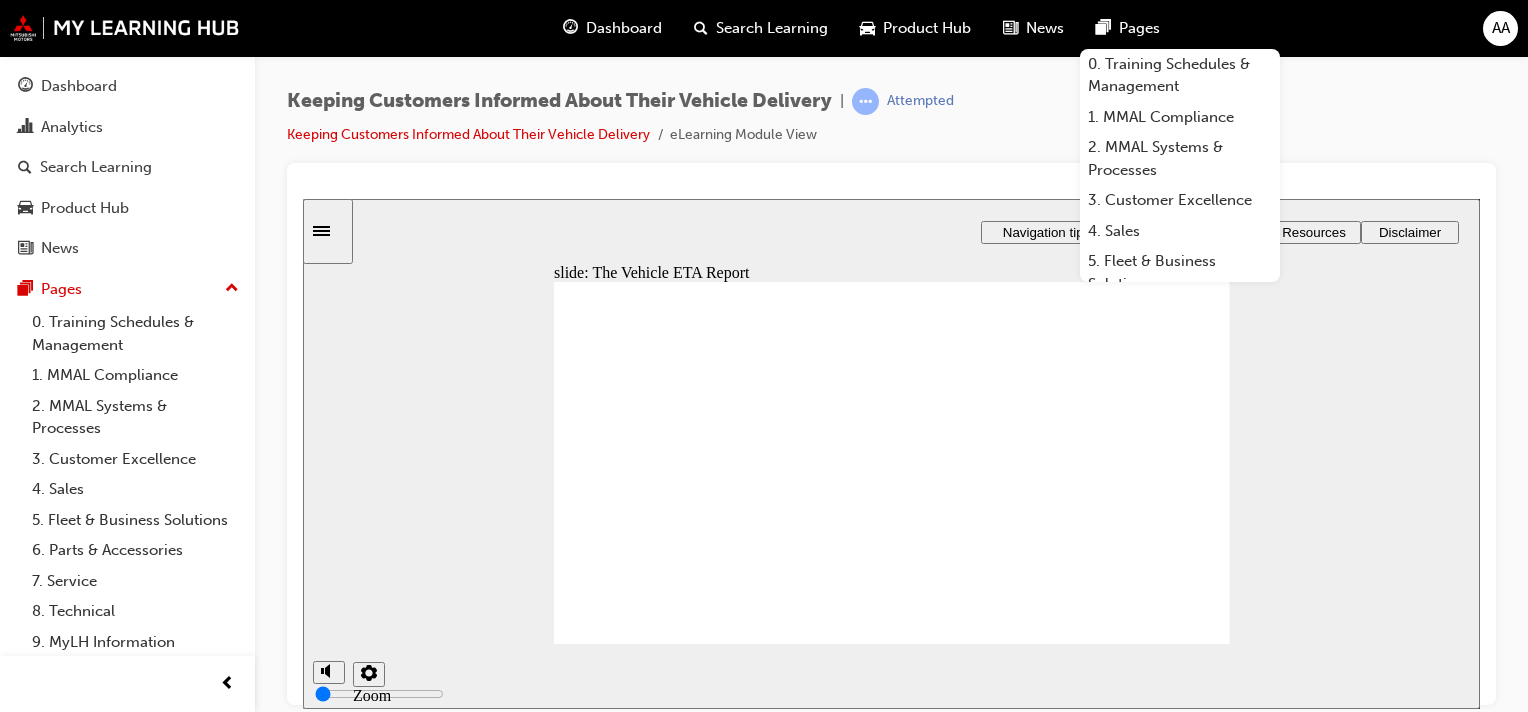 scroll, scrollTop: 3, scrollLeft: 0, axis: vertical 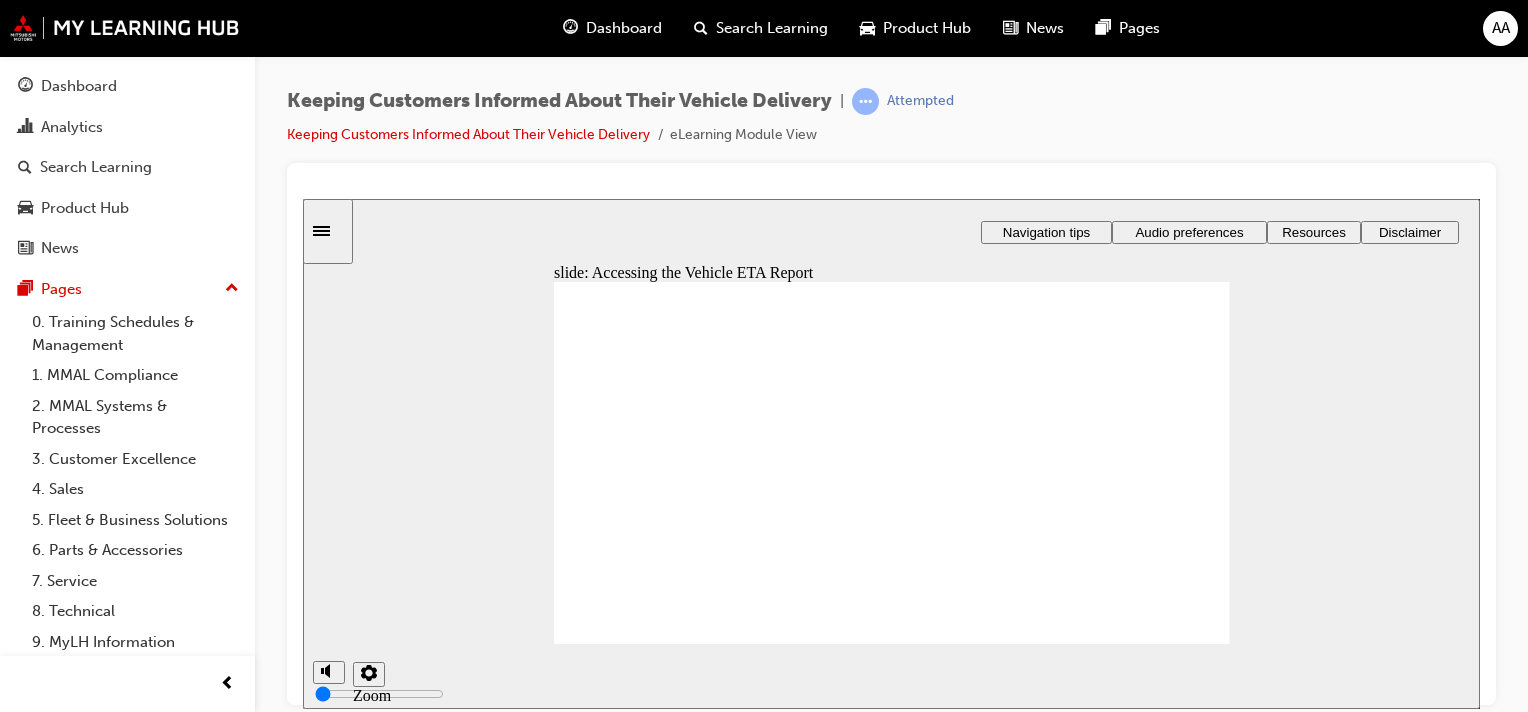 click 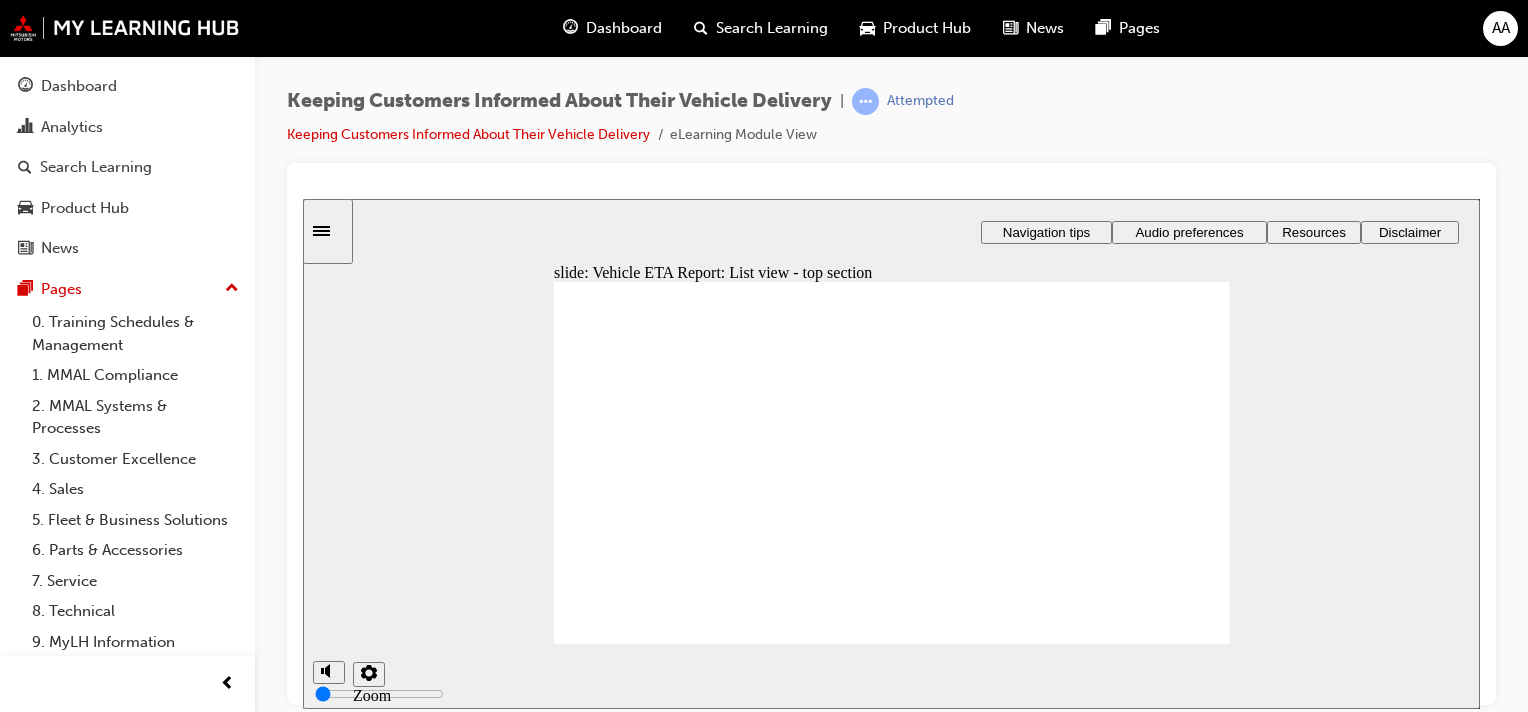 click 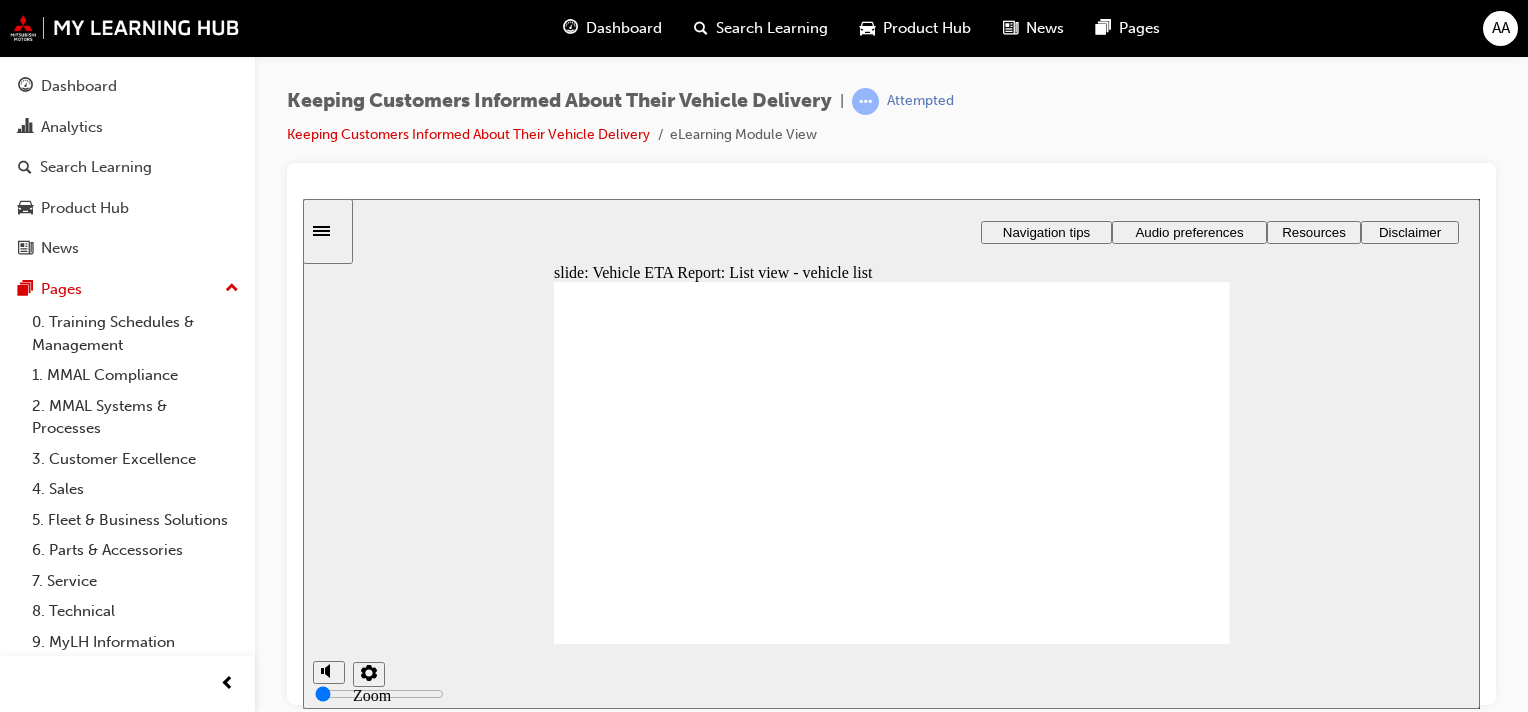 click 